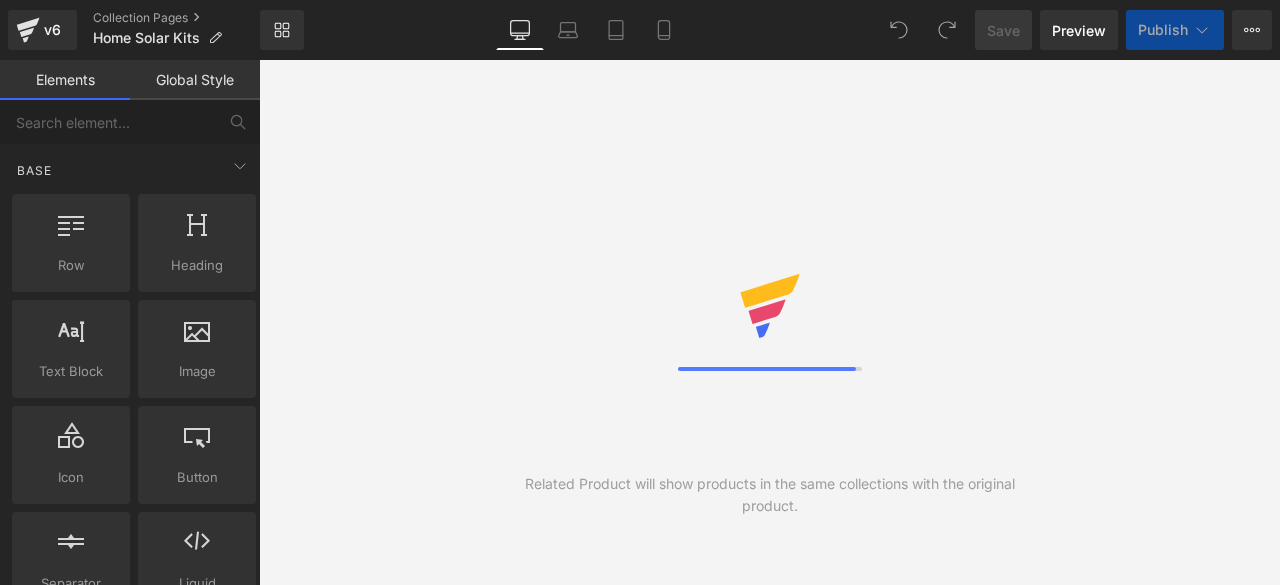 scroll, scrollTop: 0, scrollLeft: 0, axis: both 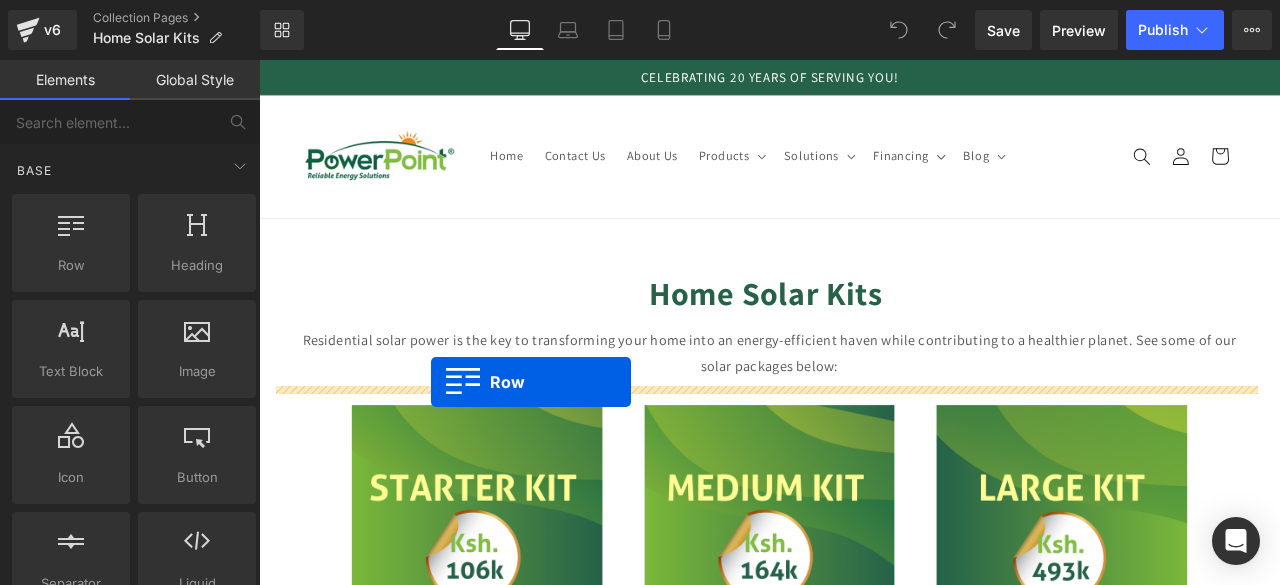 drag, startPoint x: 341, startPoint y: 307, endPoint x: 463, endPoint y: 442, distance: 181.95879 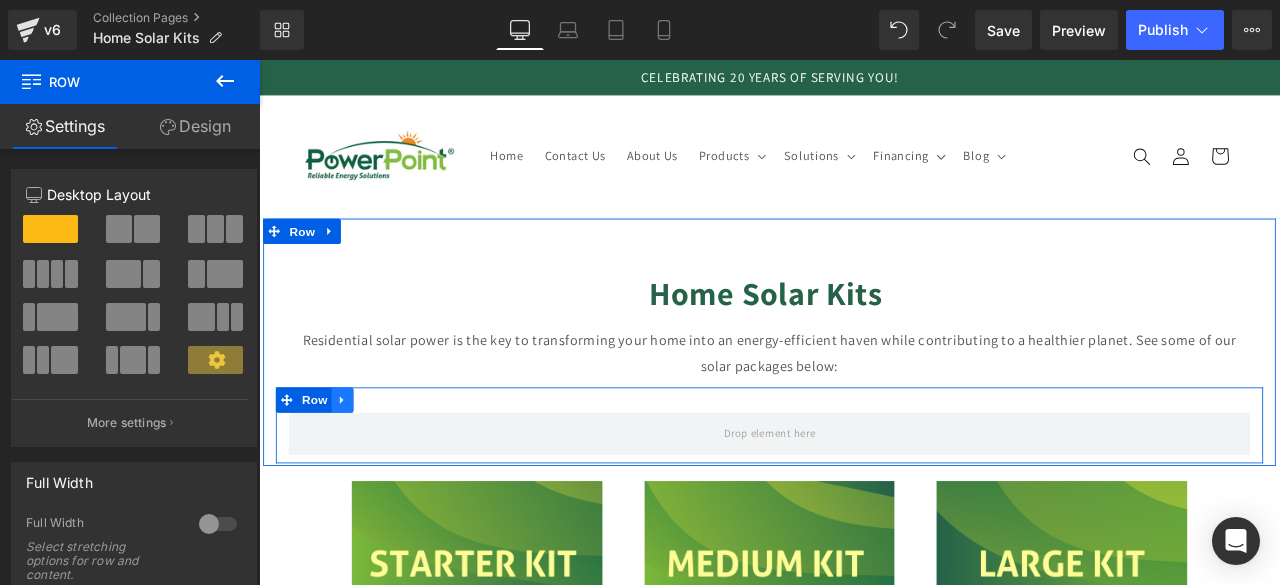 click at bounding box center (358, 463) 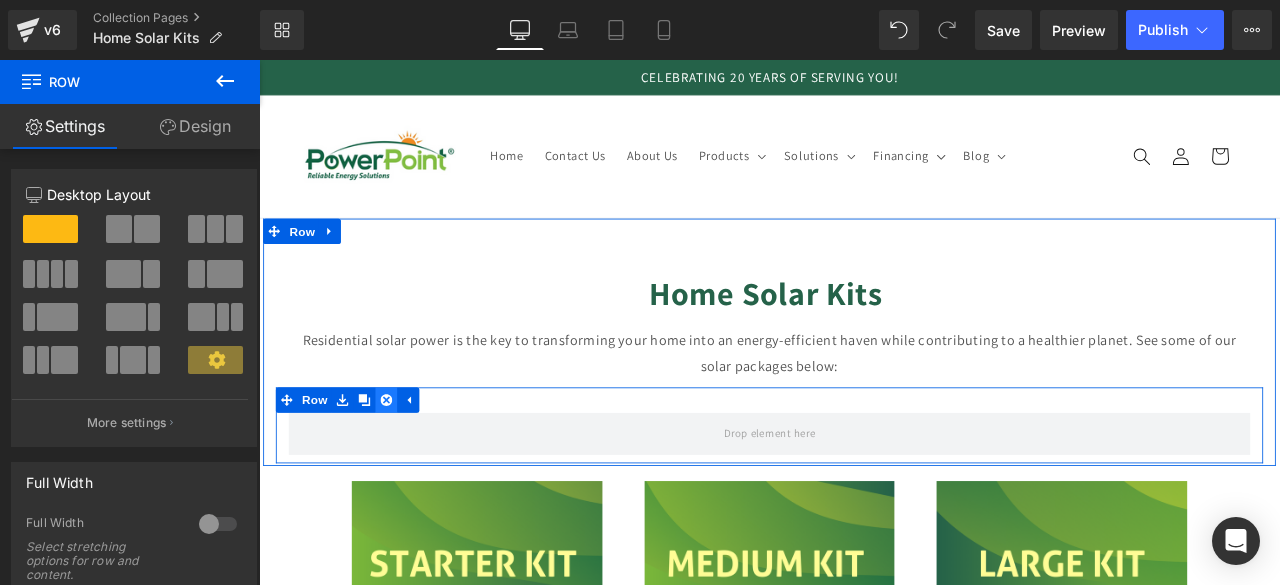 click 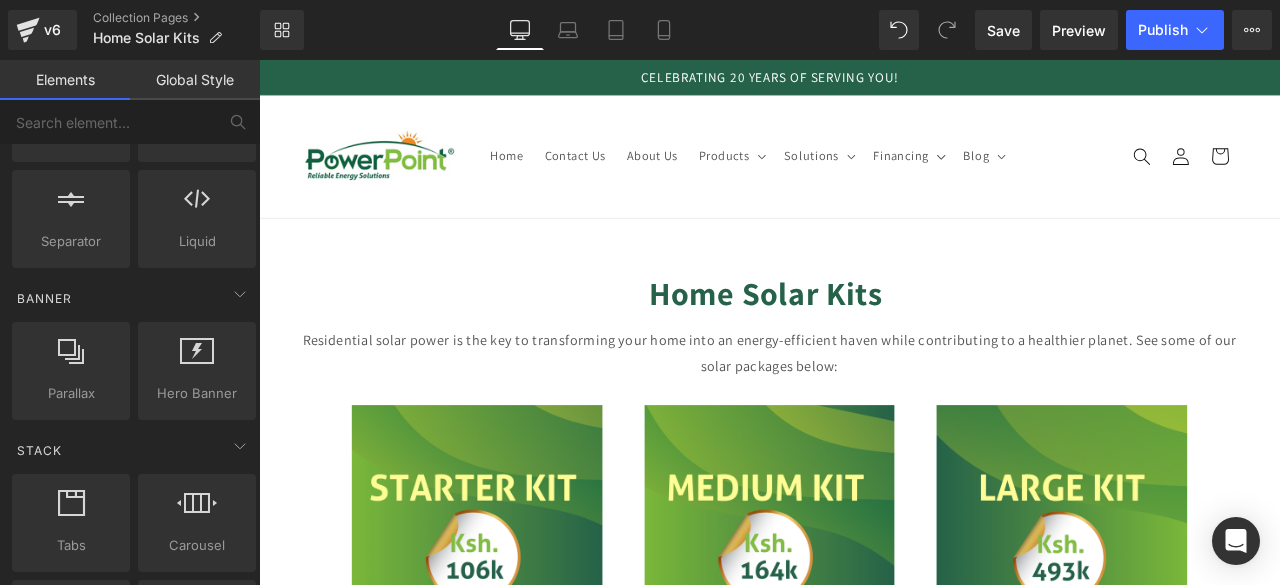 scroll, scrollTop: 343, scrollLeft: 0, axis: vertical 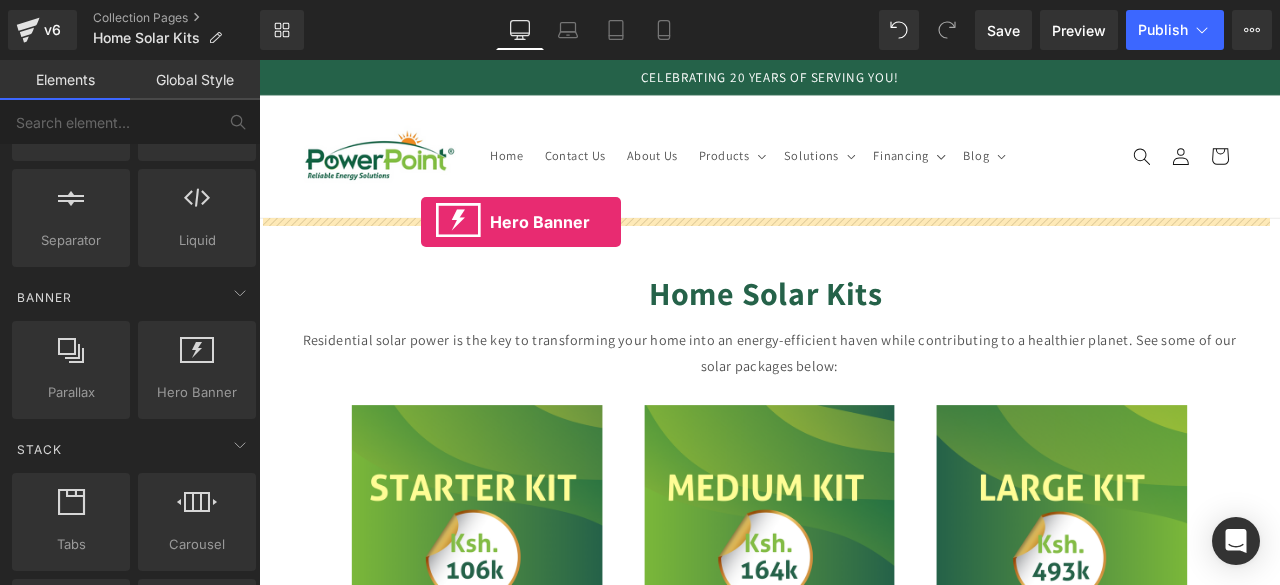 drag, startPoint x: 419, startPoint y: 434, endPoint x: 451, endPoint y: 252, distance: 184.79178 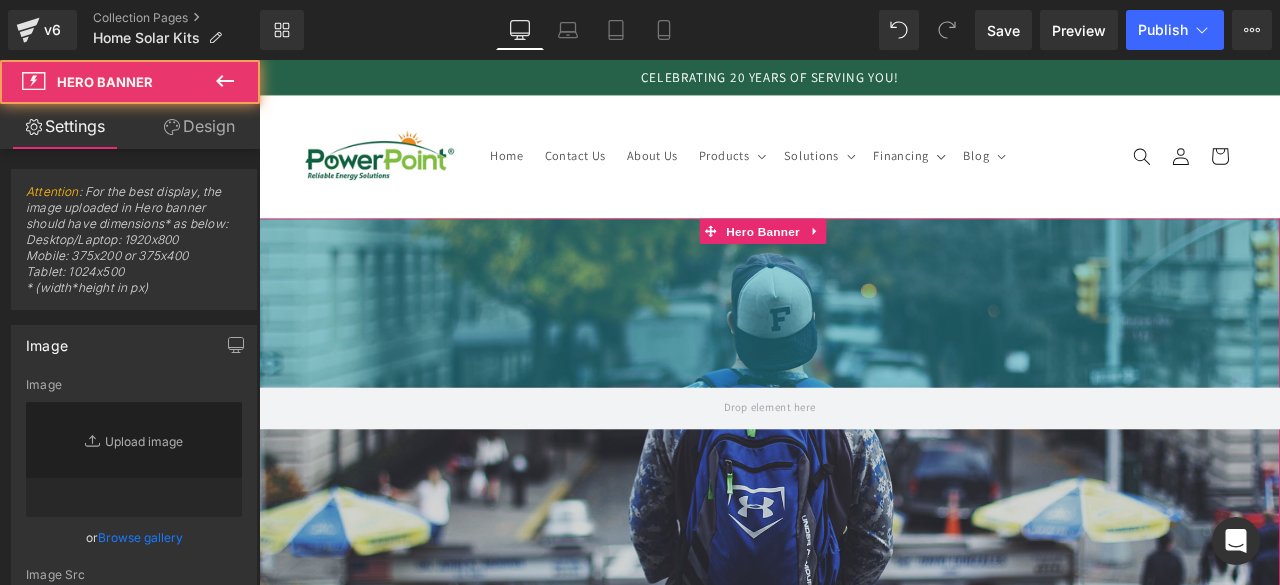type on "[URL][DOMAIN_NAME]" 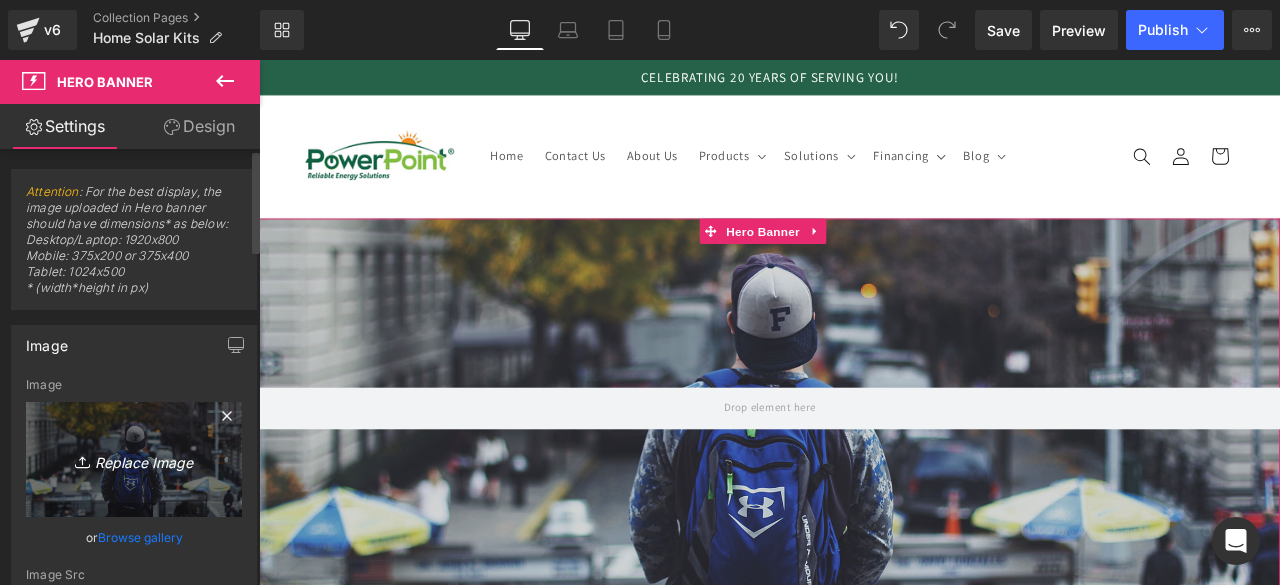 click on "Replace Image" at bounding box center [134, 459] 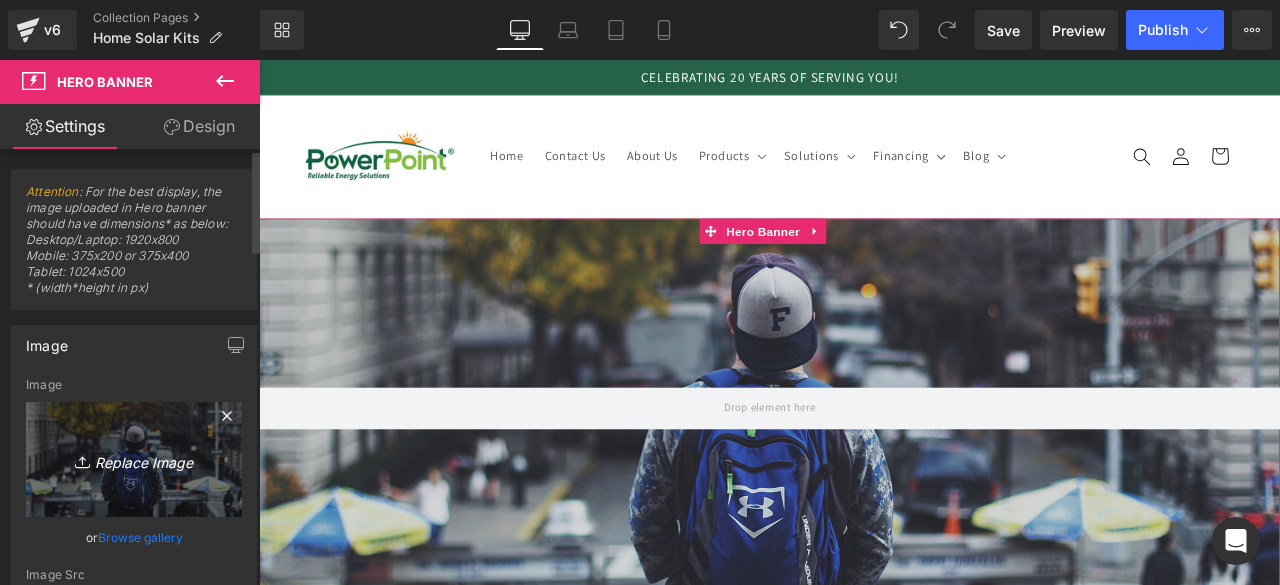 type on "C:\fakepath\WEBSITE BACKGROUND.jpg" 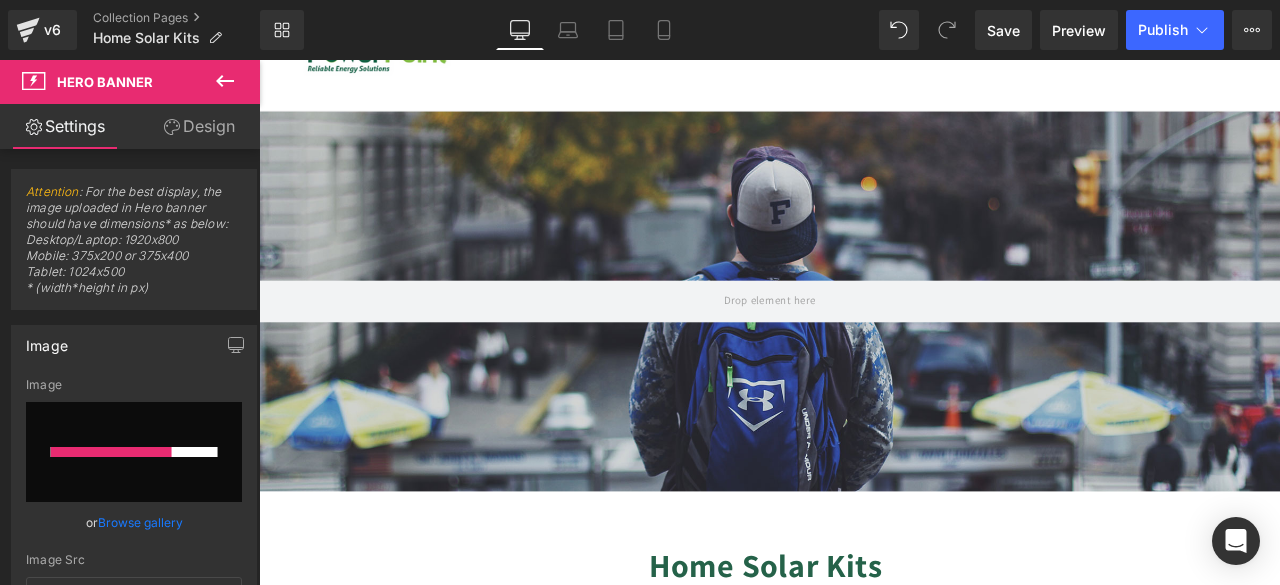 scroll, scrollTop: 128, scrollLeft: 0, axis: vertical 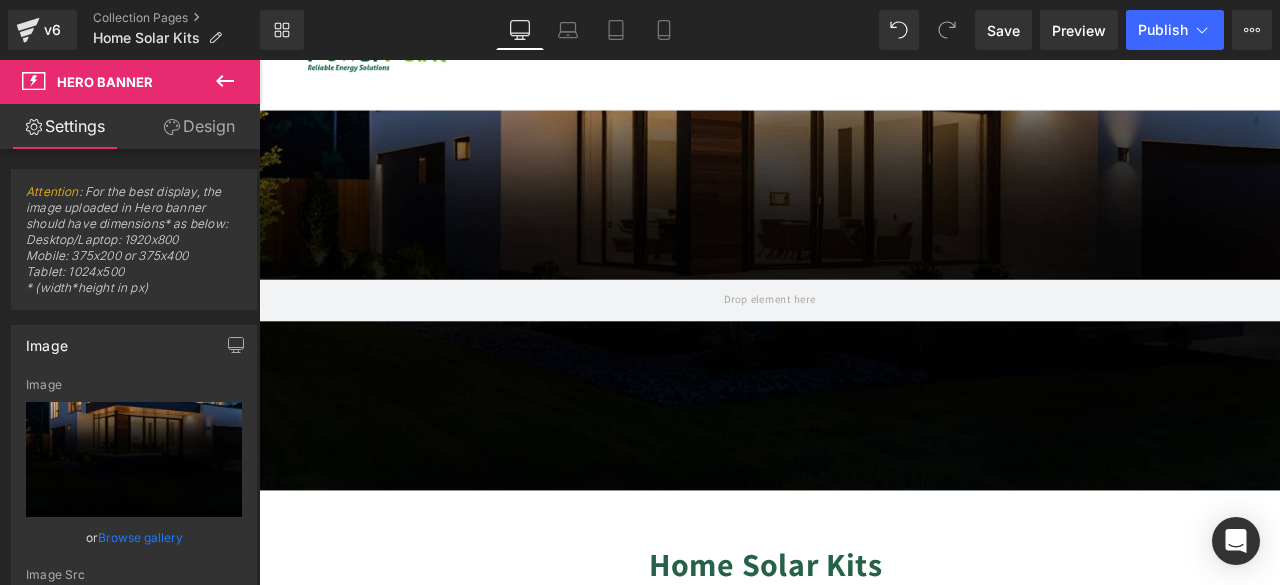 type on "[URL][DOMAIN_NAME]" 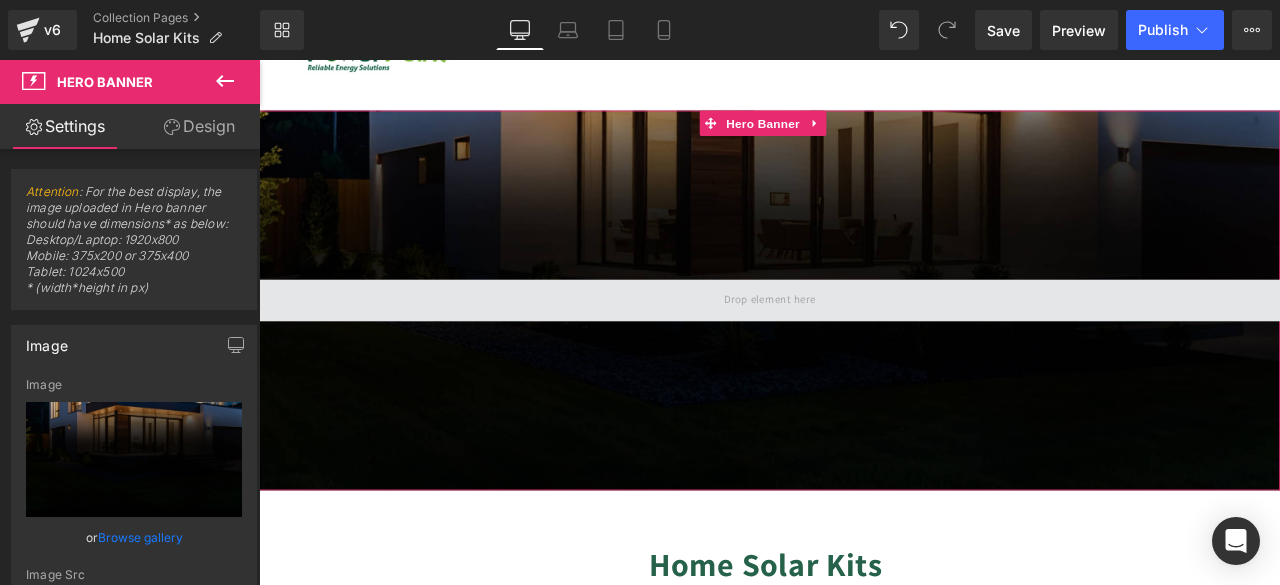 scroll, scrollTop: 0, scrollLeft: 0, axis: both 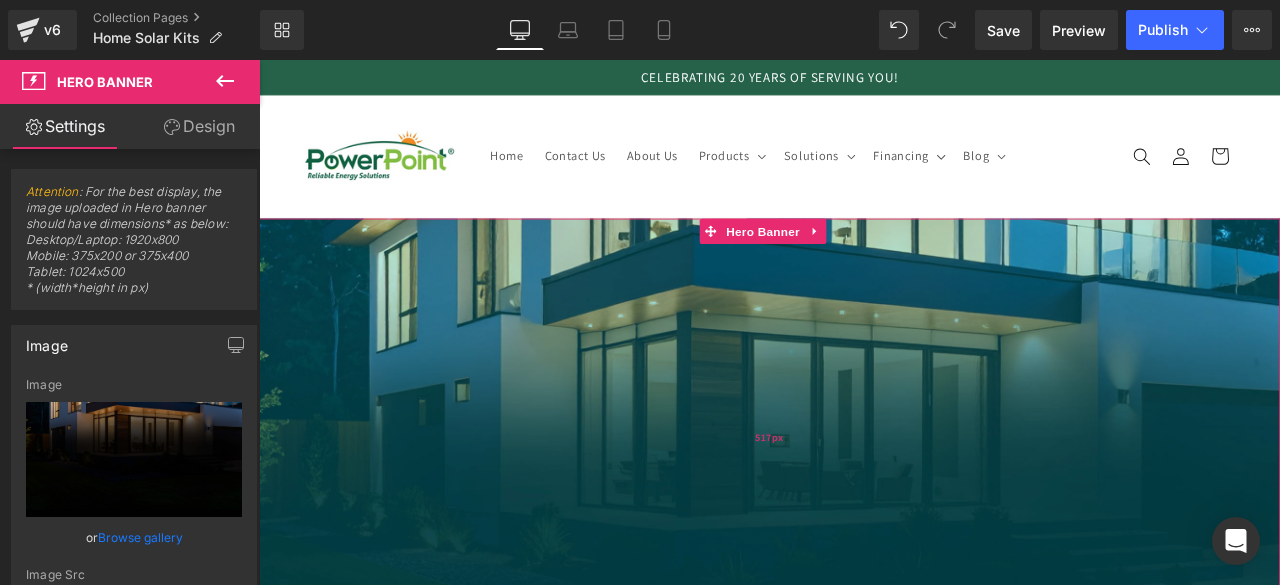 drag, startPoint x: 1102, startPoint y: 274, endPoint x: 1120, endPoint y: 618, distance: 344.4706 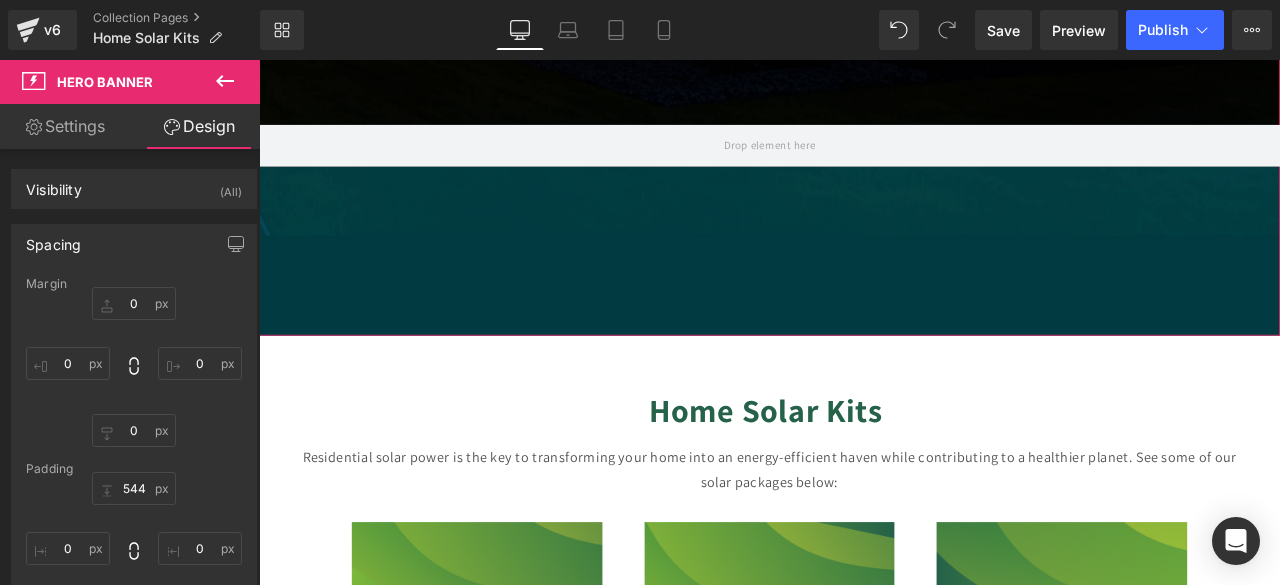 scroll, scrollTop: 657, scrollLeft: 0, axis: vertical 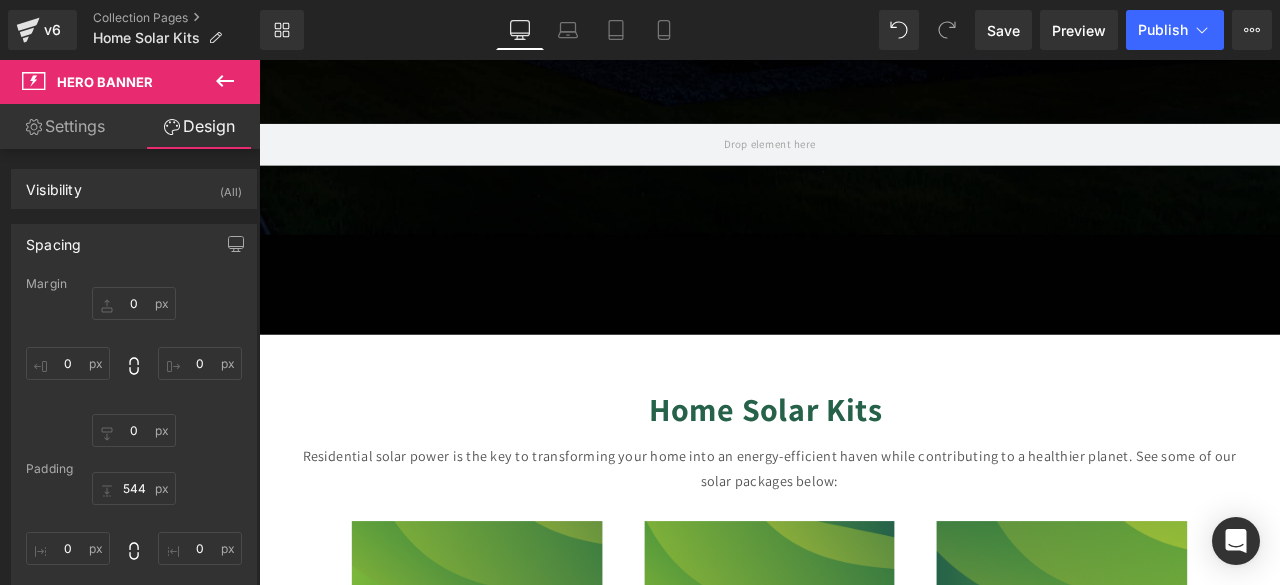 click on "Hero Banner   544px   200px" at bounding box center [864, -12] 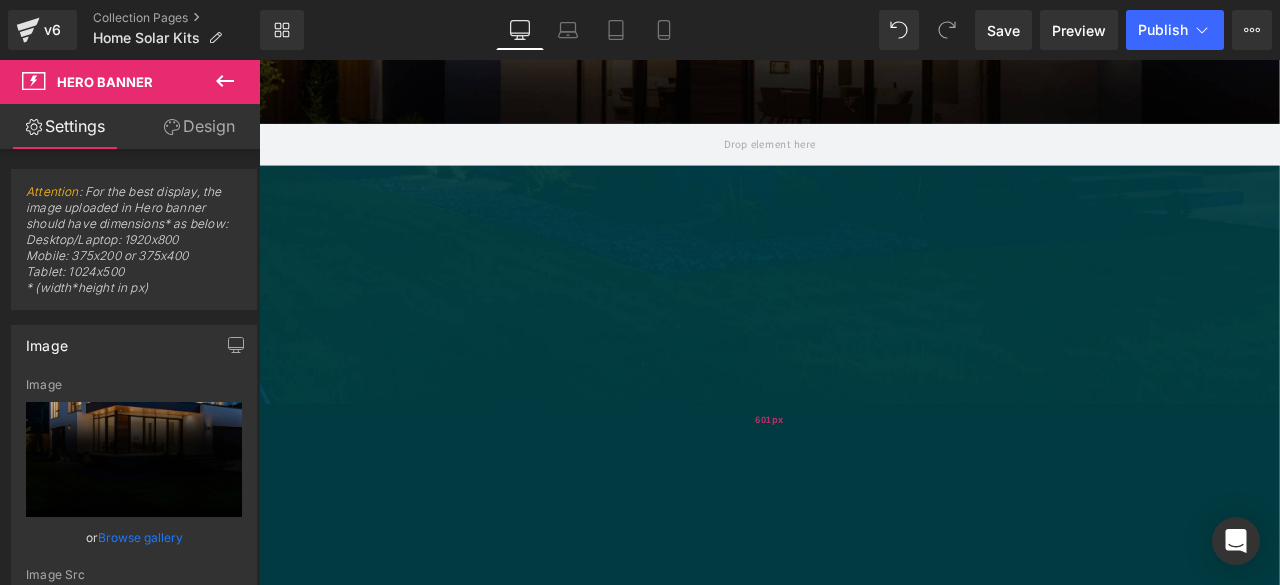 drag, startPoint x: 1036, startPoint y: 253, endPoint x: 1027, endPoint y: 656, distance: 403.1005 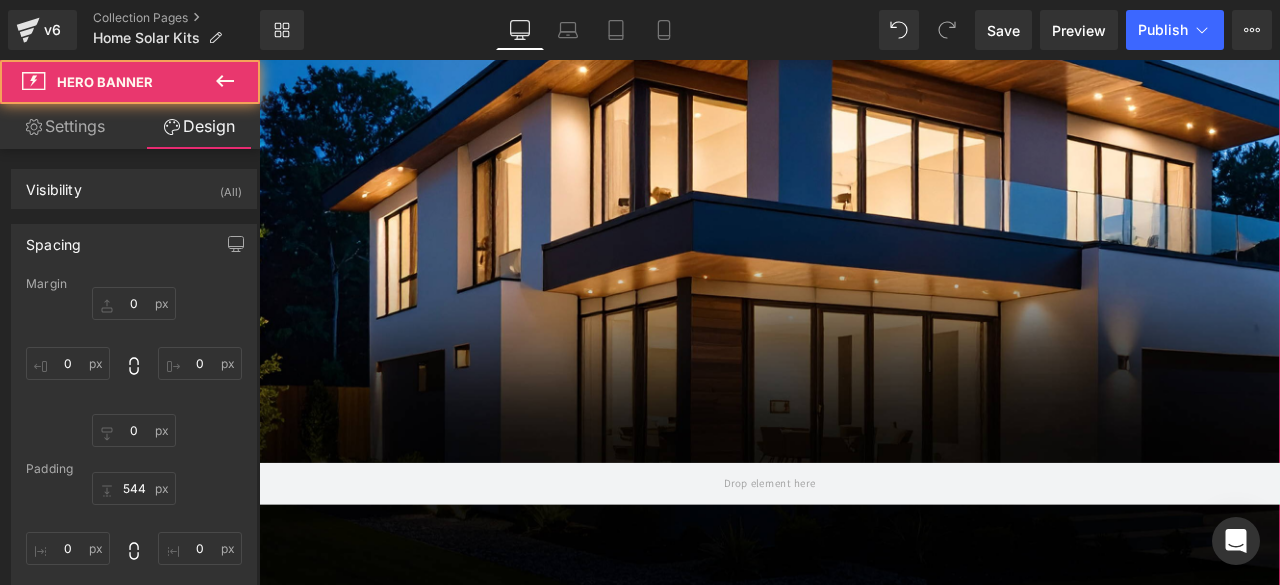 scroll, scrollTop: 227, scrollLeft: 0, axis: vertical 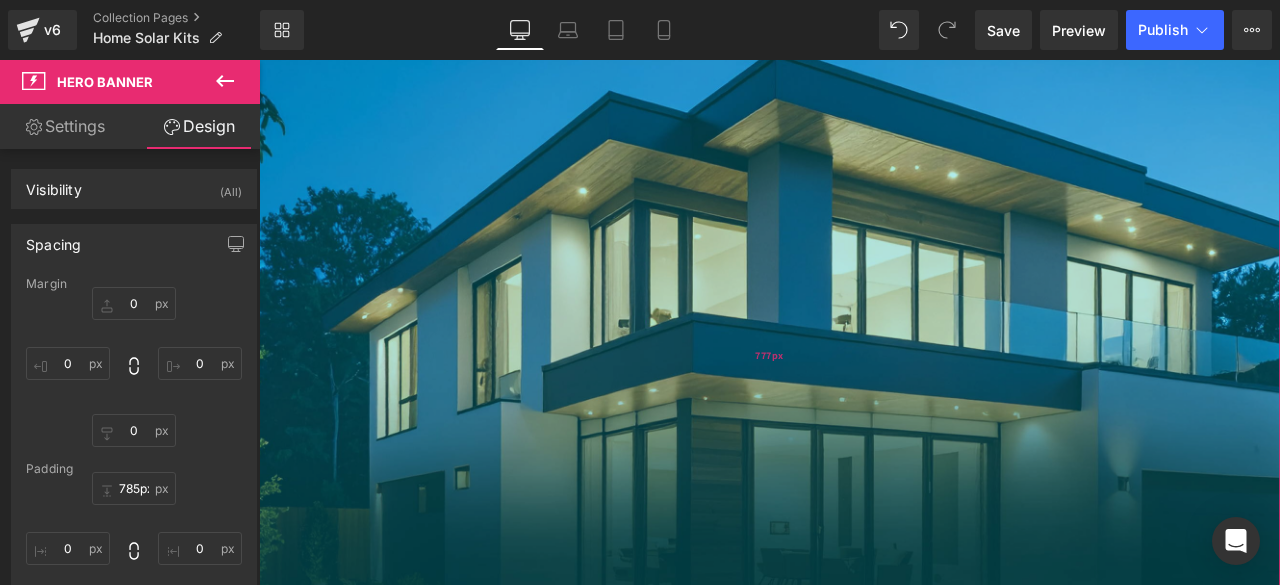 drag, startPoint x: 1055, startPoint y: 180, endPoint x: 1042, endPoint y: 421, distance: 241.35037 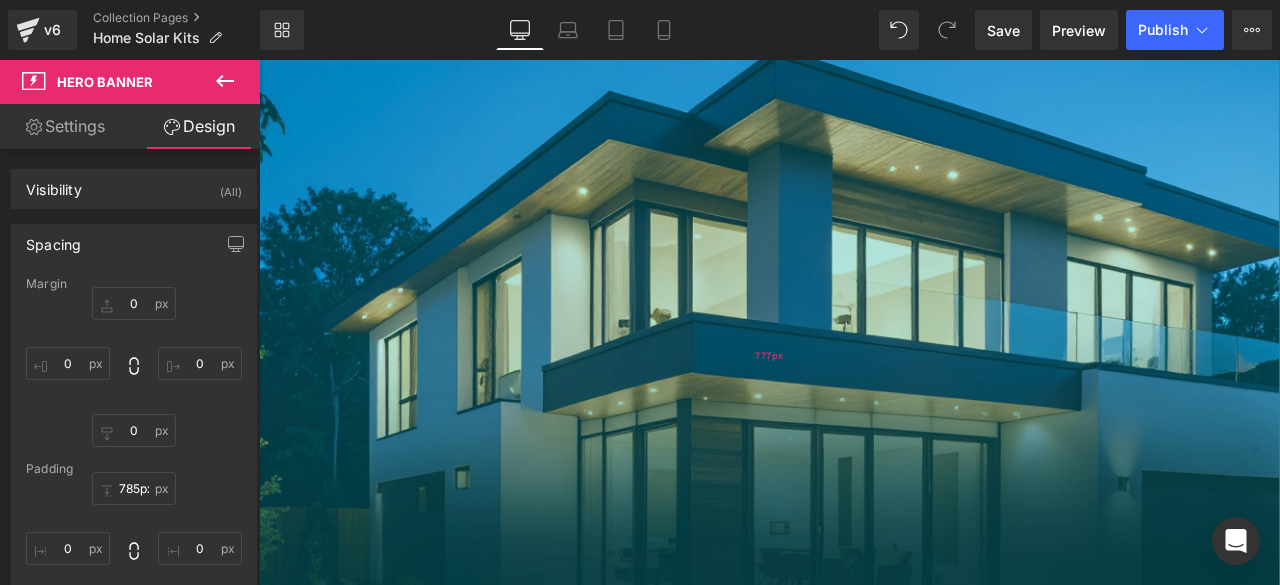 click on "777px" at bounding box center (864, 409) 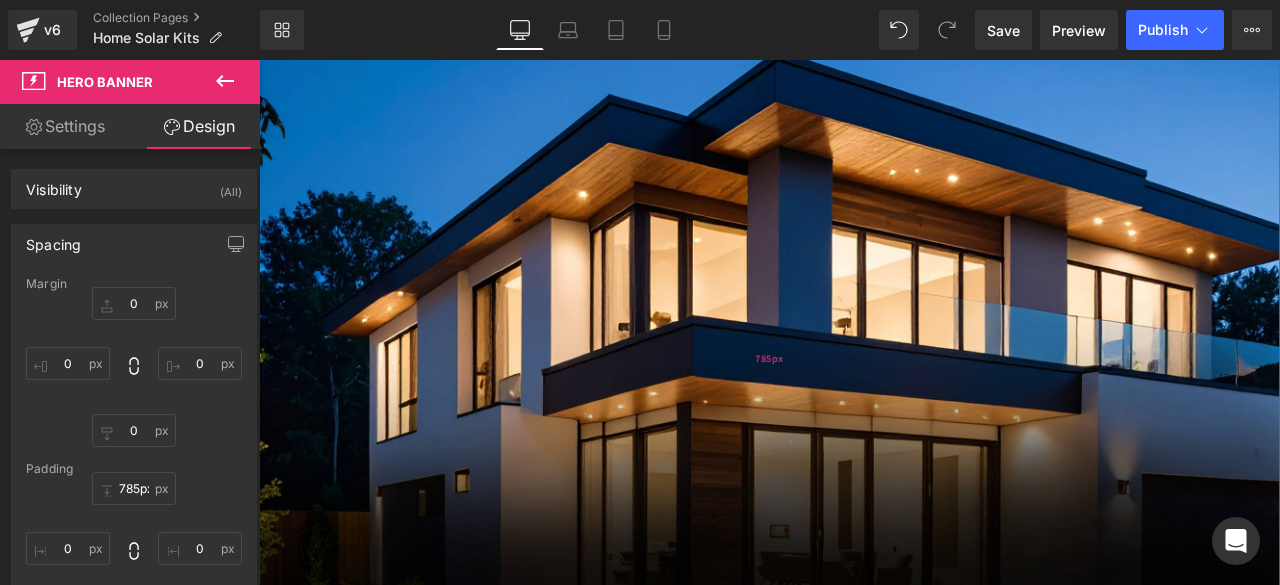 scroll, scrollTop: 0, scrollLeft: 0, axis: both 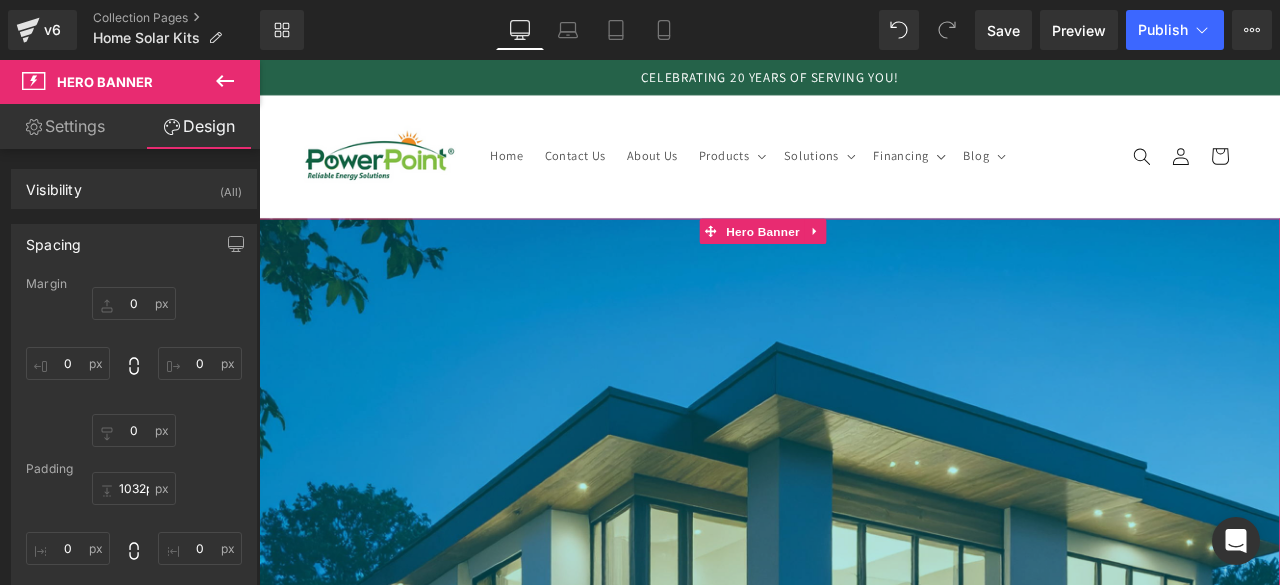 type on "1033px" 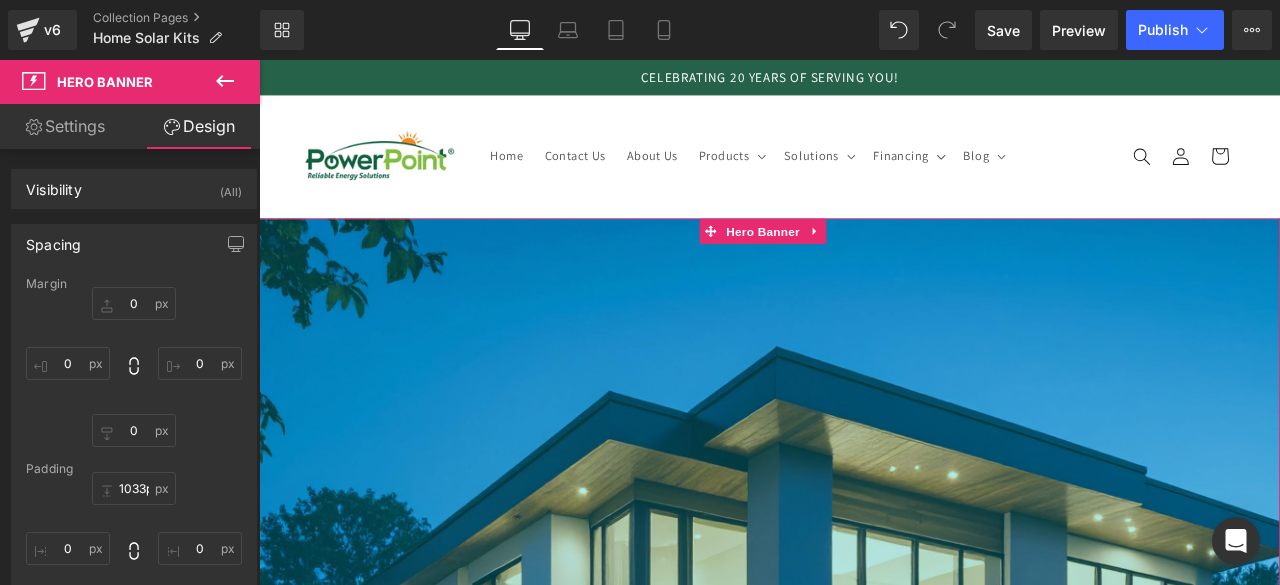 drag, startPoint x: 1094, startPoint y: 298, endPoint x: 1081, endPoint y: 546, distance: 248.34048 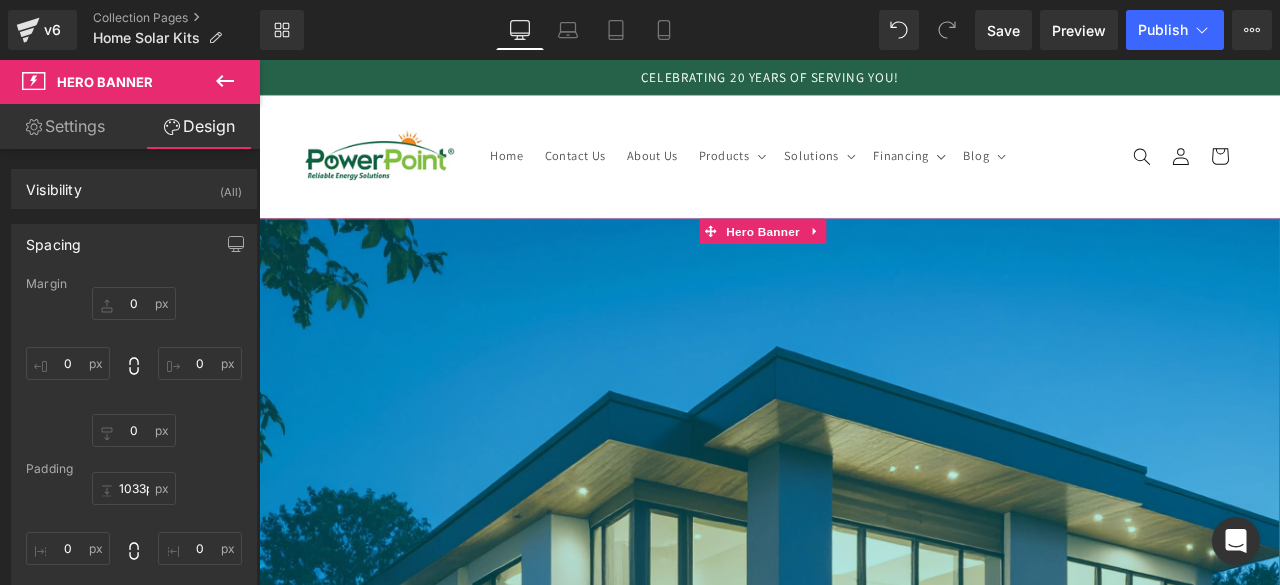 click on "1033px" at bounding box center (864, 764) 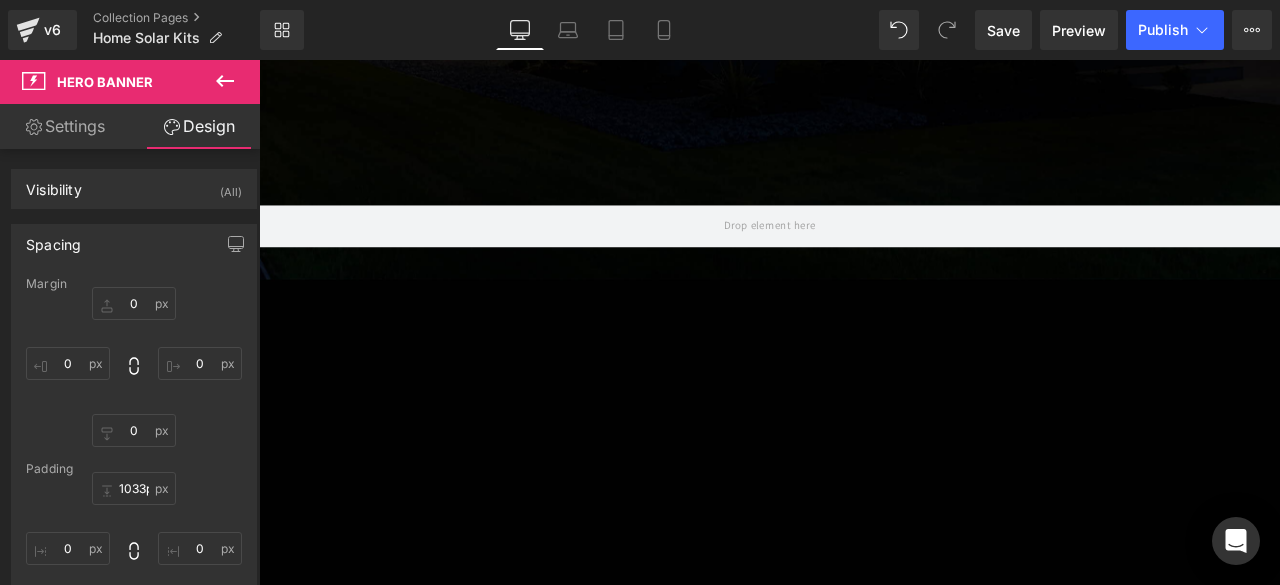 scroll, scrollTop: 1054, scrollLeft: 0, axis: vertical 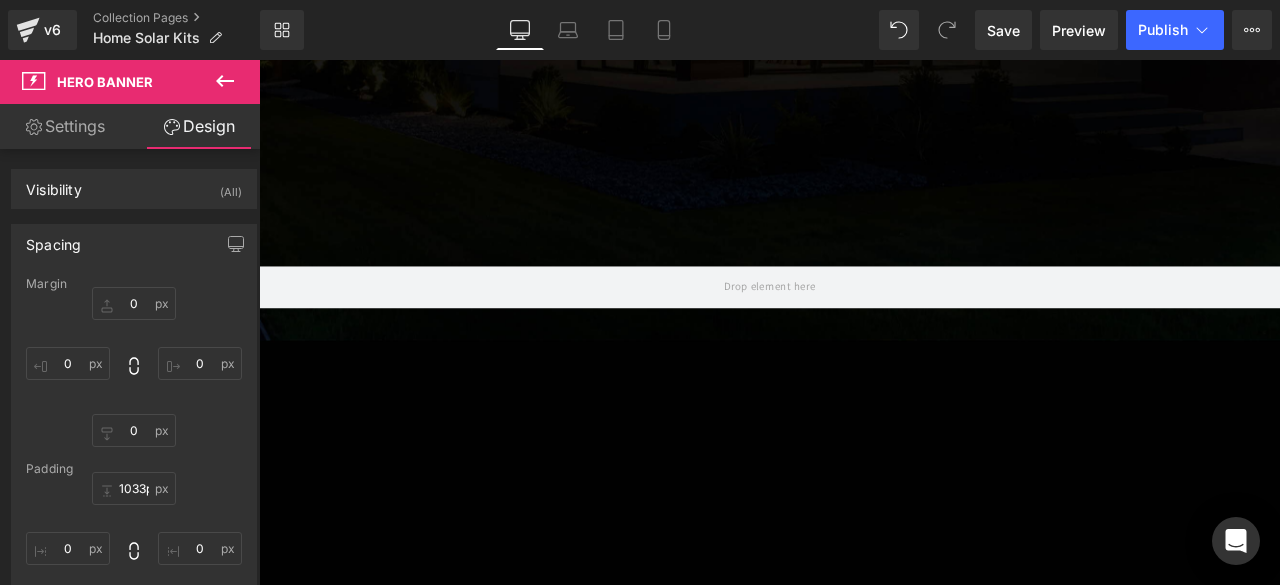 click 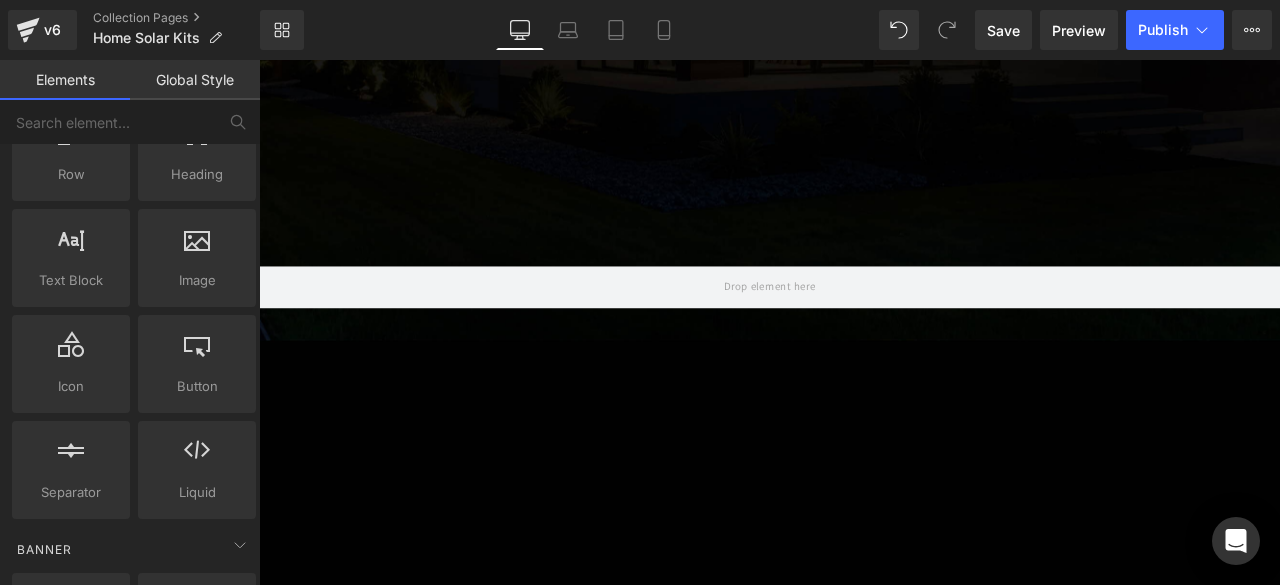 scroll, scrollTop: 0, scrollLeft: 0, axis: both 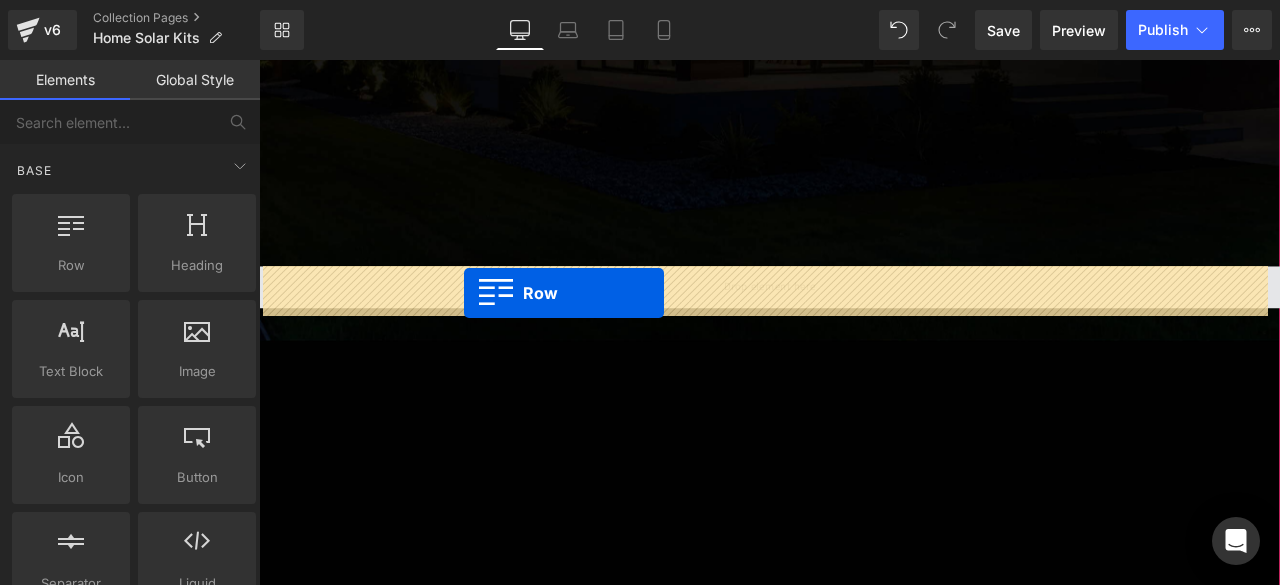 drag, startPoint x: 331, startPoint y: 313, endPoint x: 505, endPoint y: 336, distance: 175.51353 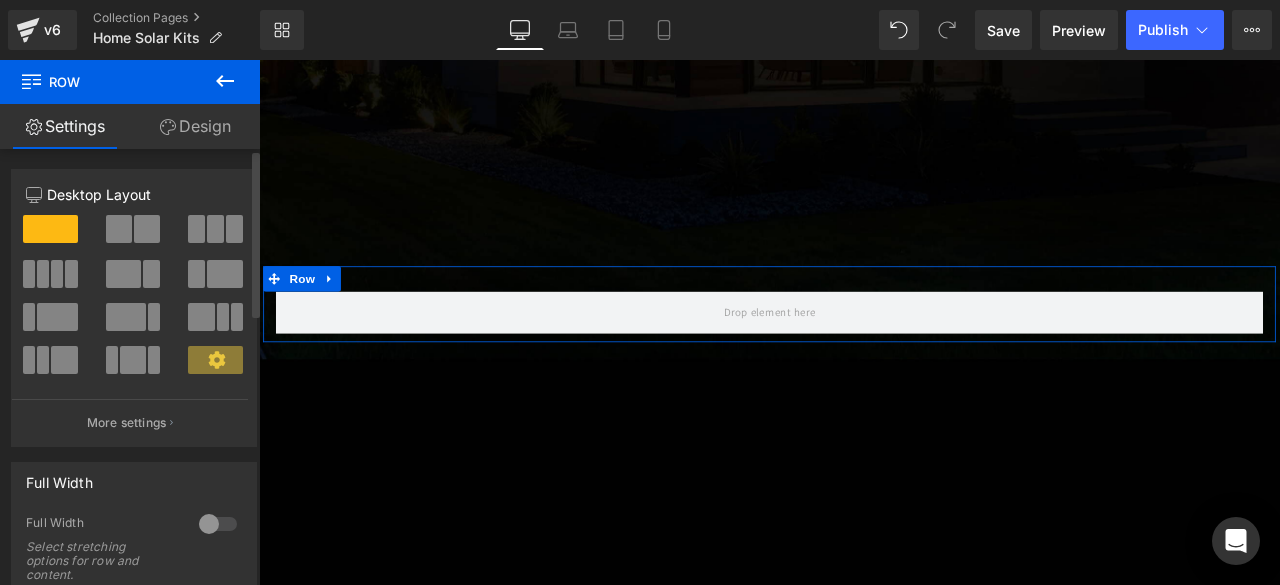click at bounding box center [119, 229] 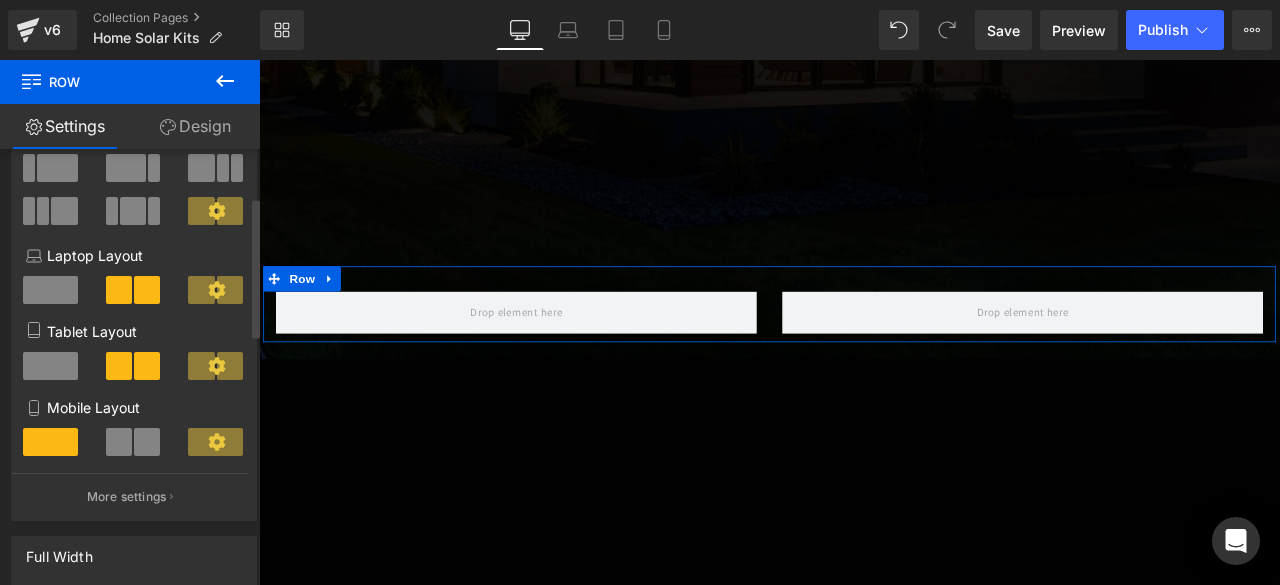 scroll, scrollTop: 148, scrollLeft: 0, axis: vertical 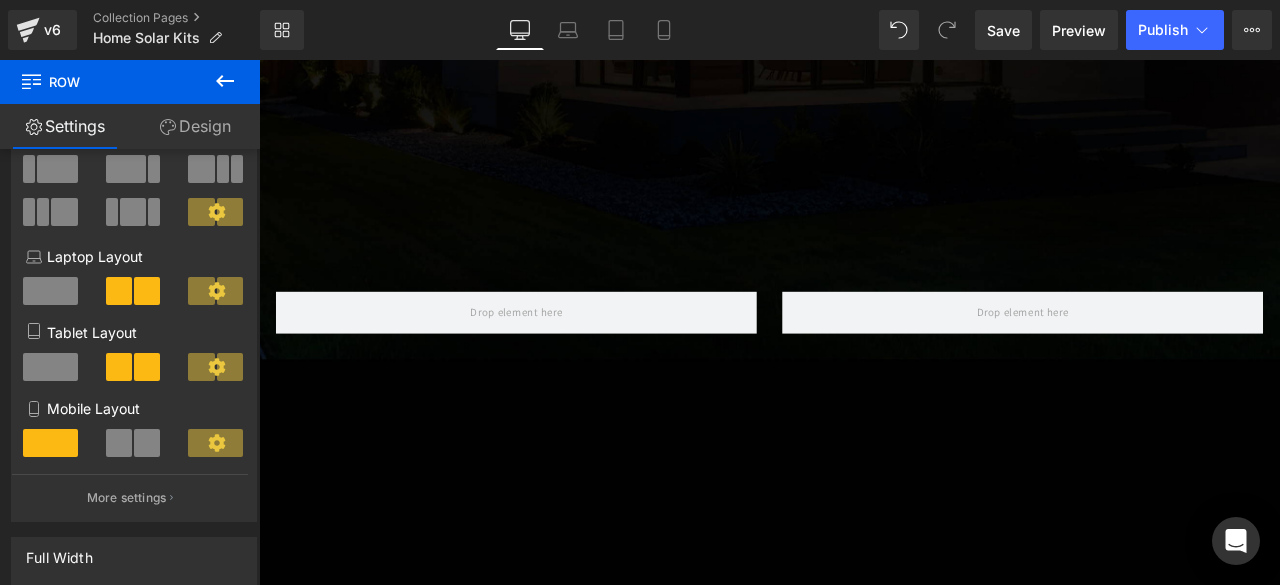 click at bounding box center (225, 82) 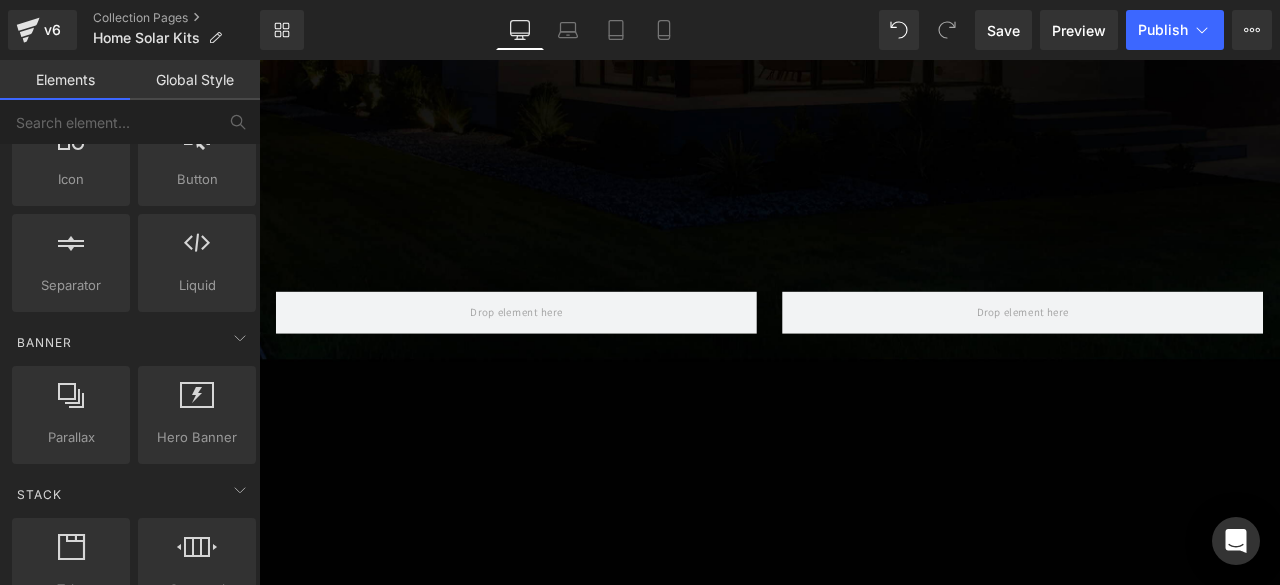 scroll, scrollTop: 299, scrollLeft: 0, axis: vertical 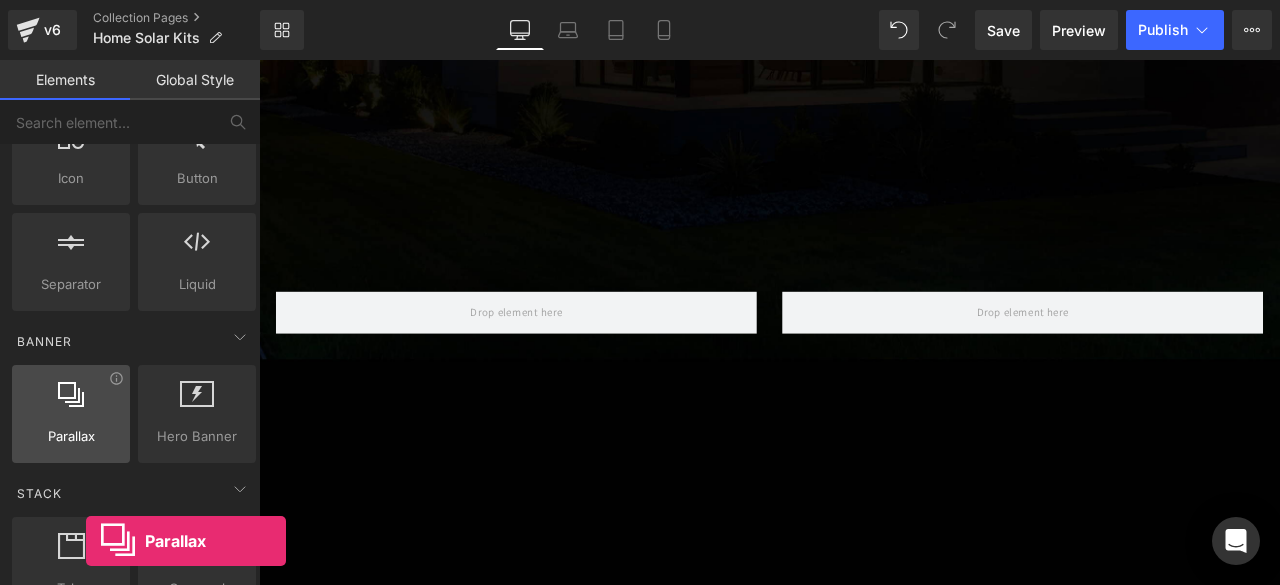 drag, startPoint x: 95, startPoint y: 361, endPoint x: 86, endPoint y: 389, distance: 29.410883 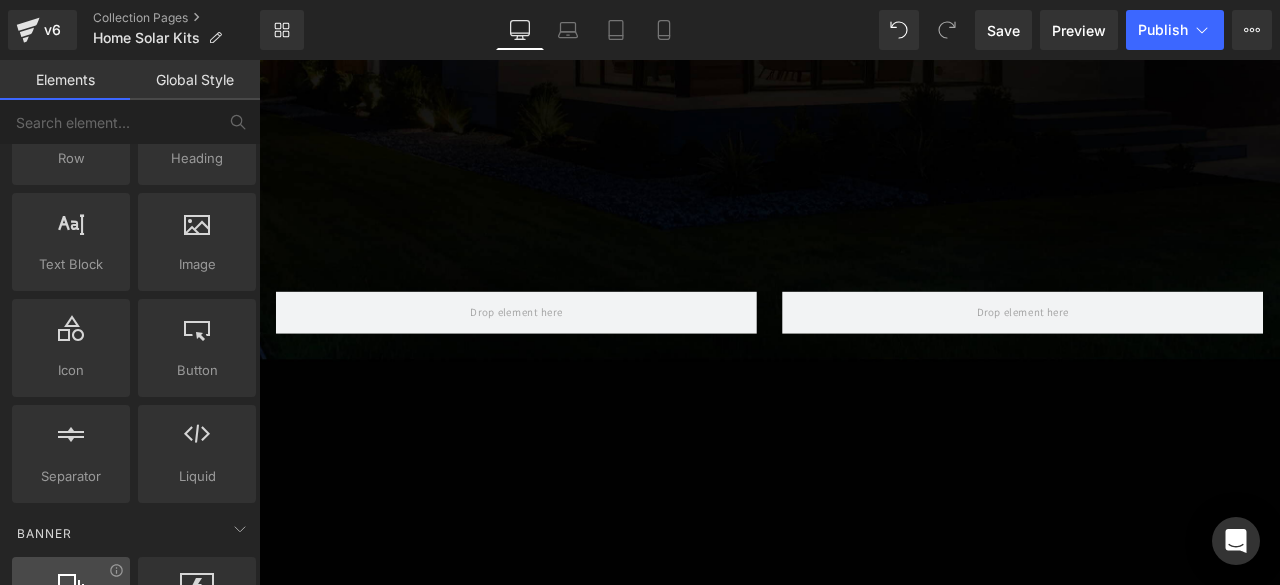 scroll, scrollTop: 0, scrollLeft: 0, axis: both 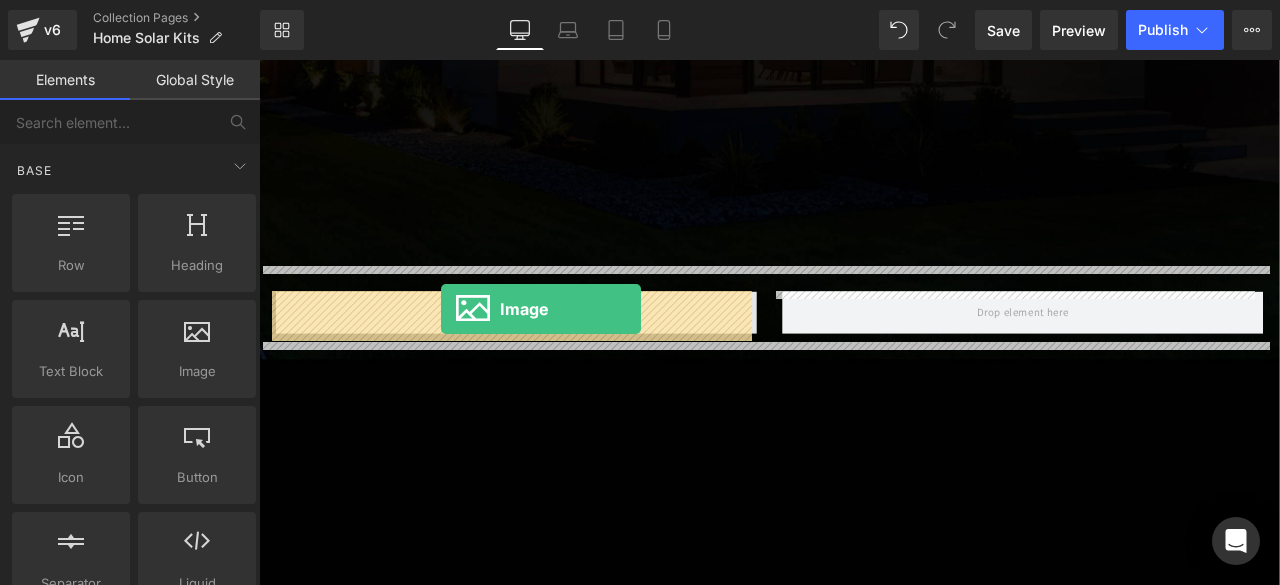 drag, startPoint x: 479, startPoint y: 425, endPoint x: 475, endPoint y: 355, distance: 70.11419 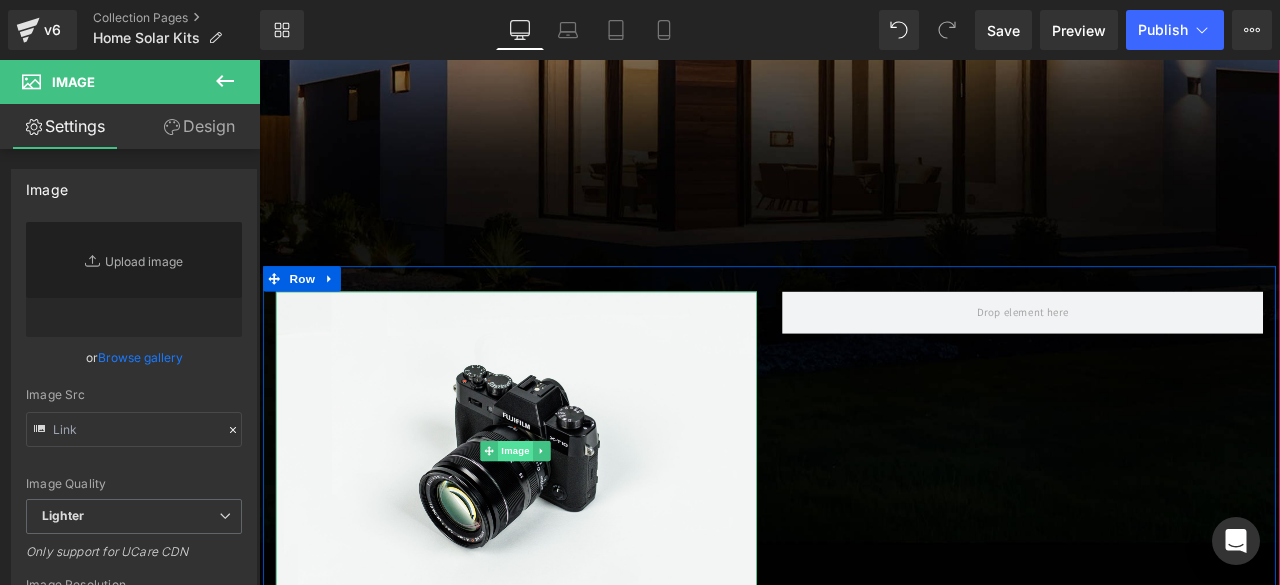 click on "Image" at bounding box center [563, 524] 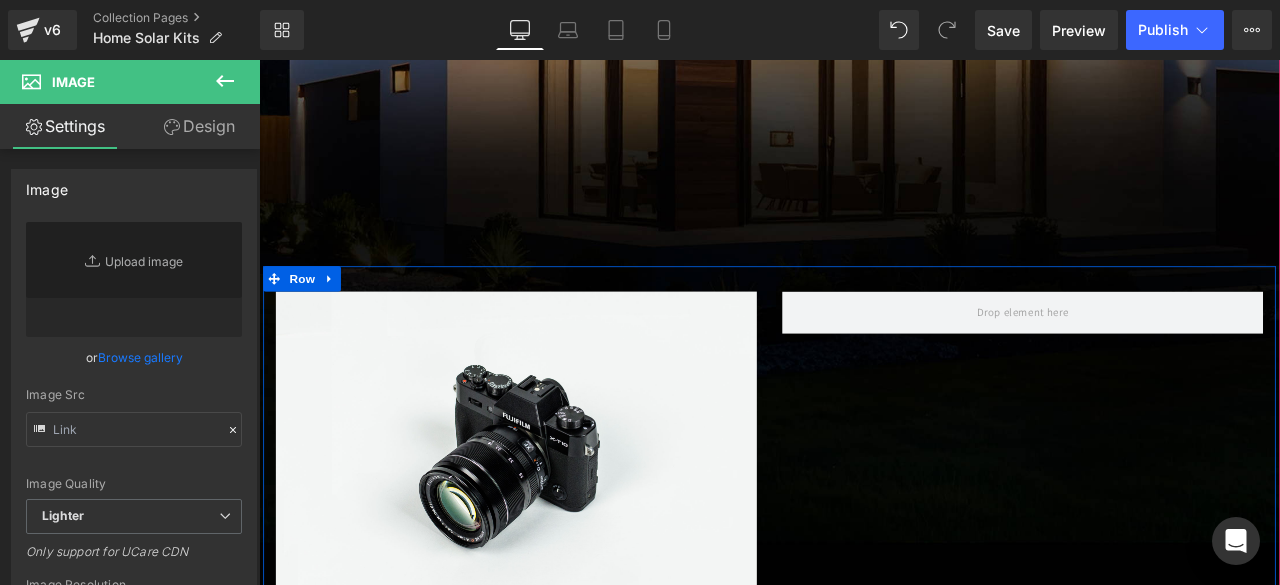 type on "//[DOMAIN_NAME][URL]" 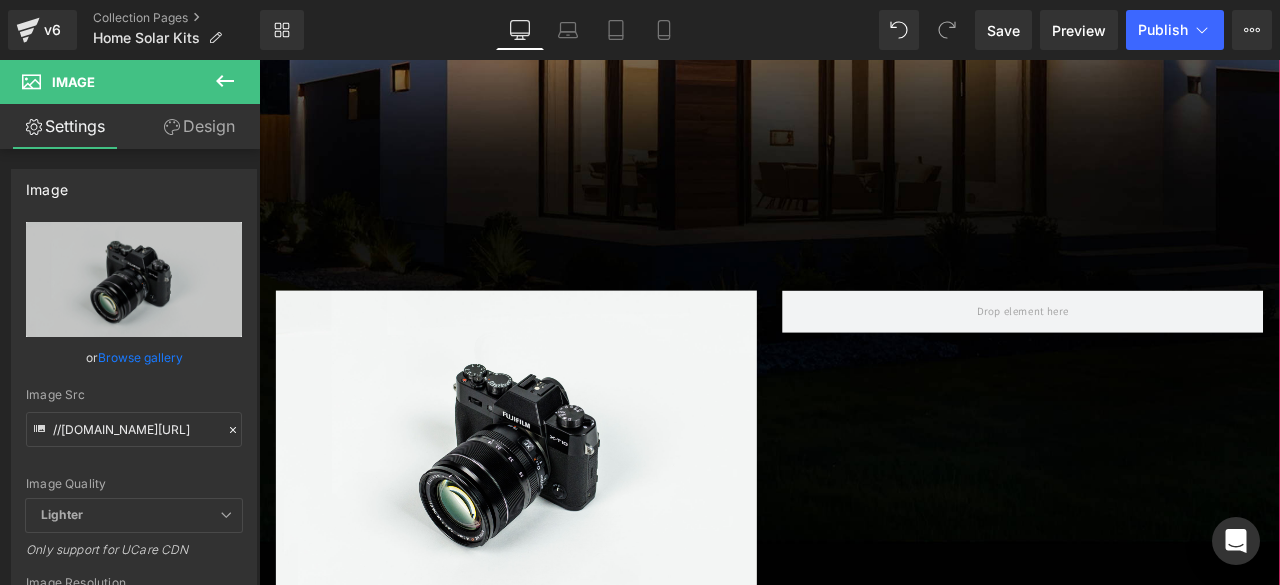 scroll, scrollTop: 981, scrollLeft: 0, axis: vertical 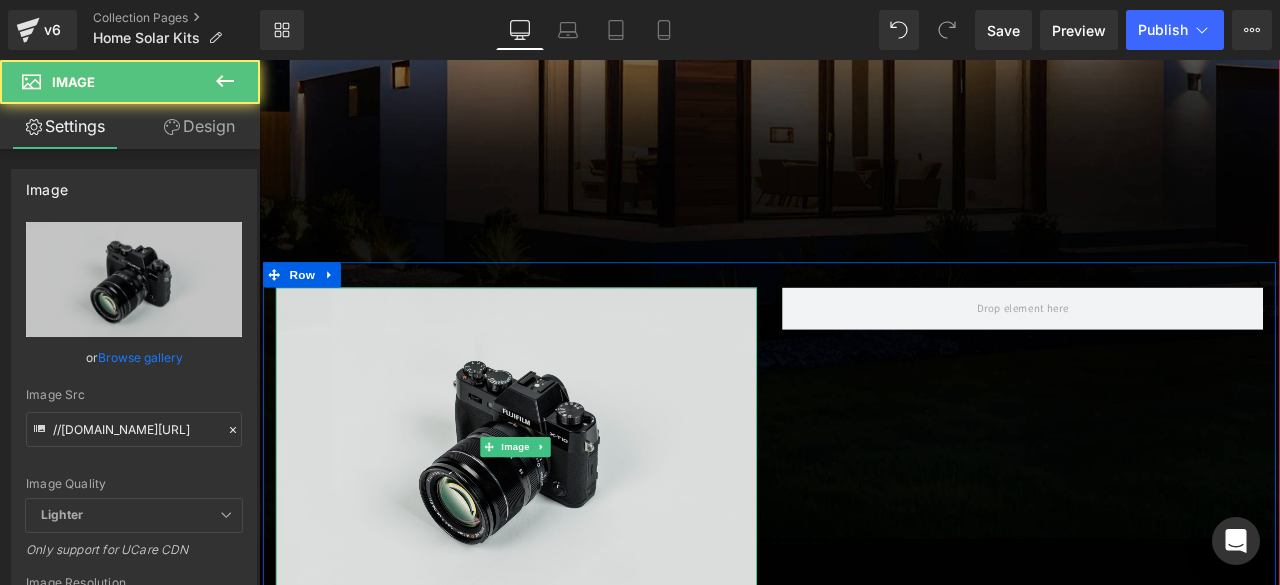 click at bounding box center [564, 519] 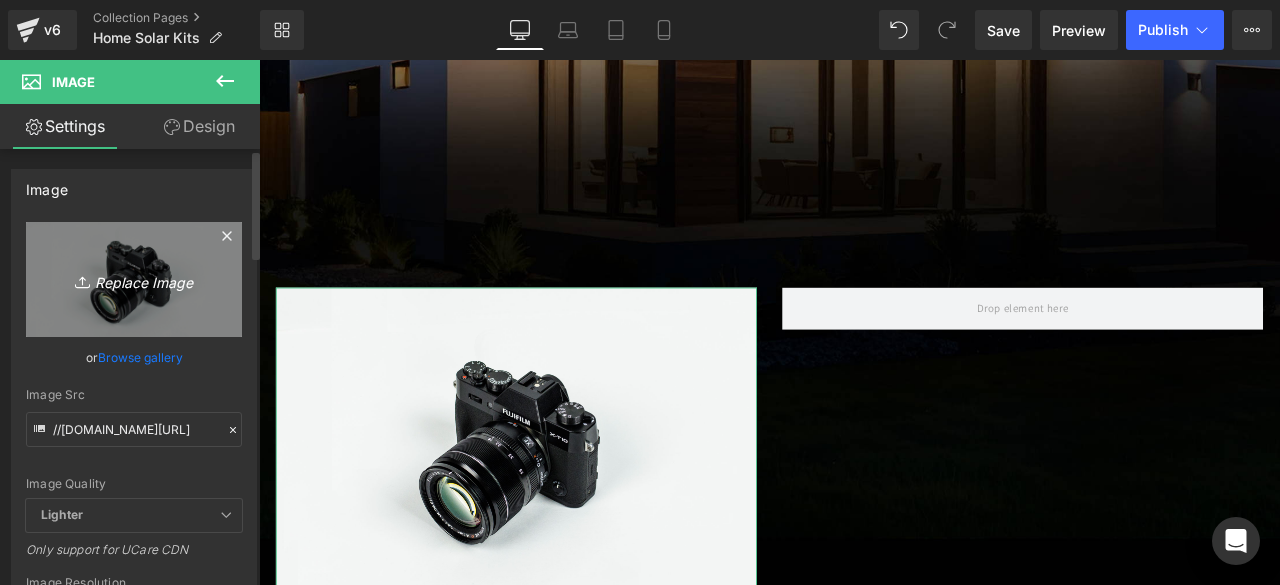click on "Replace Image" at bounding box center (134, 279) 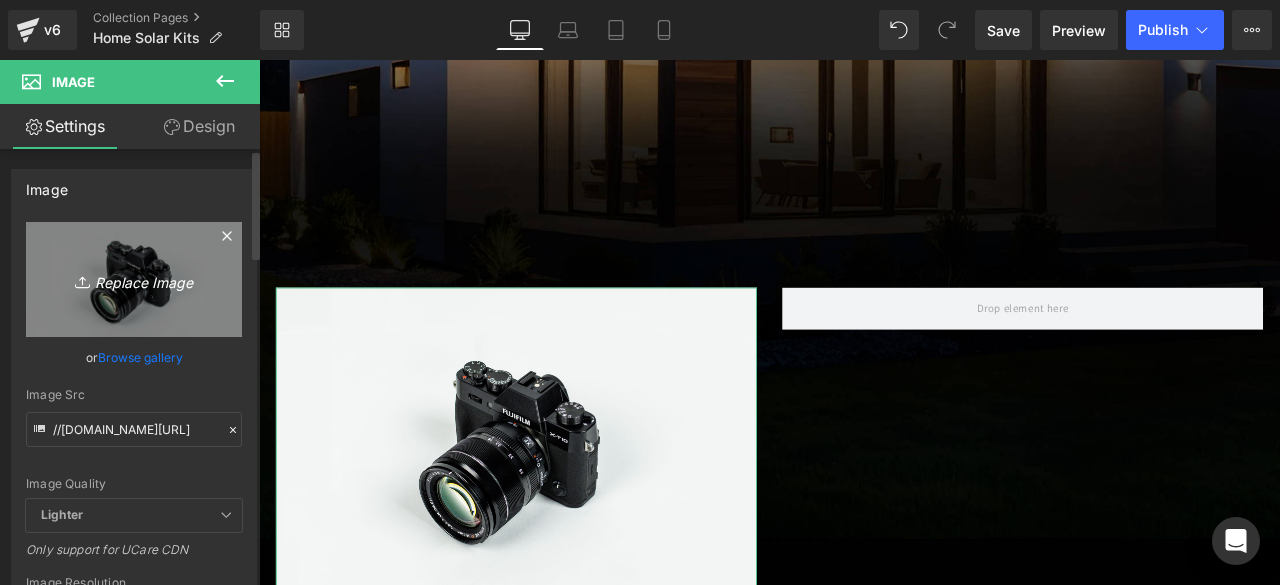 type on "C:\fakepath\KITS PNG.png" 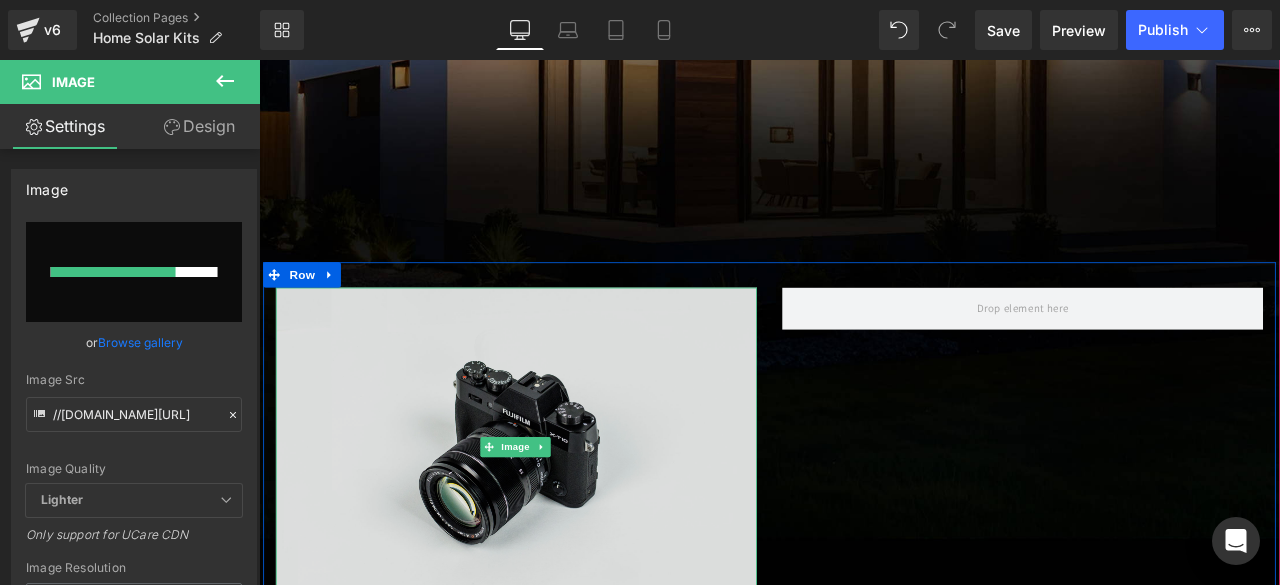 type 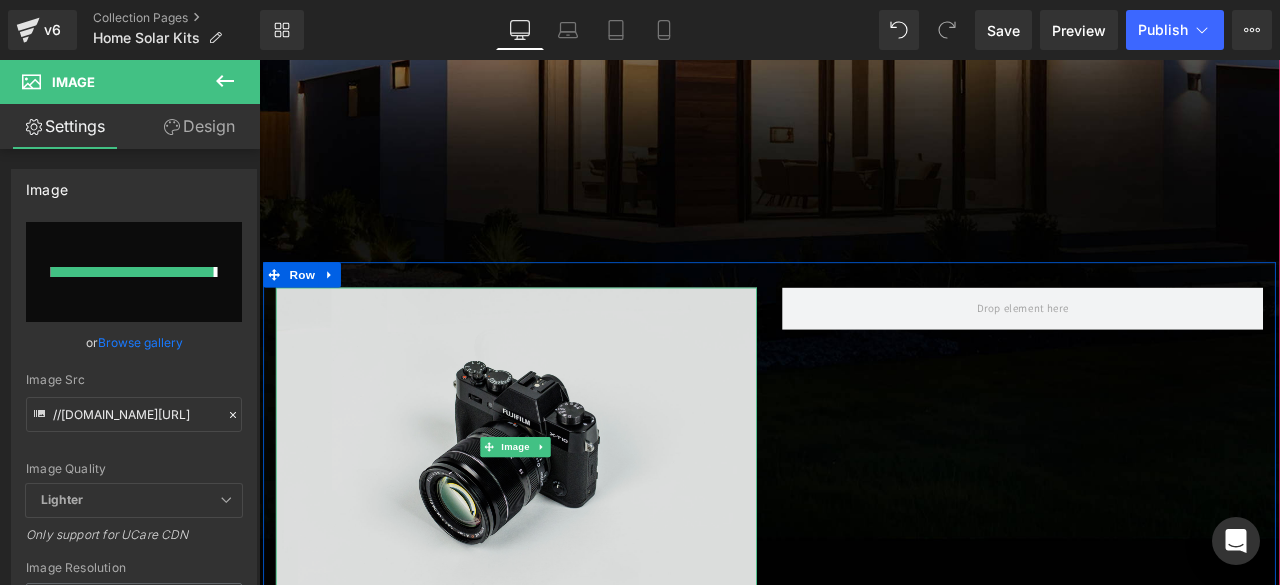 type on "[URL][DOMAIN_NAME]" 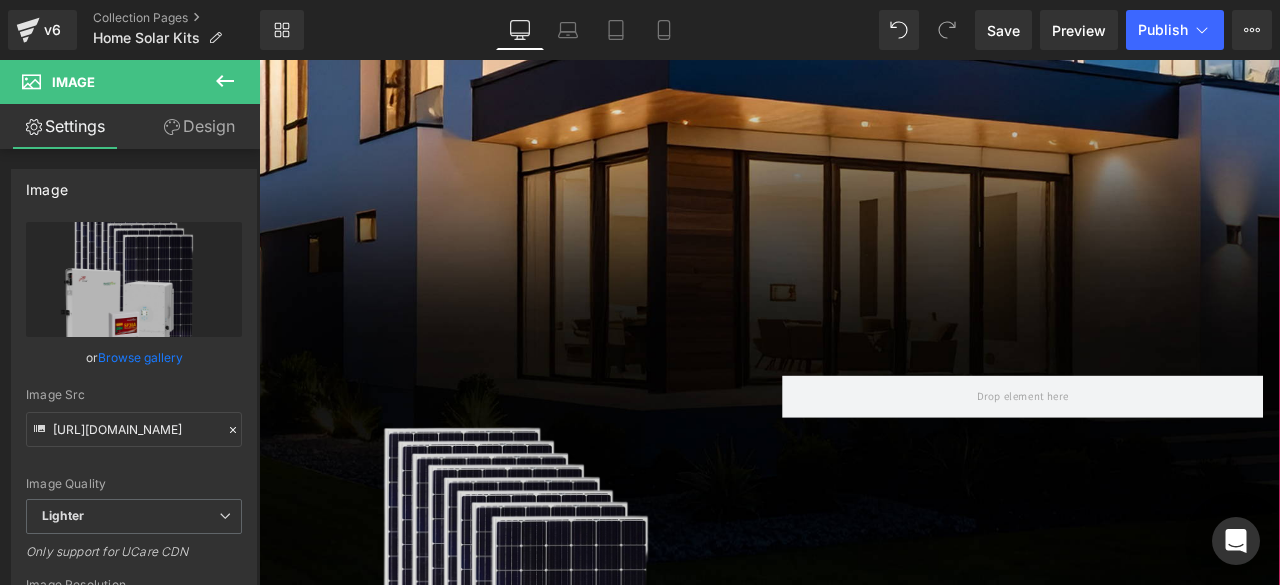 scroll, scrollTop: 804, scrollLeft: 0, axis: vertical 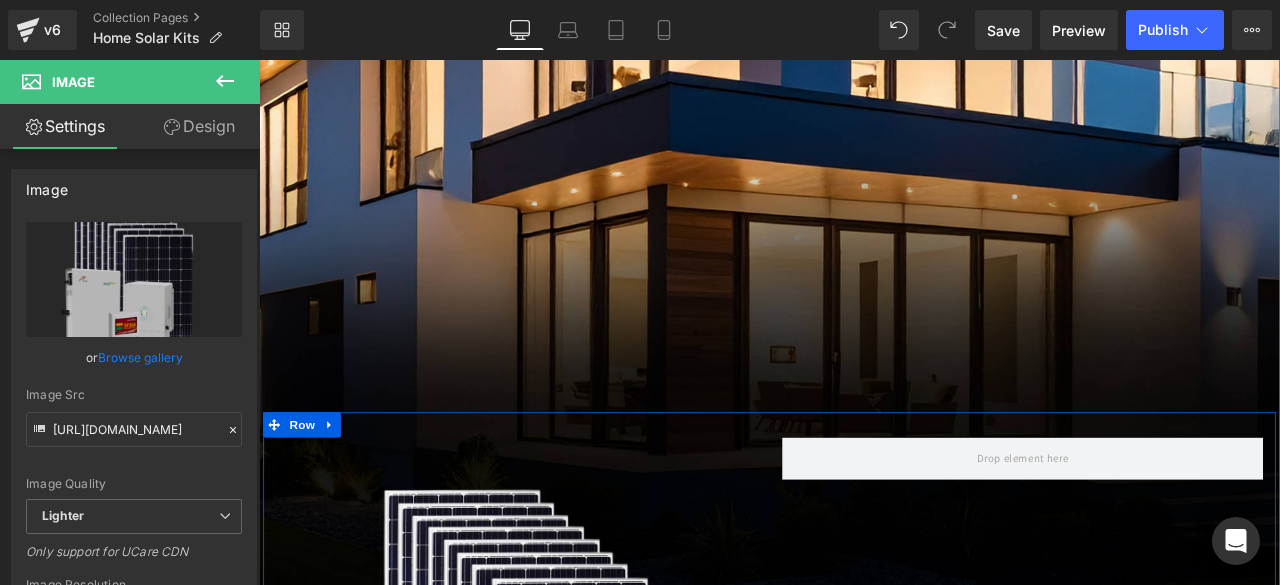 click 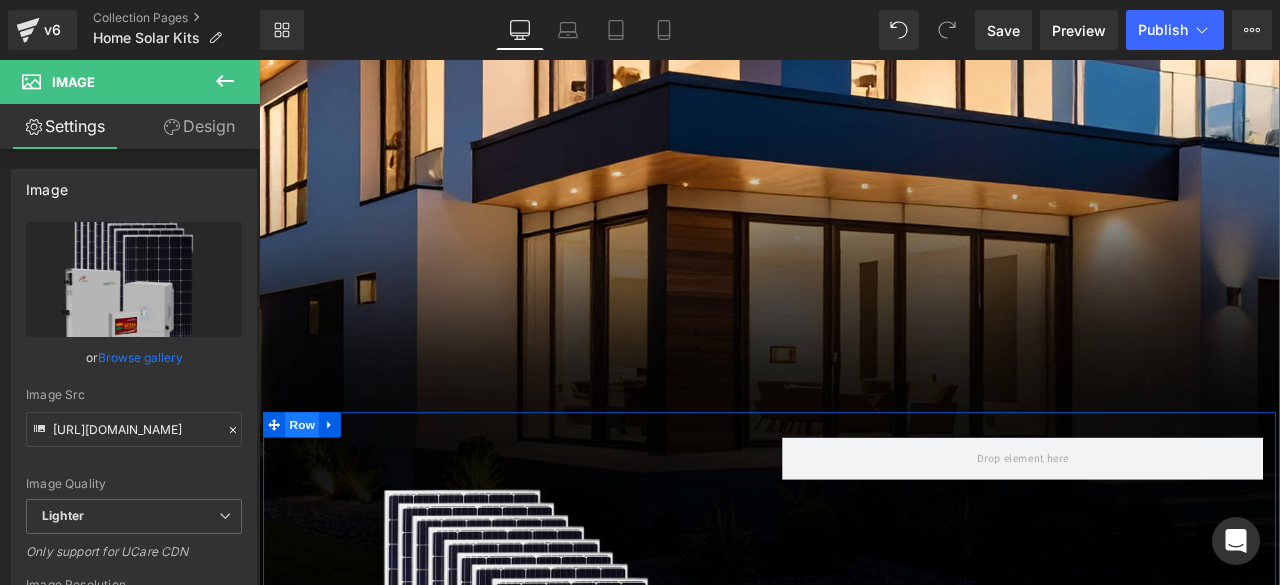 click on "Row" at bounding box center (310, 492) 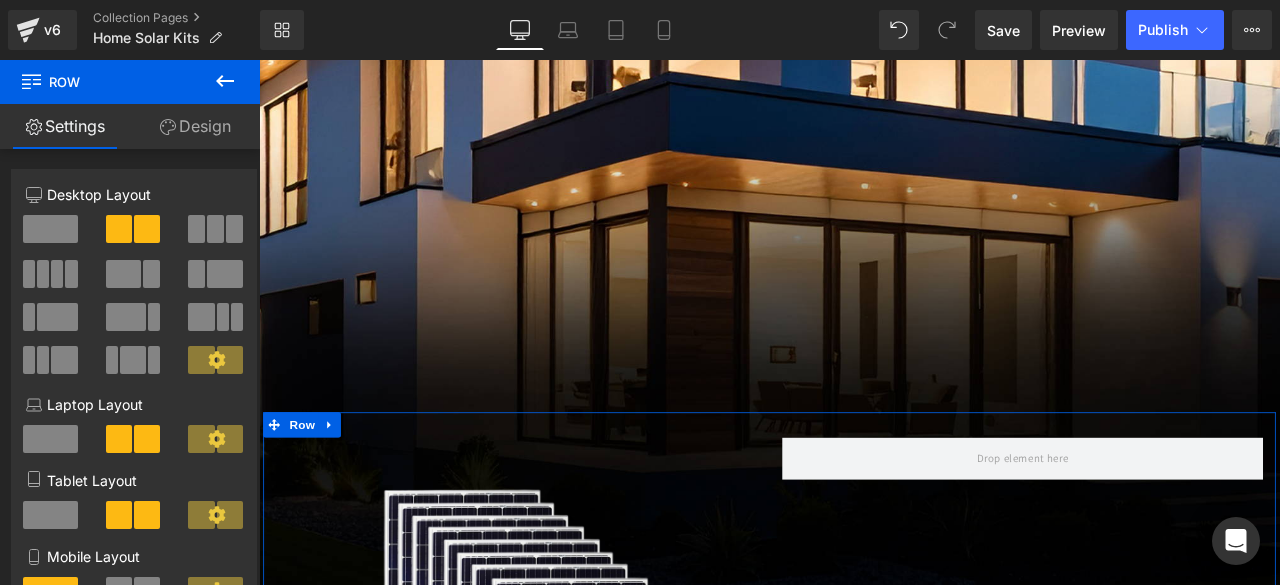 click on "Design" at bounding box center [195, 126] 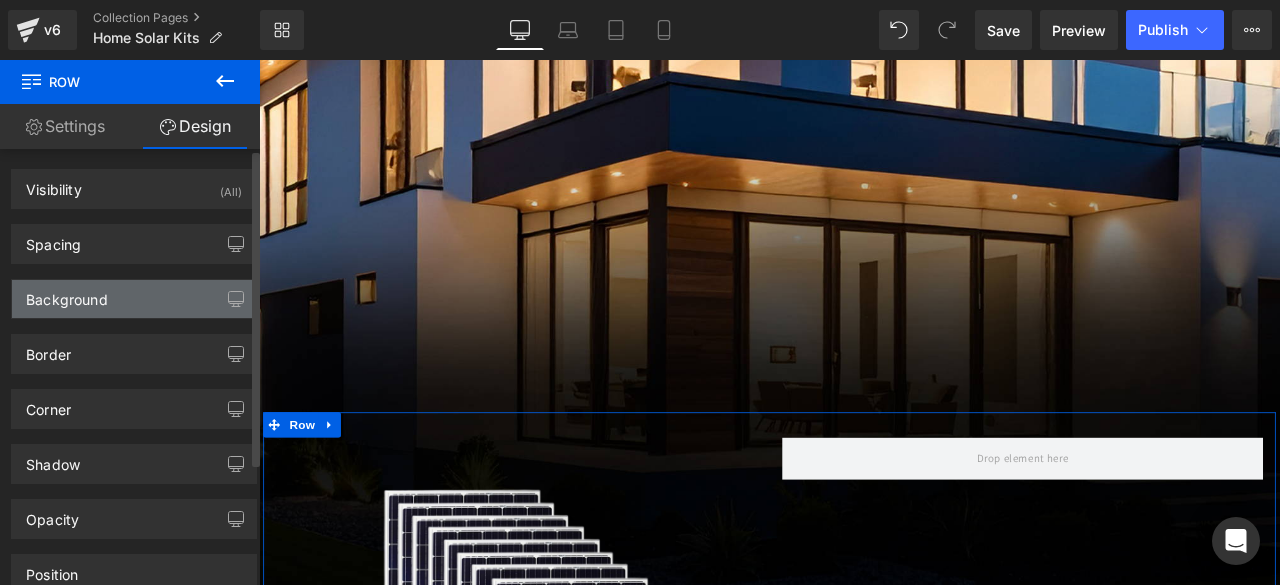 type on "0" 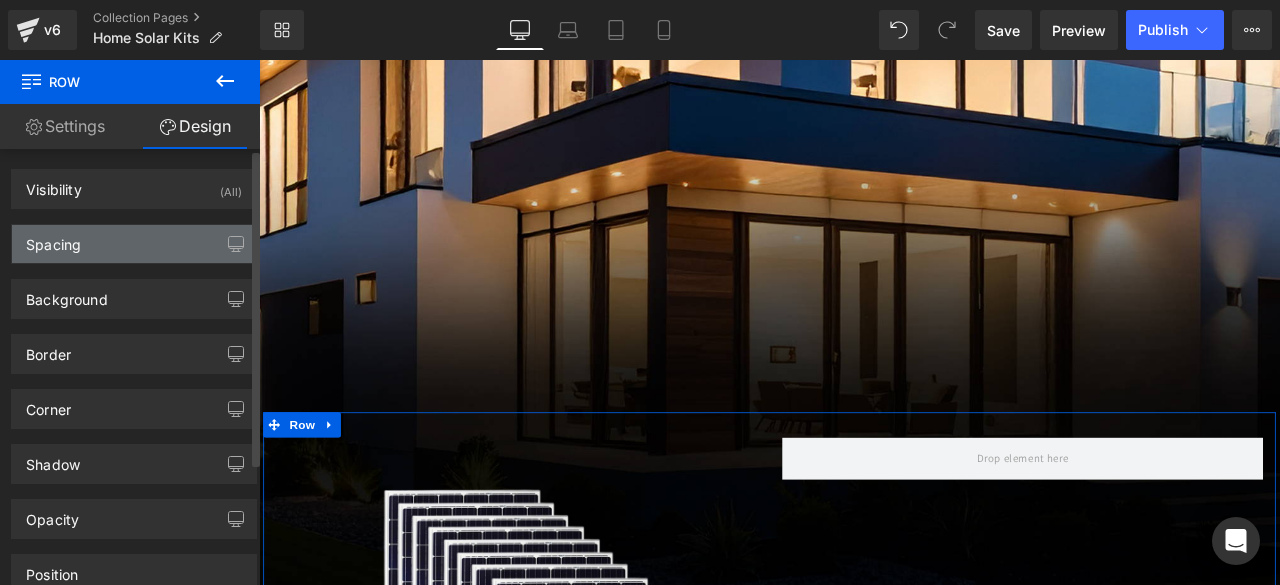 click on "Spacing" at bounding box center (134, 244) 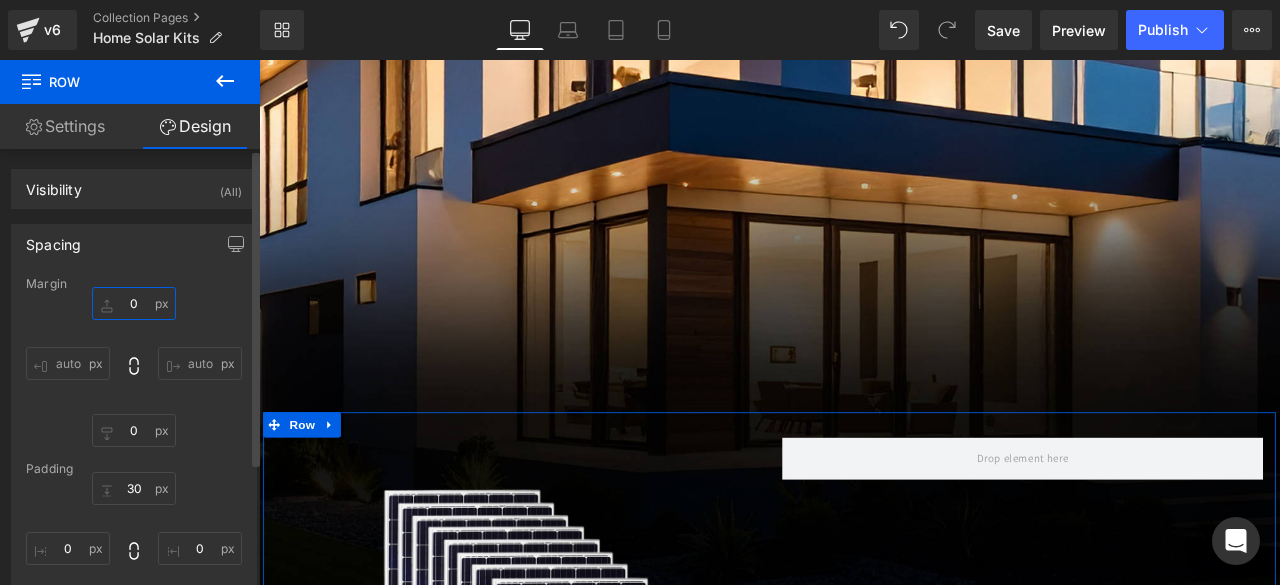 click on "0" at bounding box center (134, 303) 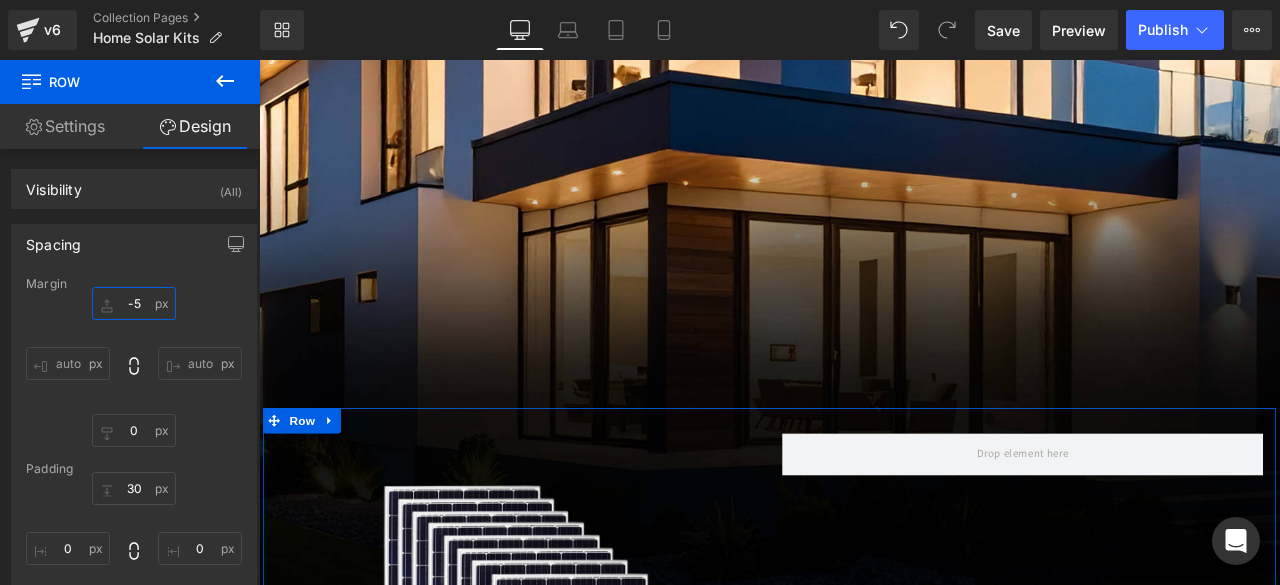 type on "-" 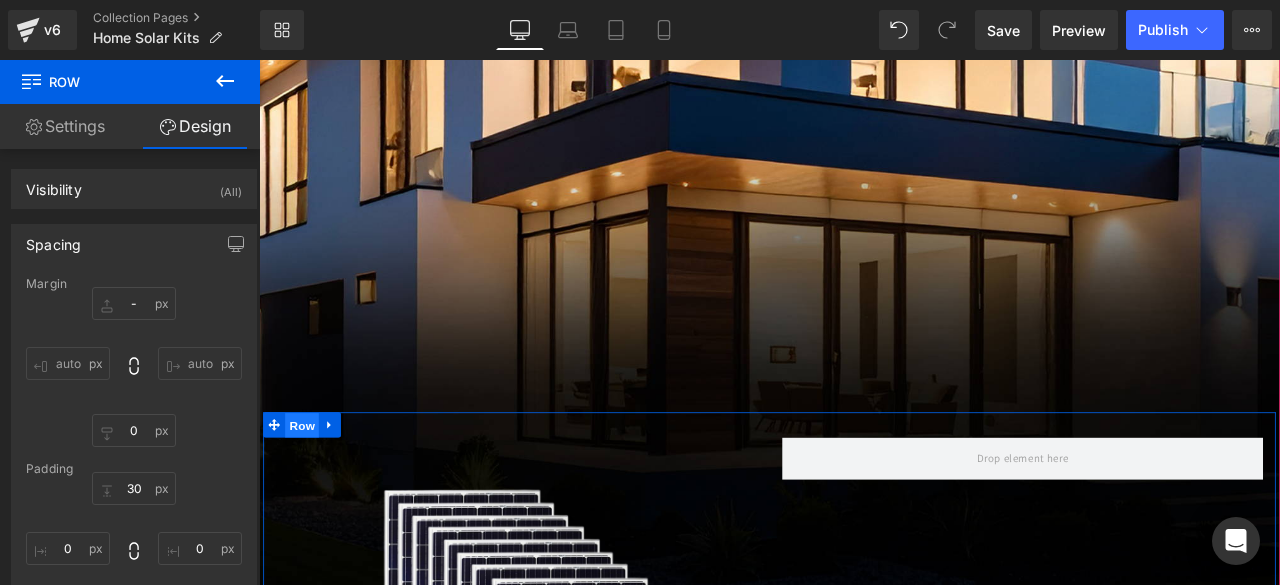 click on "Row" at bounding box center [310, 493] 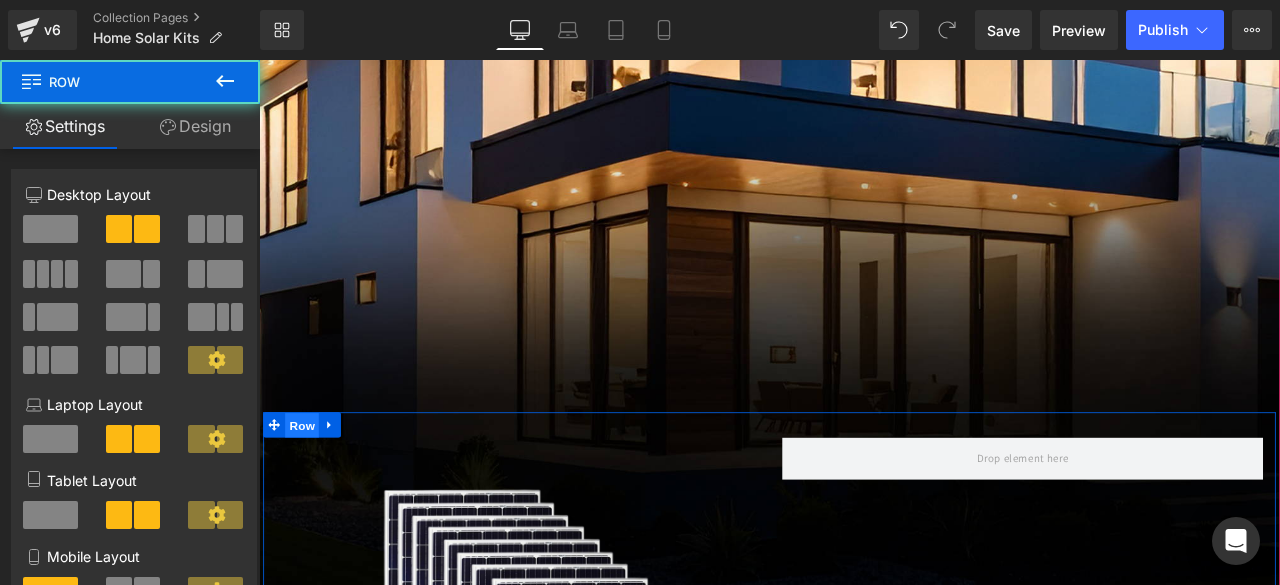 click on "Row" at bounding box center (310, 493) 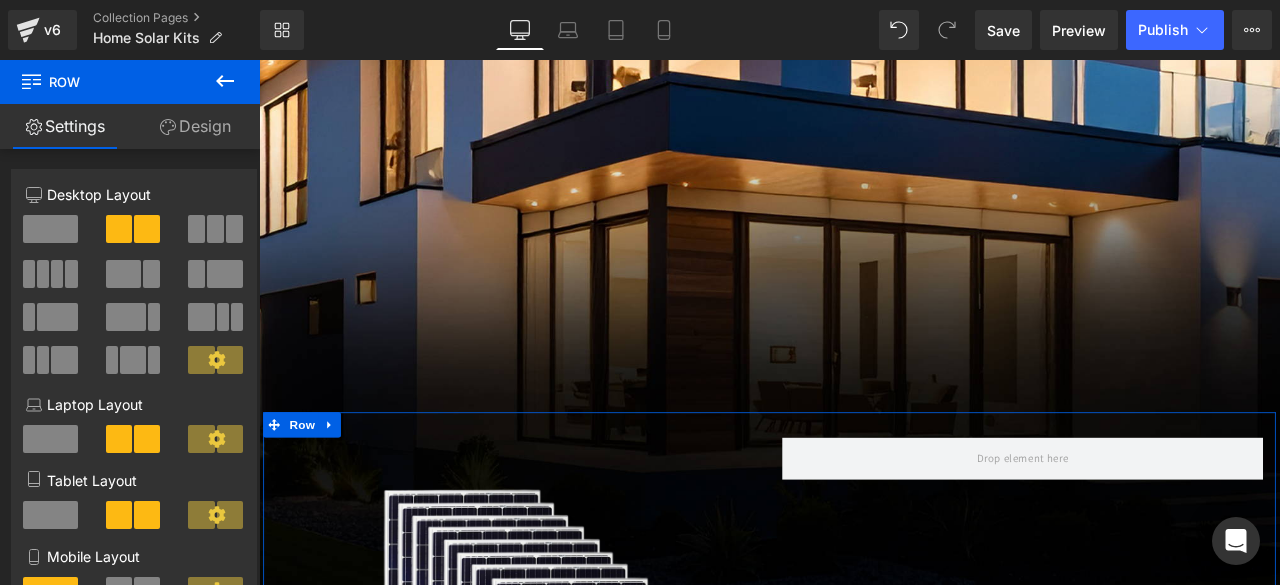 click on "Design" at bounding box center [195, 126] 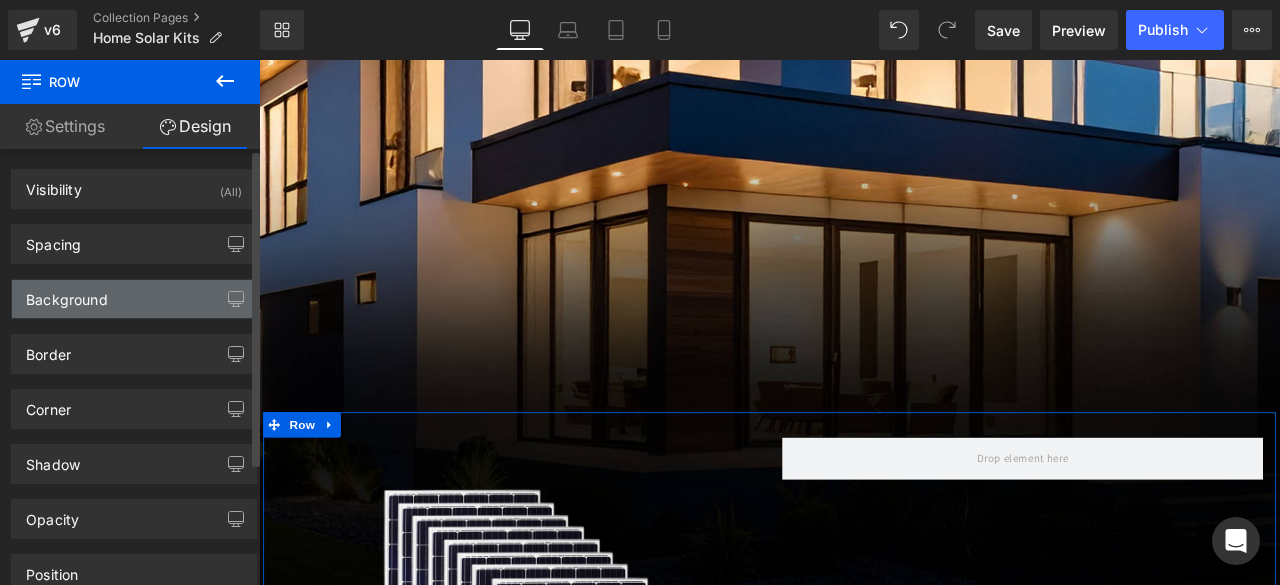type on "0" 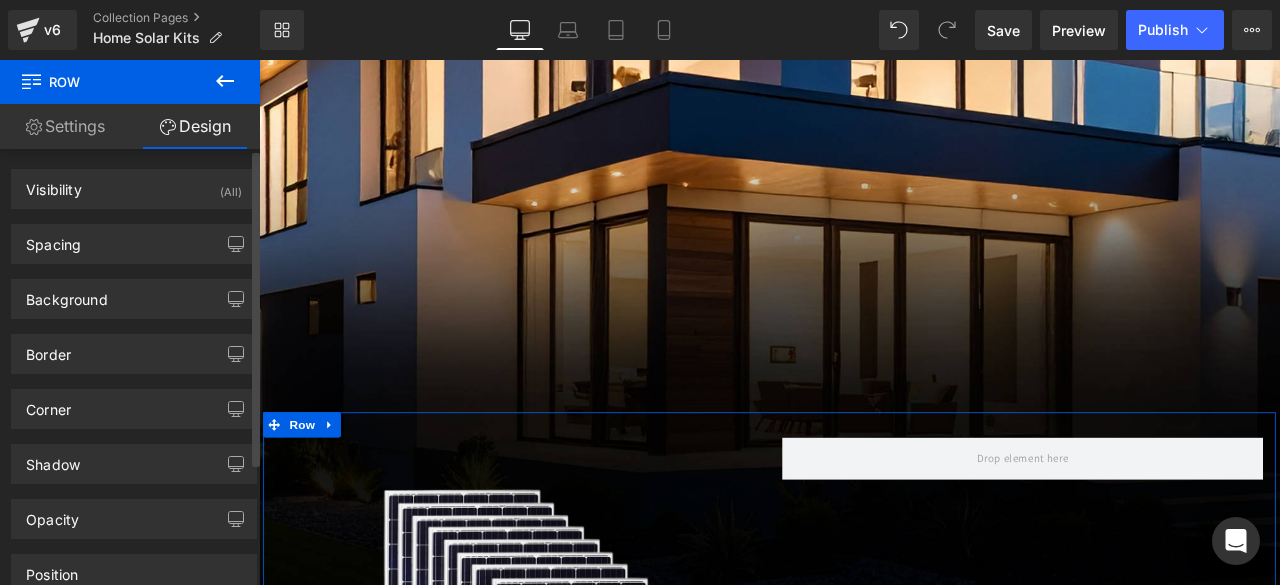 click on "Background
Color & Image color
transparent Color transparent 0 %
Image  Replace Image  Upload image or  Browse gallery Image Src Image Quality Lighter Lightest
Lighter
Lighter Lightest Only support for UCare CDN
More settings" at bounding box center (134, 291) 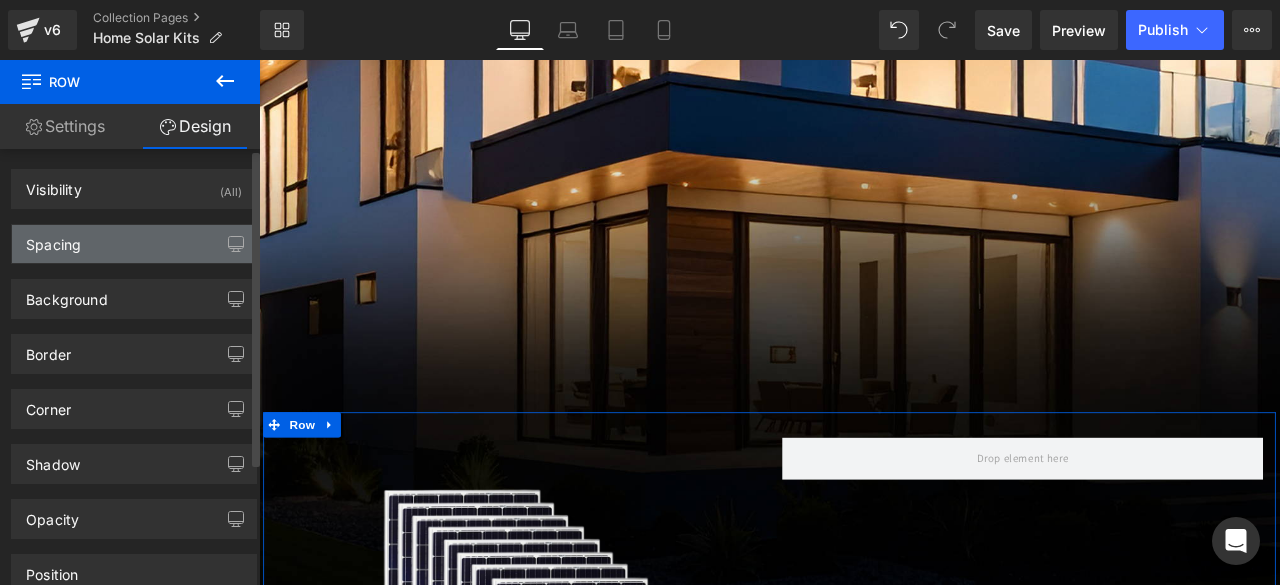 click on "Spacing" at bounding box center (53, 239) 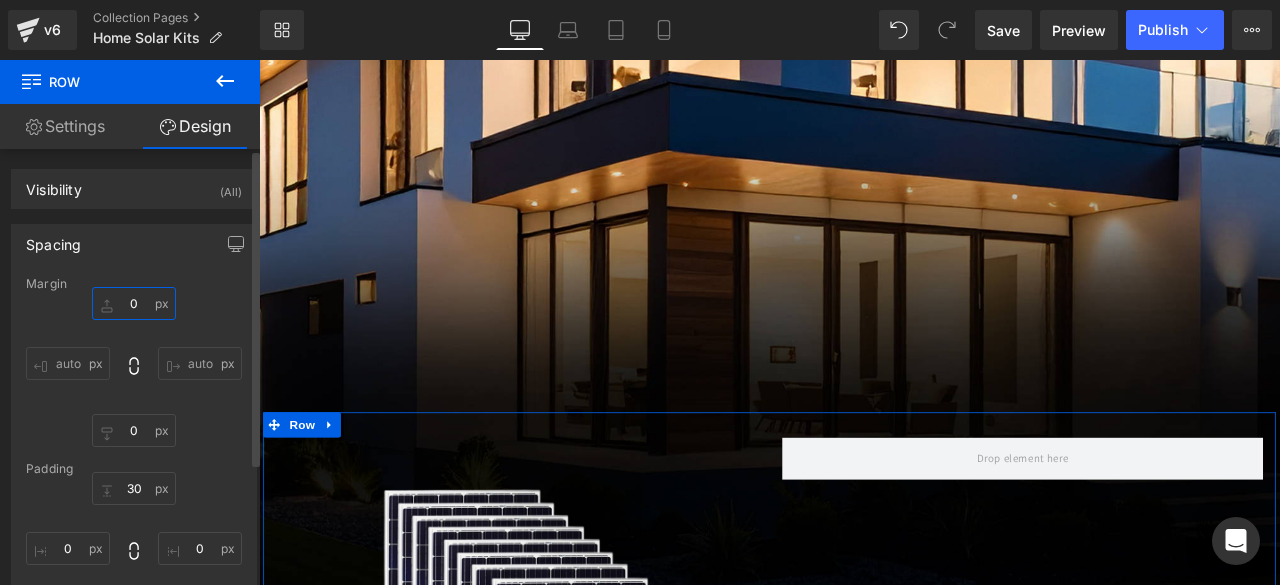 click on "0" at bounding box center (134, 303) 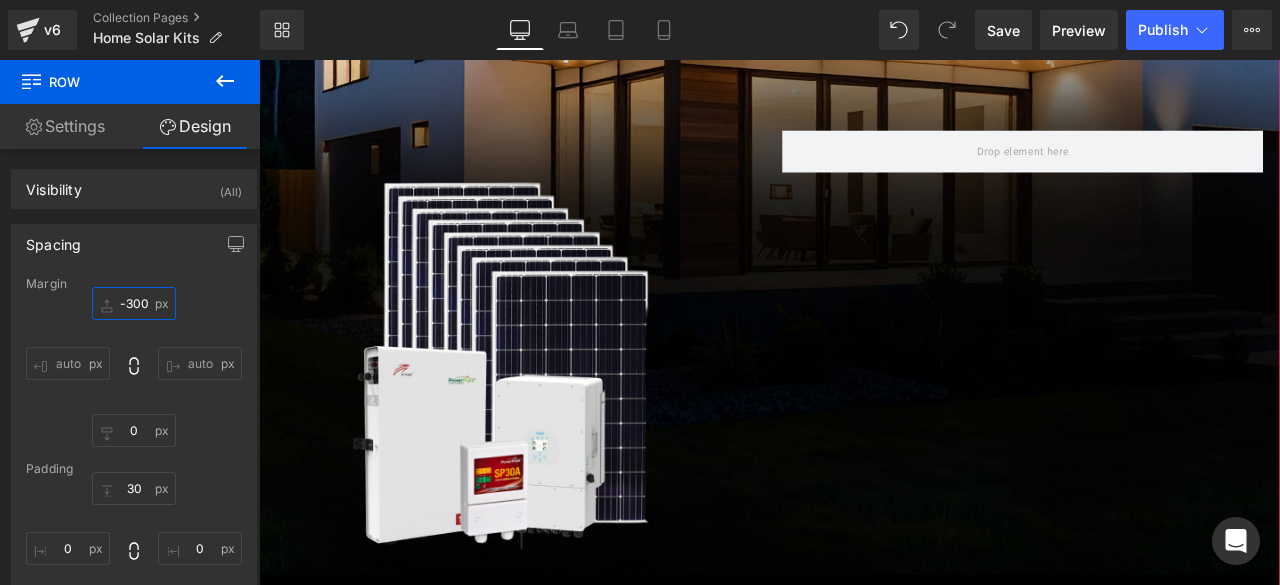 scroll, scrollTop: 869, scrollLeft: 0, axis: vertical 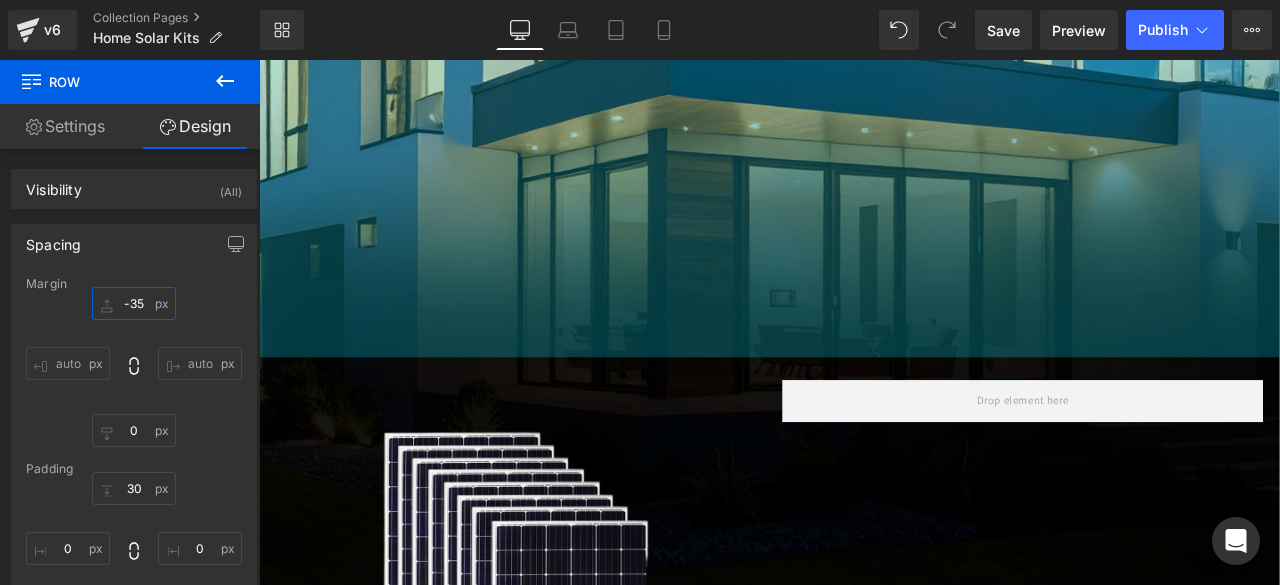 type on "-350" 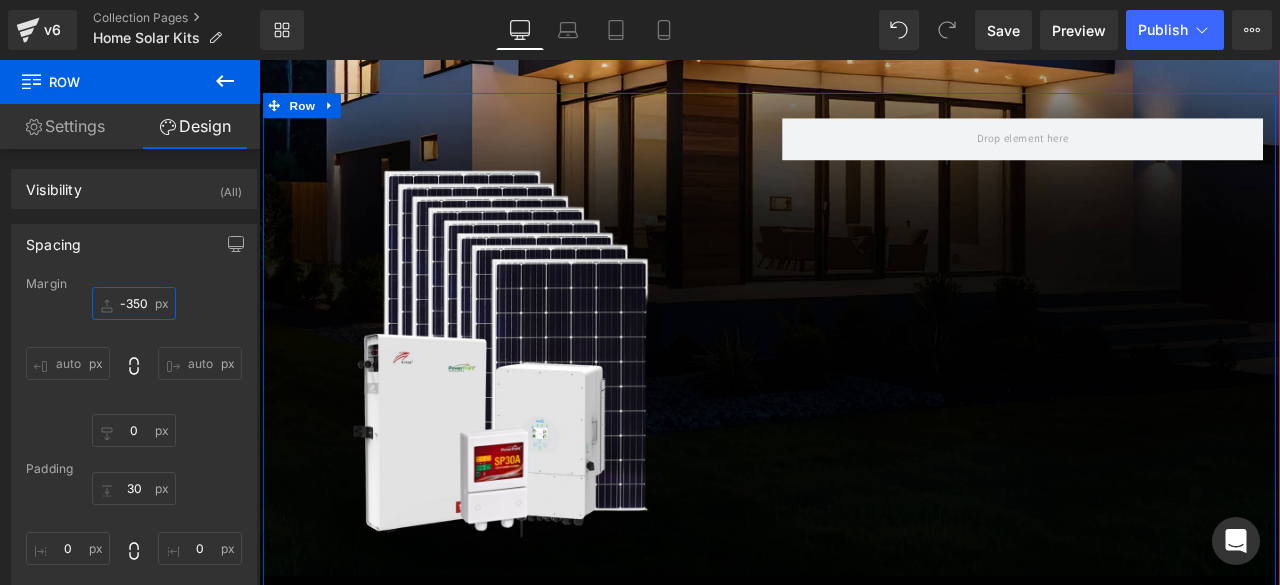scroll, scrollTop: 833, scrollLeft: 0, axis: vertical 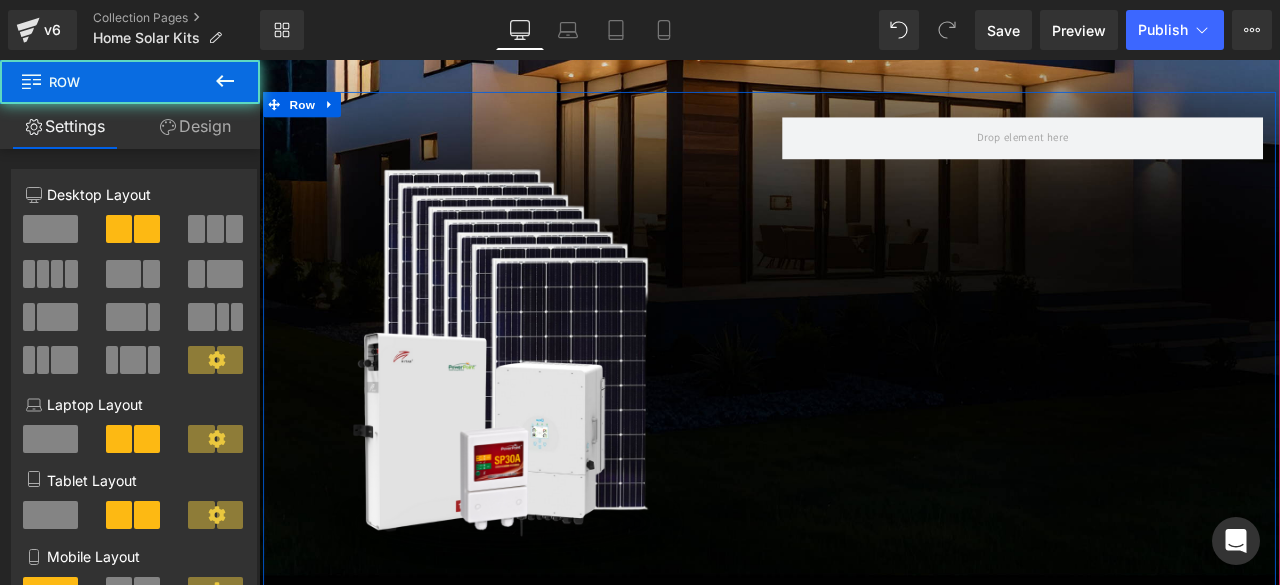 click on "Image
Row" at bounding box center (864, 403) 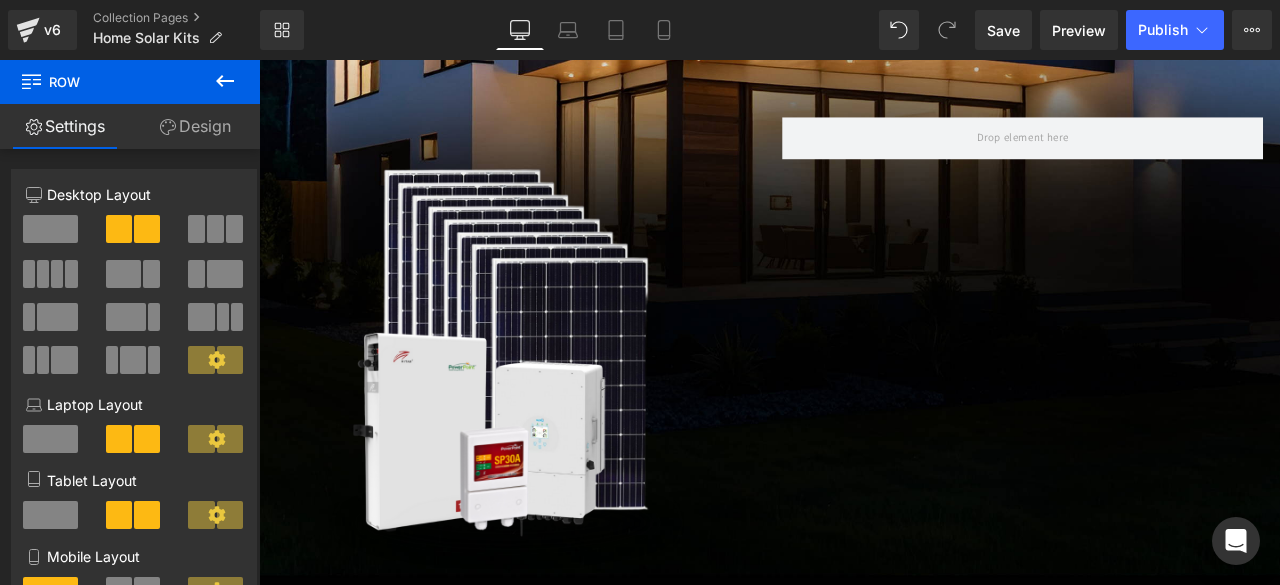 click at bounding box center [225, 82] 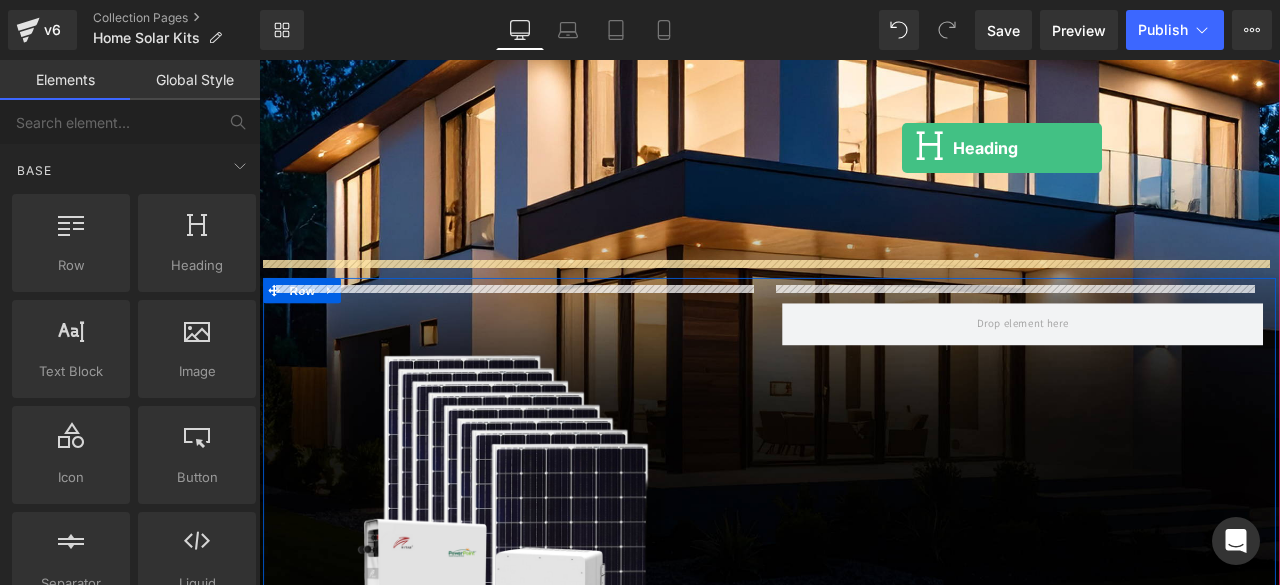 scroll, scrollTop: 593, scrollLeft: 0, axis: vertical 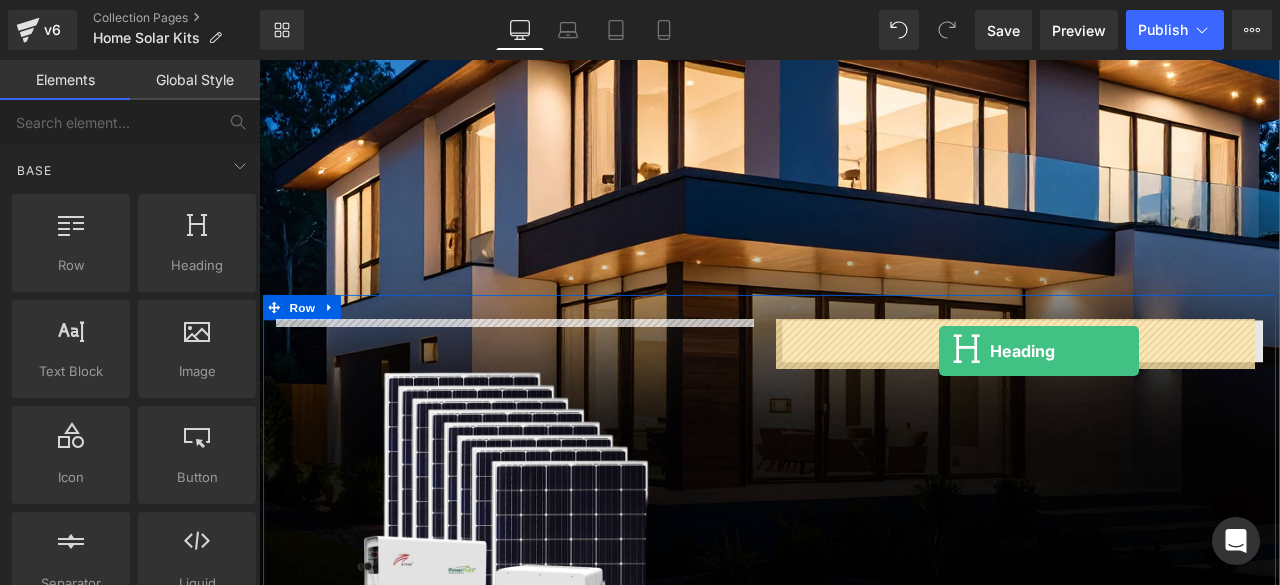 drag, startPoint x: 447, startPoint y: 327, endPoint x: 1065, endPoint y: 404, distance: 622.77844 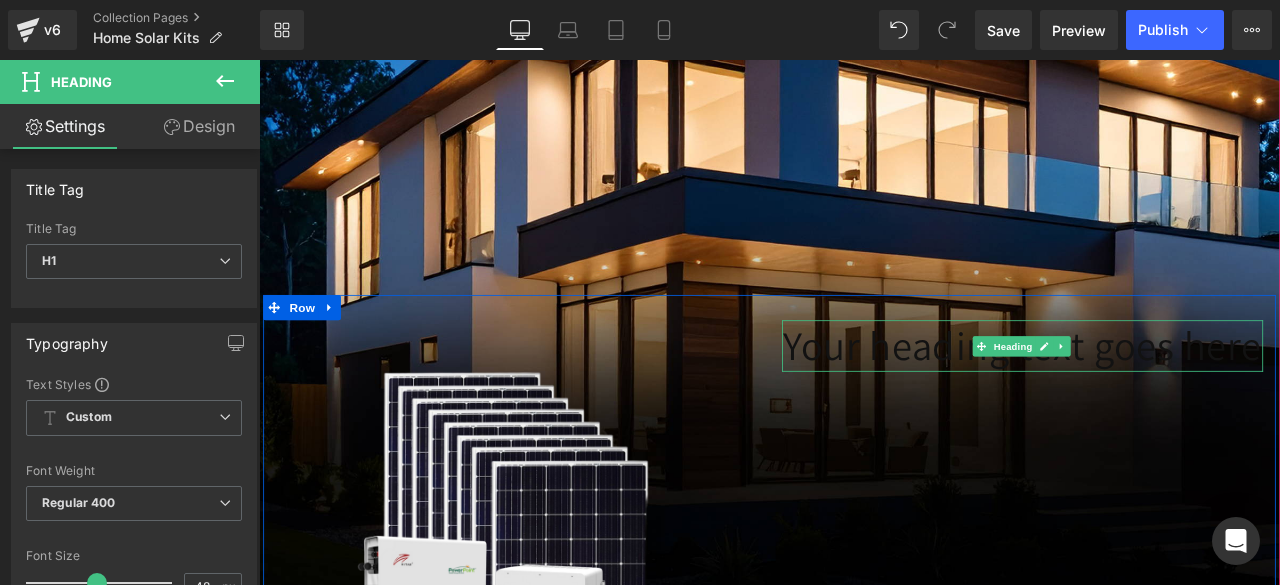 click on "Your heading text goes here" at bounding box center (1164, 398) 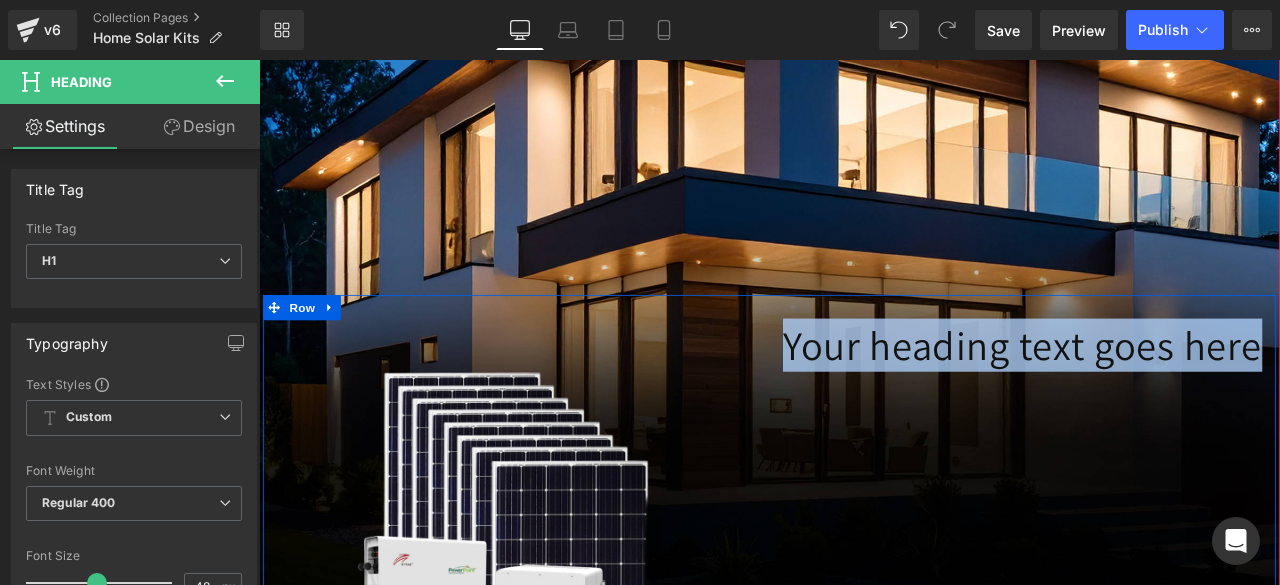 drag, startPoint x: 1429, startPoint y: 400, endPoint x: 865, endPoint y: 401, distance: 564.0009 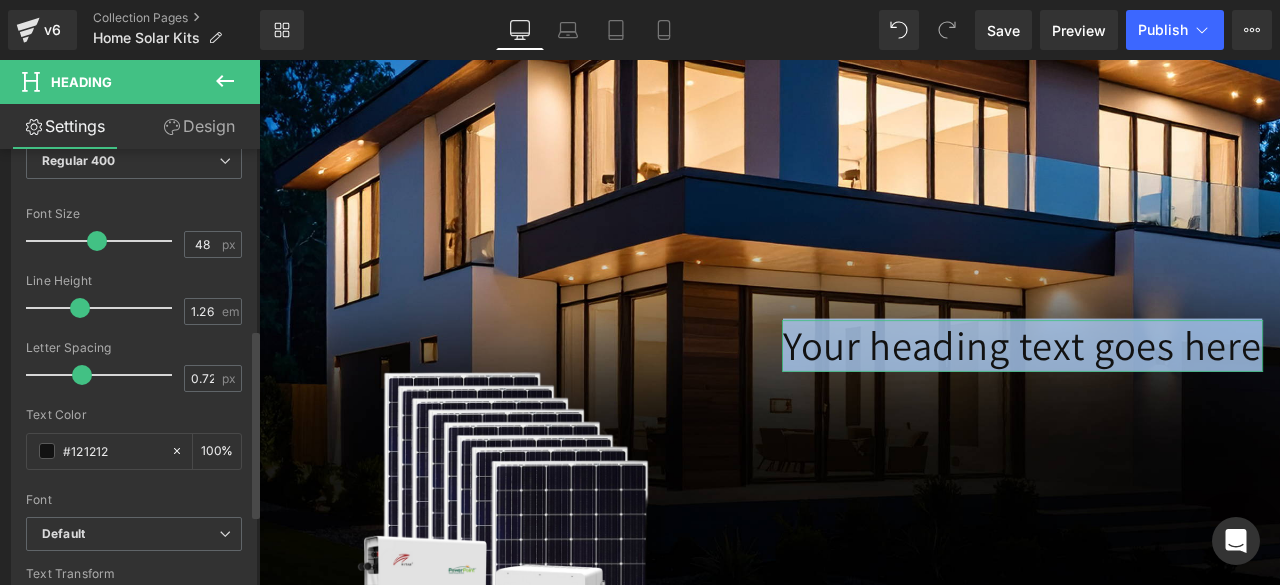 scroll, scrollTop: 443, scrollLeft: 0, axis: vertical 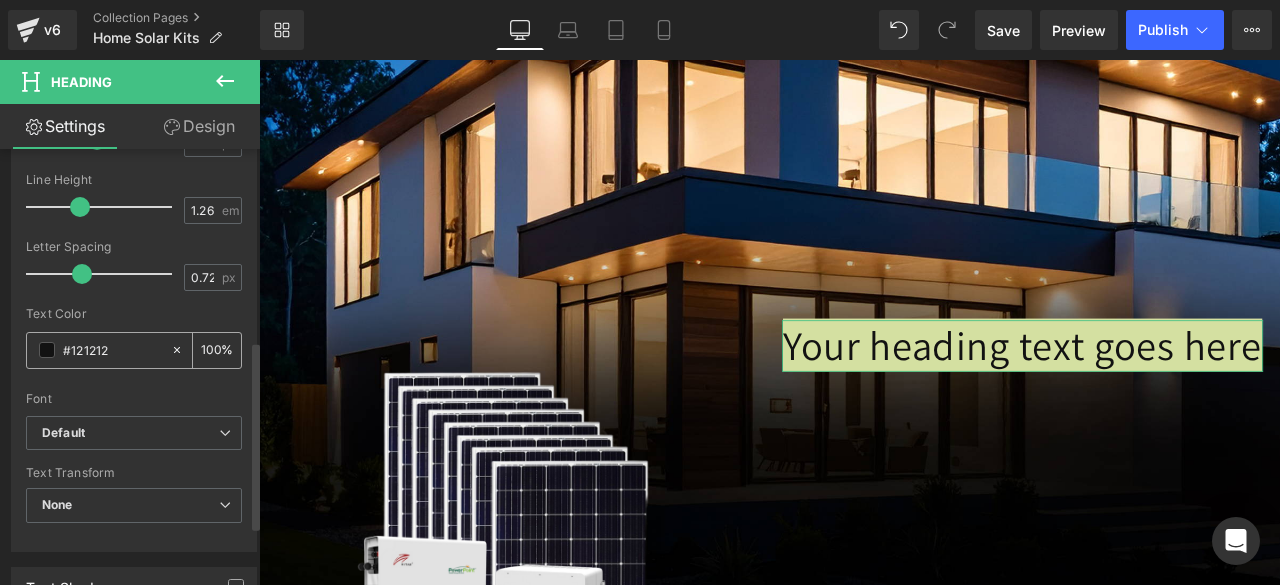 click at bounding box center (47, 350) 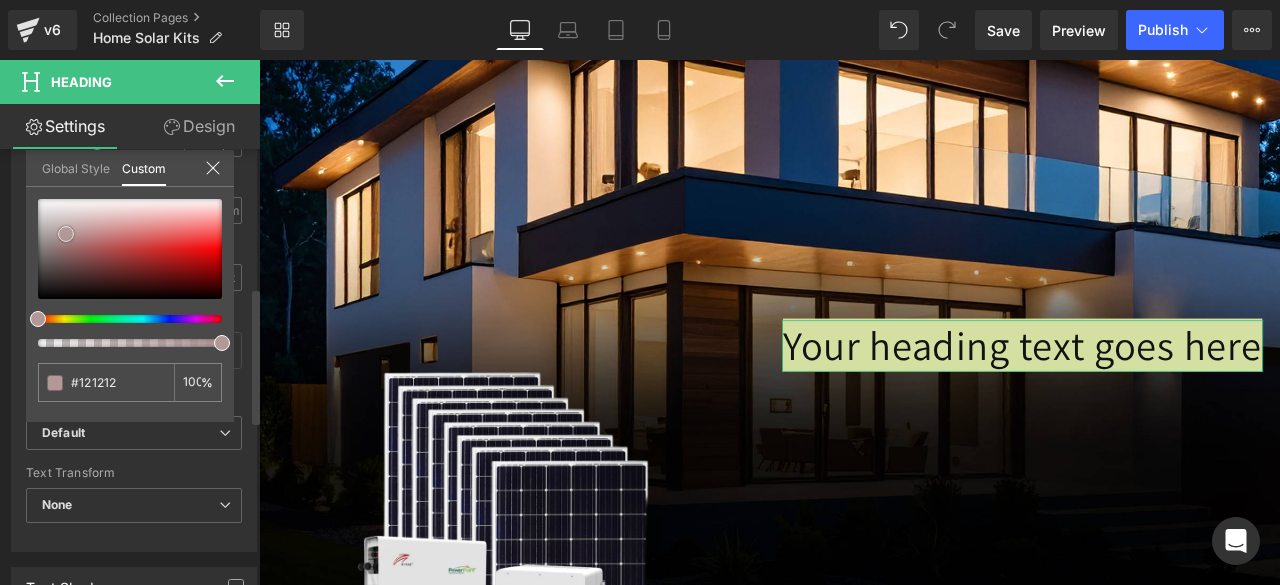 type on "#615151" 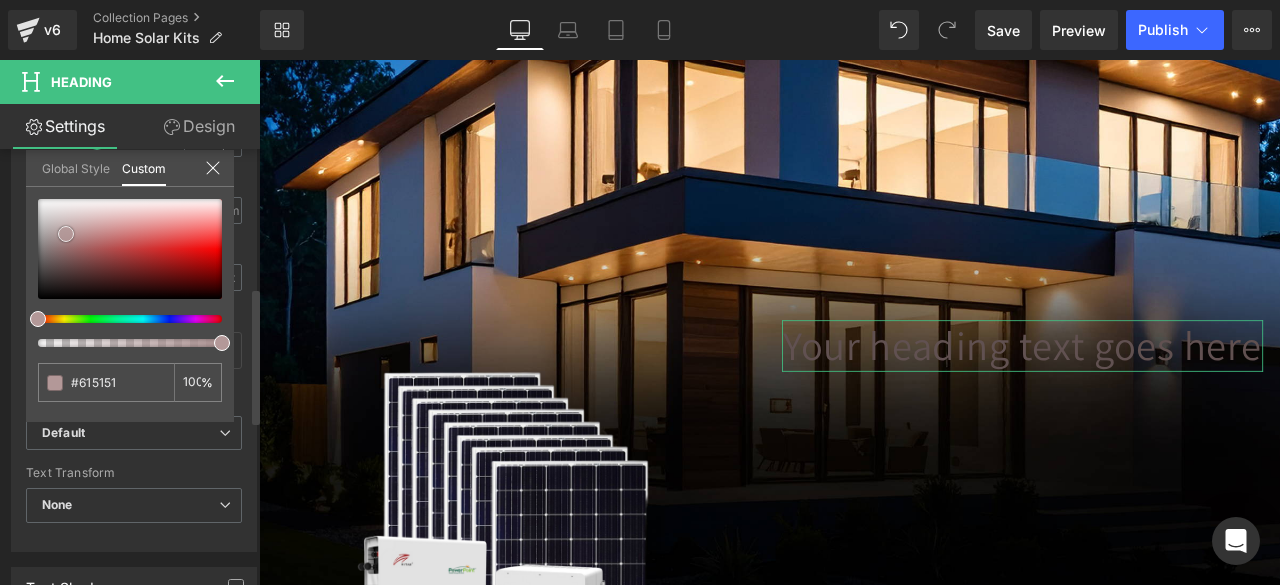 type on "#faf8f8" 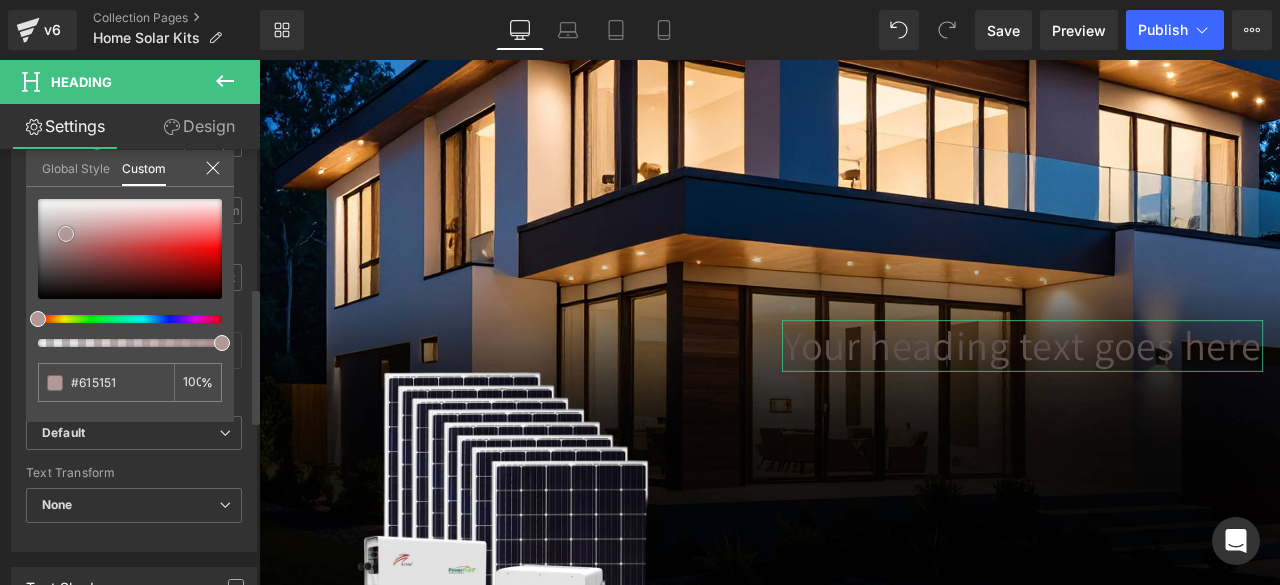 type on "#faf8f8" 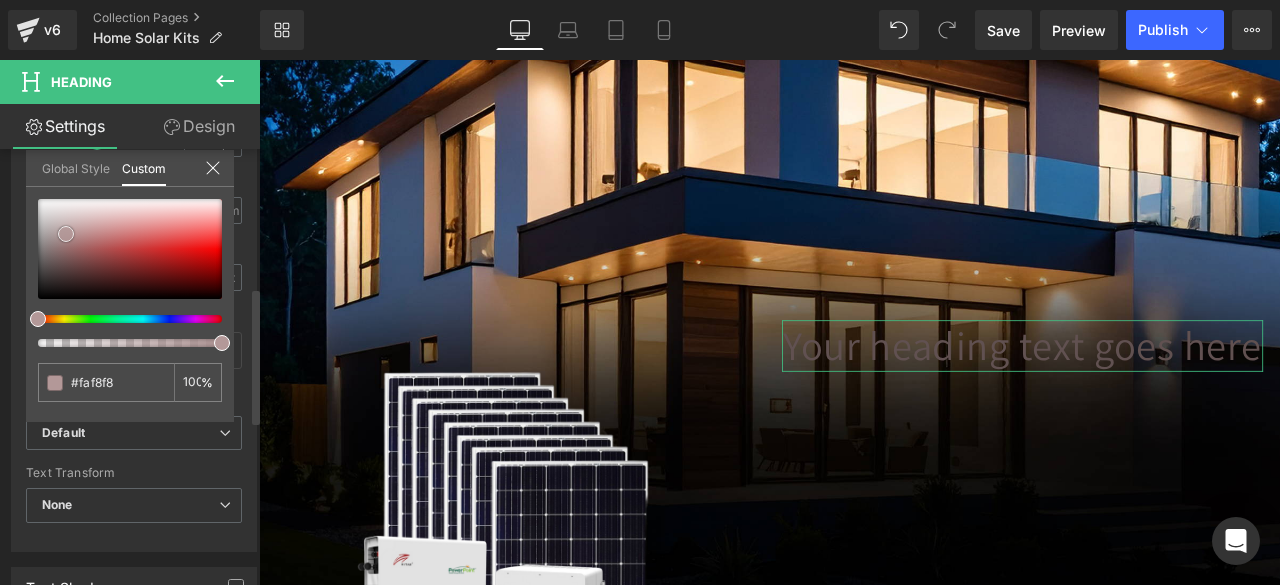 type on "#ffffff" 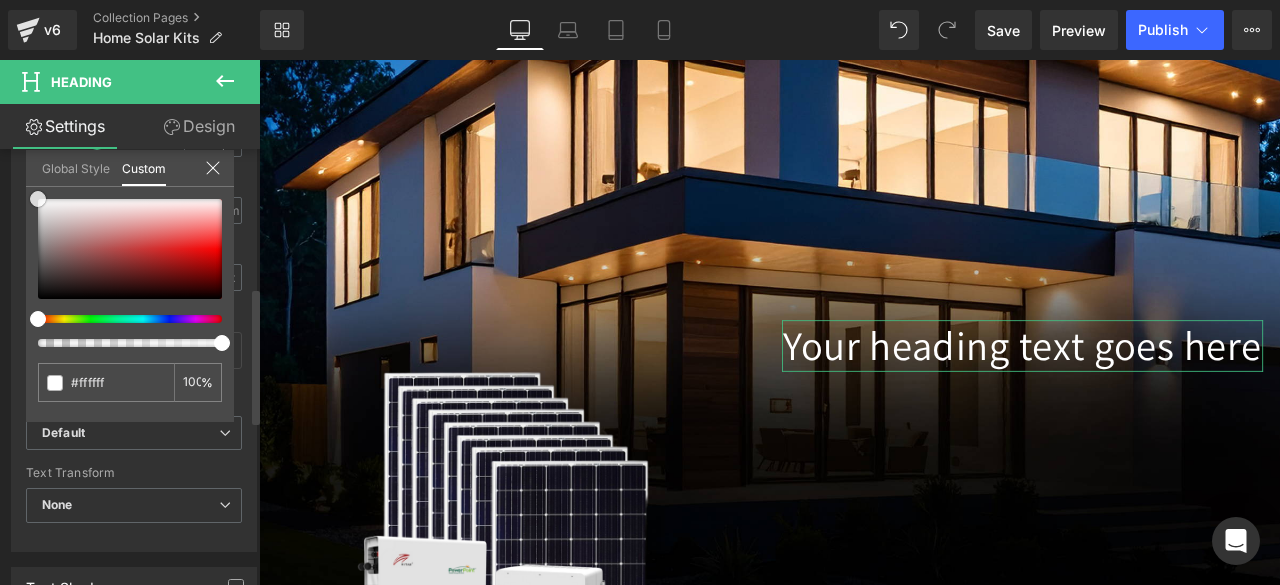 drag, startPoint x: 32, startPoint y: 290, endPoint x: 25, endPoint y: 189, distance: 101.24229 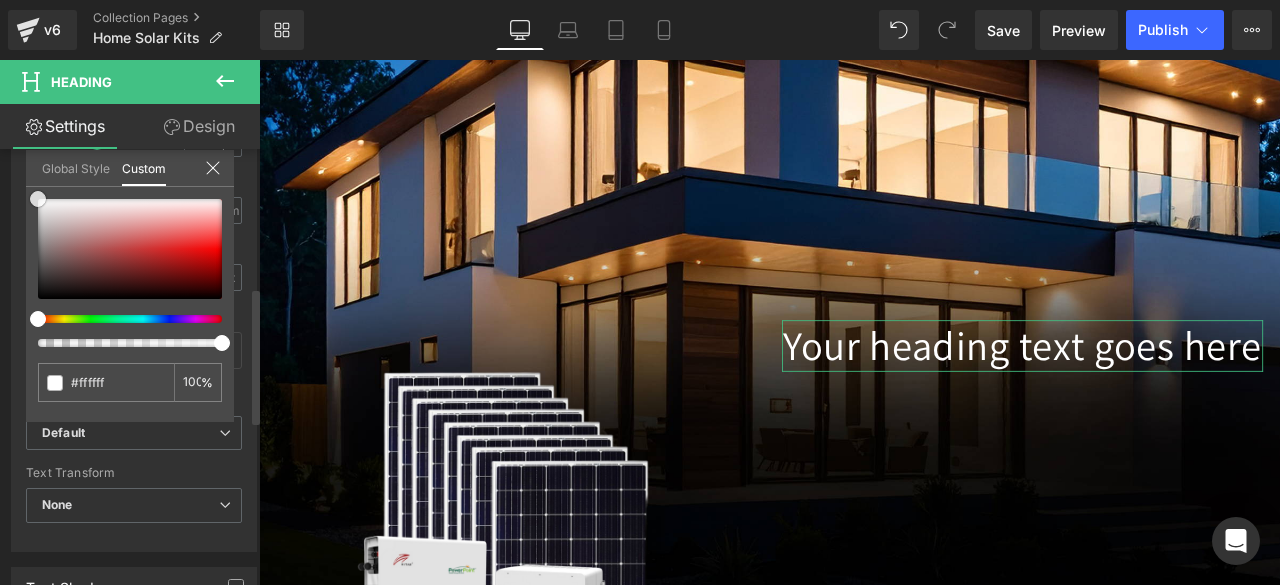 click on "Typography Text Styles Custom
Custom
Setup Global Style
Custom
Setup Global Style
Thin 100 Semi Thin 200 Light 300 Regular 400 Medium 500 Semi Bold 600 Super Bold 800 Boldest 900 Bold 700 Lighter Bolder Font Weight
Regular 400
Thin 100 Semi Thin 200 Light 300 Regular 400 Medium 500 Semi Bold 600 Super Bold 800 Boldest 900 Bold 700 Lighter Bolder 48px Font Size 48 px 1.26em Line Height 1.26 em 0.72px Letter Spacing 0.72 px rgba(255, 255, 255, 1) Text Color #ffffff 100 % inherit
Font
Default
AR One Sans
Geologica
Assistant" at bounding box center [134, 208] 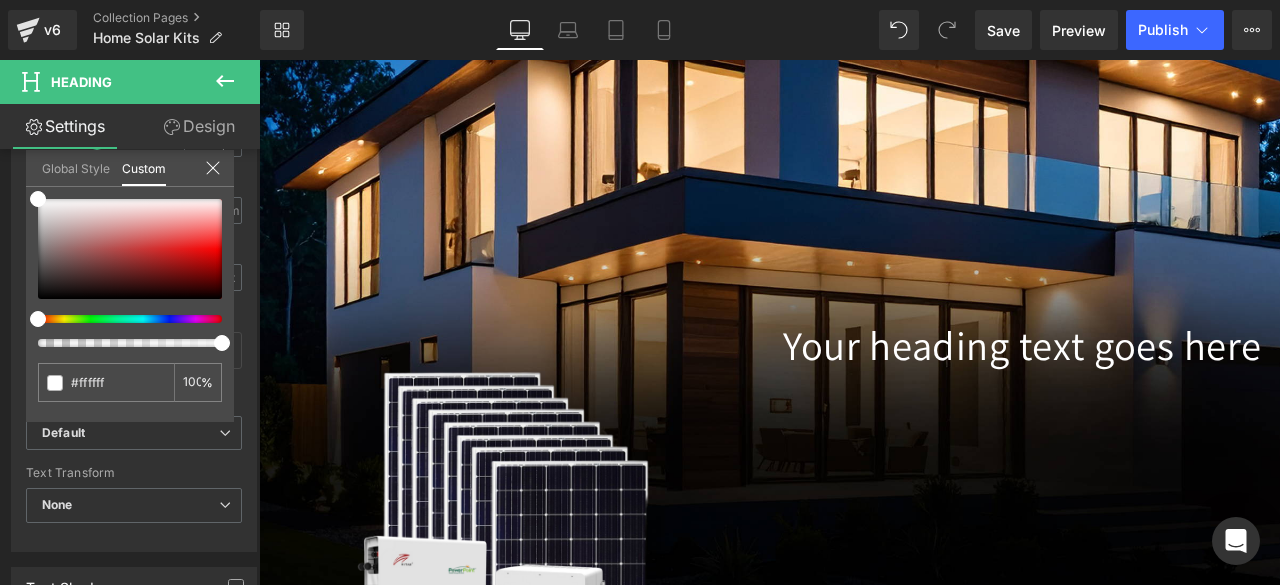 click on "Skip to content
CELEBRATING 20 YEARS OF SERVING YOU!
Home
Contact Us
About Us
Products
Products
Surge Protection
Extensions" at bounding box center (864, 1962) 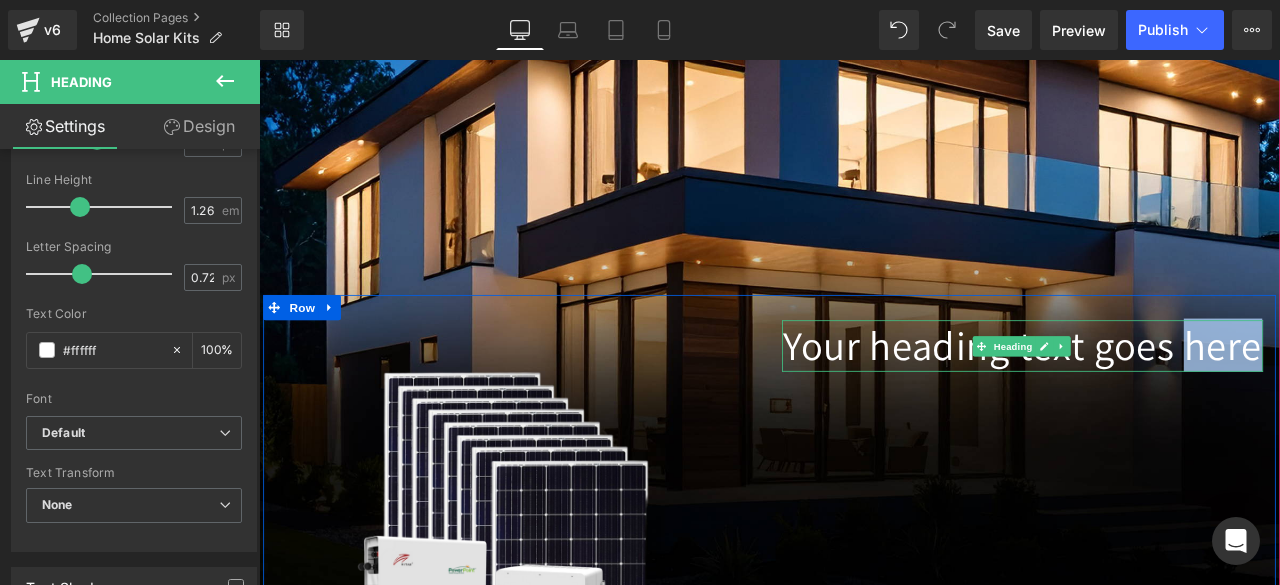 click on "Your heading text goes here" at bounding box center (1164, 398) 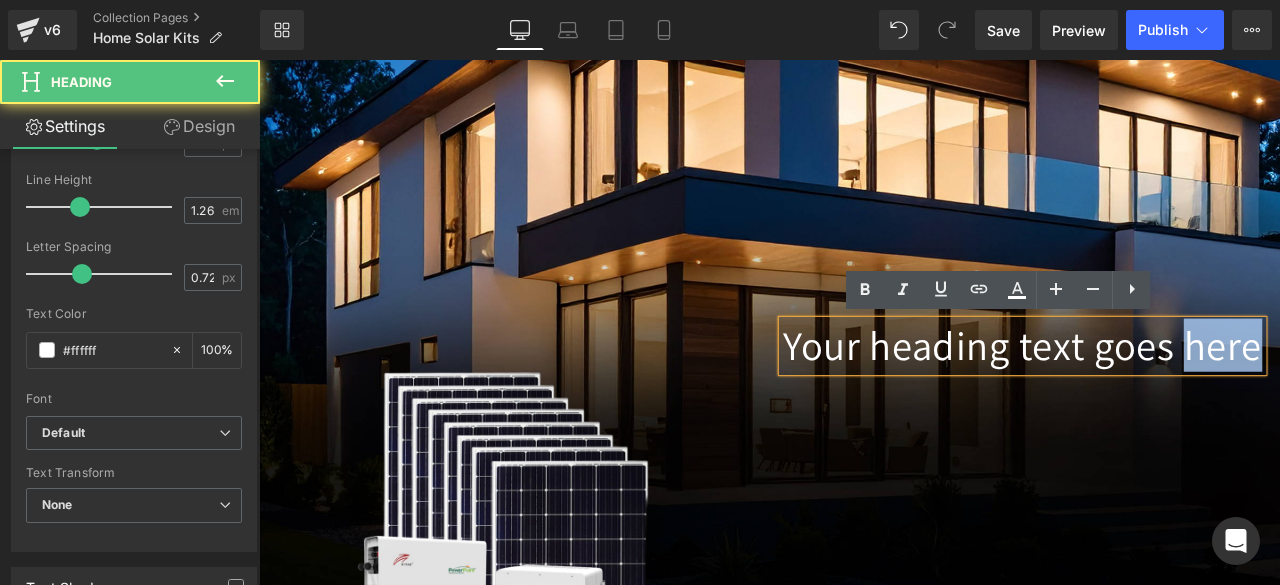 click on "Your heading text goes here" at bounding box center [1164, 398] 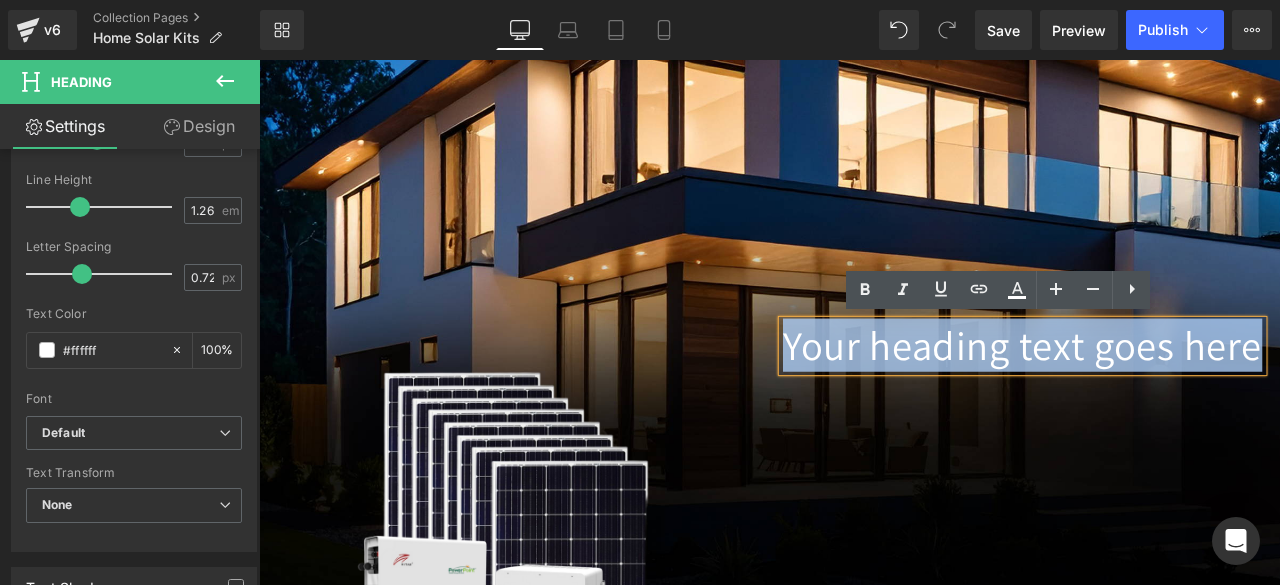 drag, startPoint x: 1435, startPoint y: 408, endPoint x: 876, endPoint y: 438, distance: 559.80444 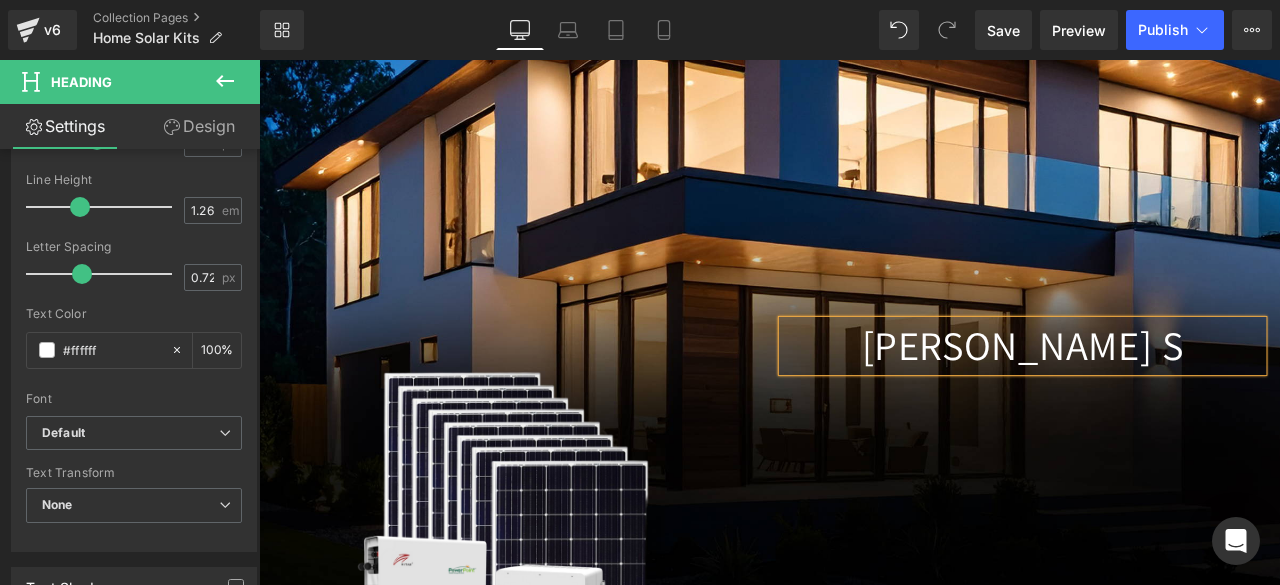 click on "[PERSON_NAME] S" at bounding box center [1164, 398] 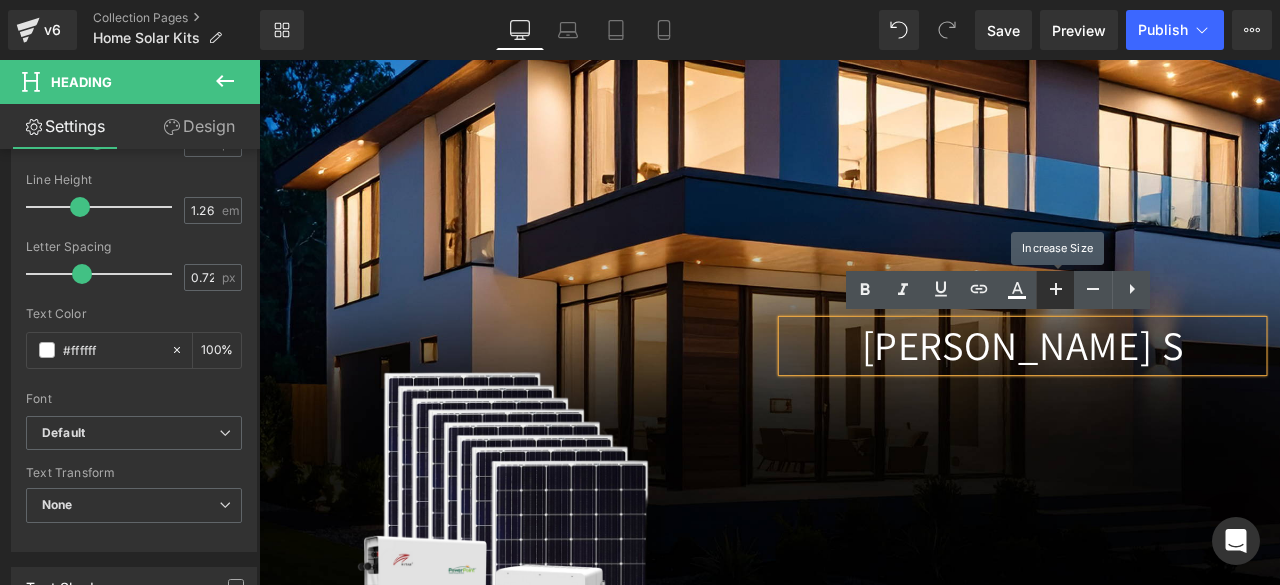 click 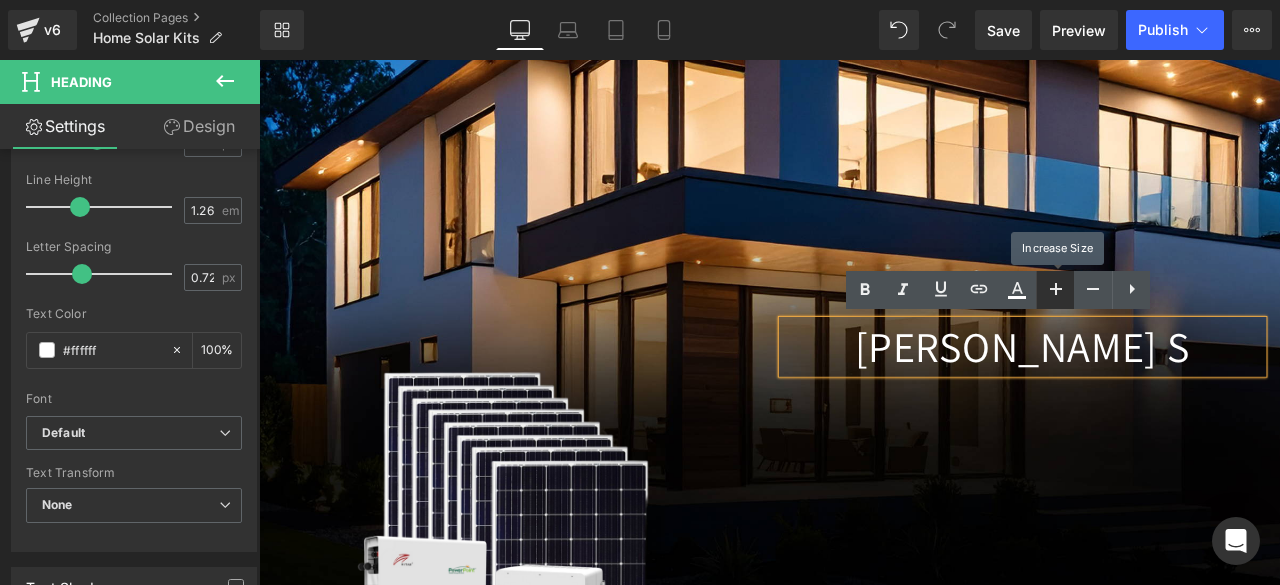 click 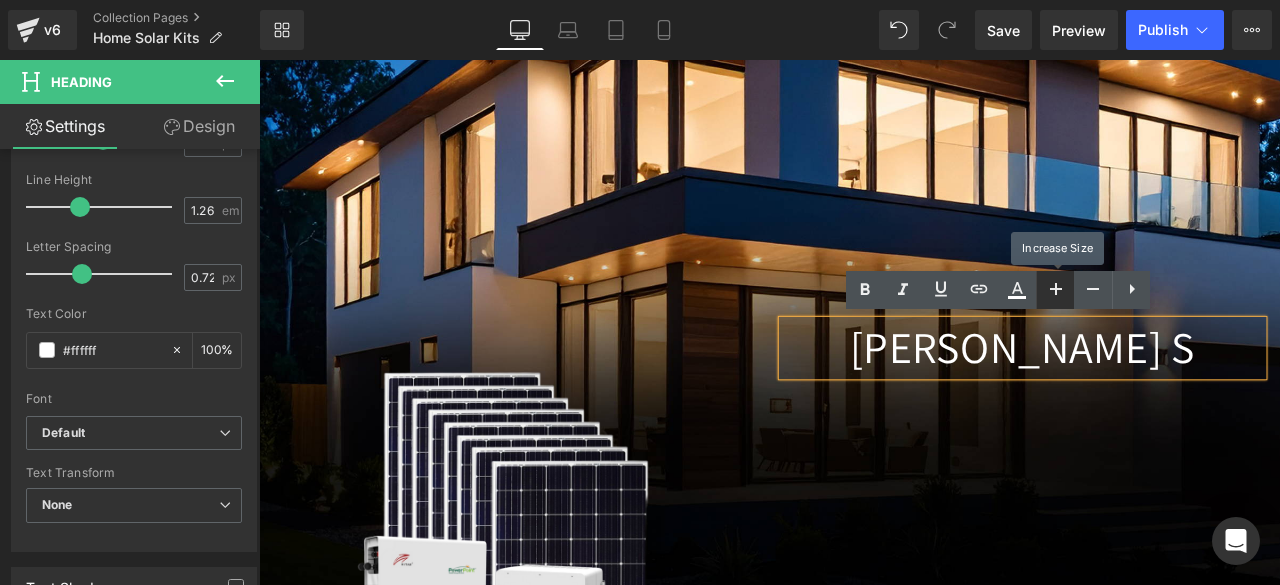 click 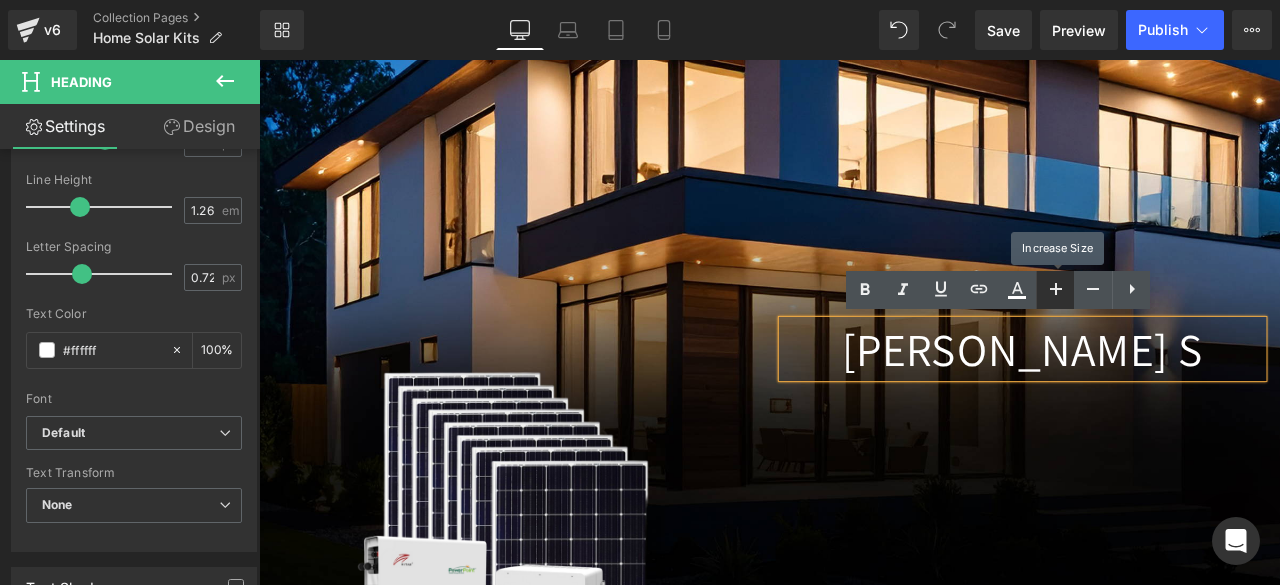 click 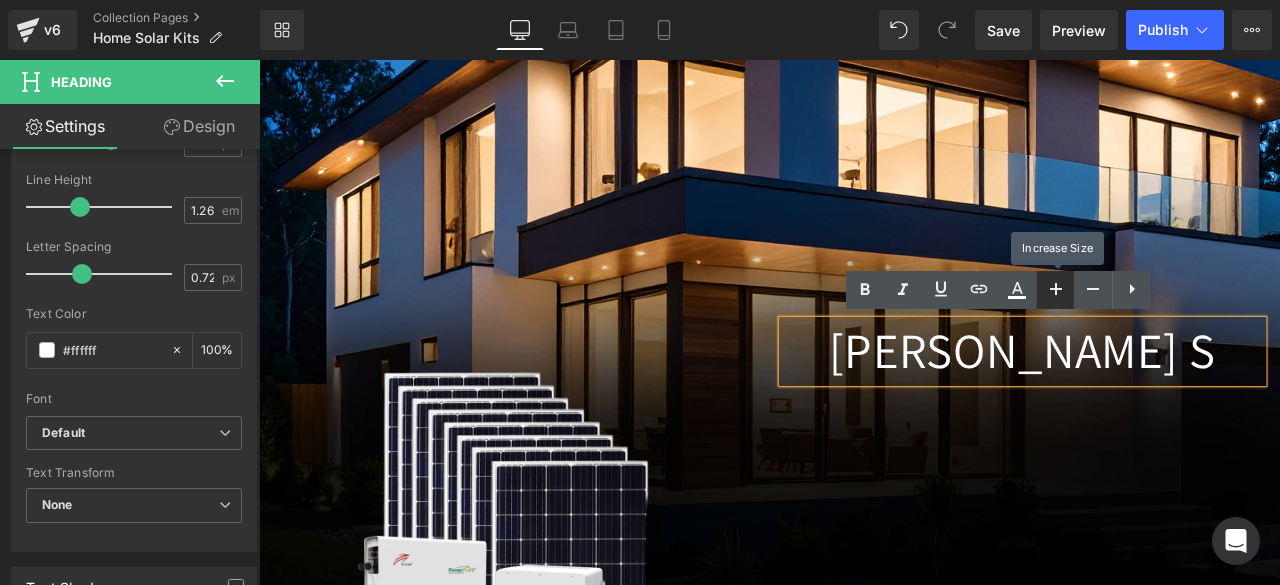 click 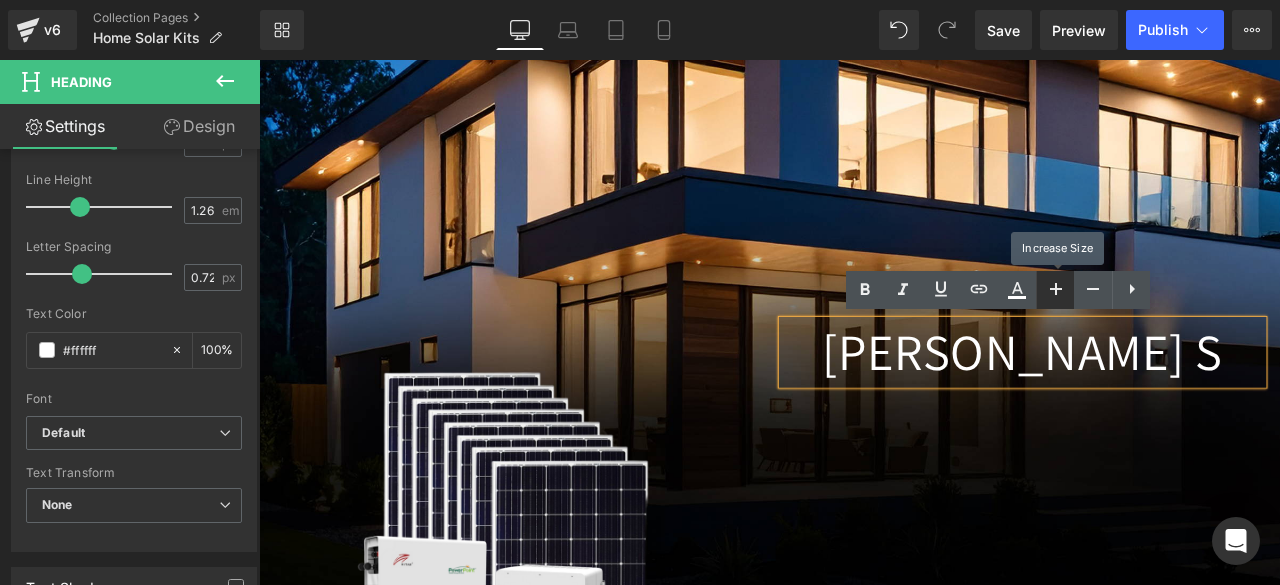 click 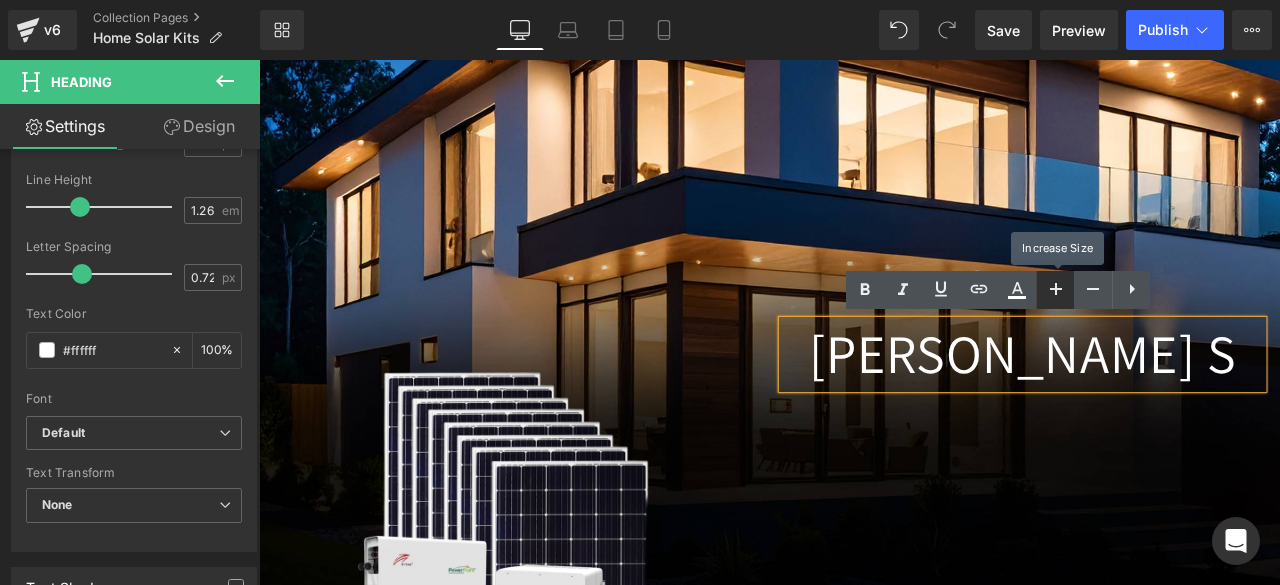 click 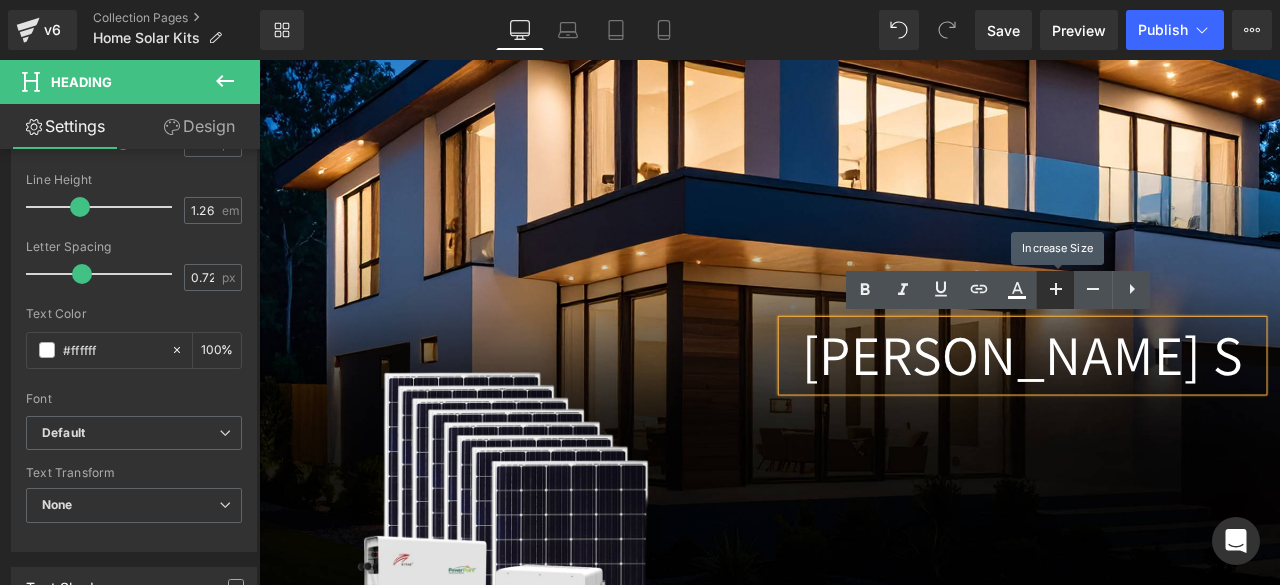 click 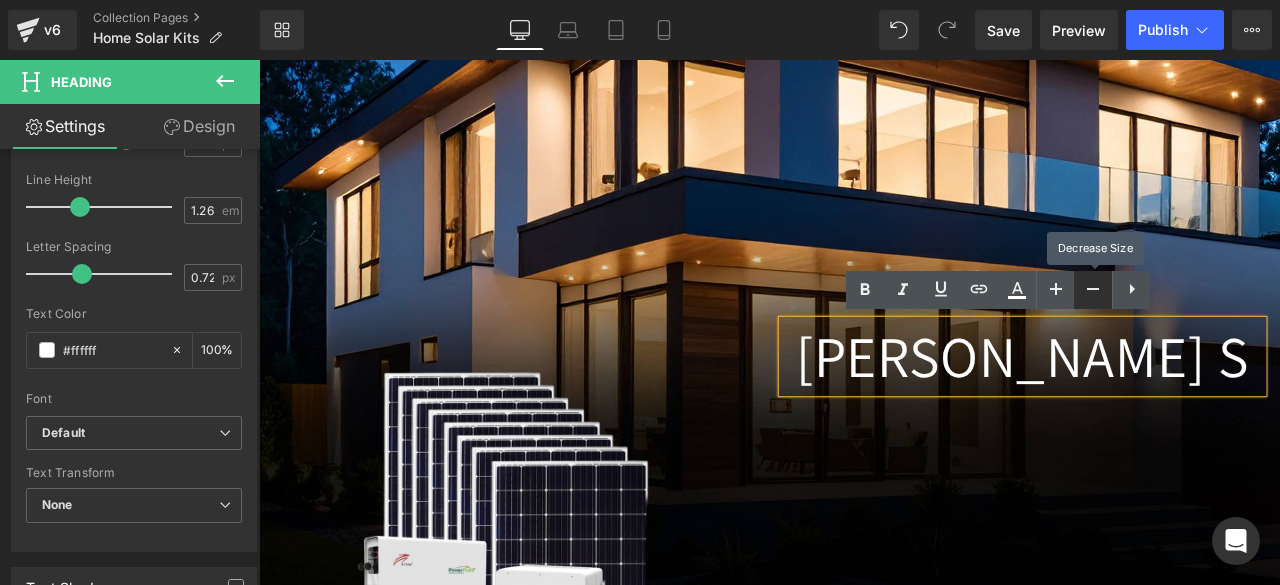 click 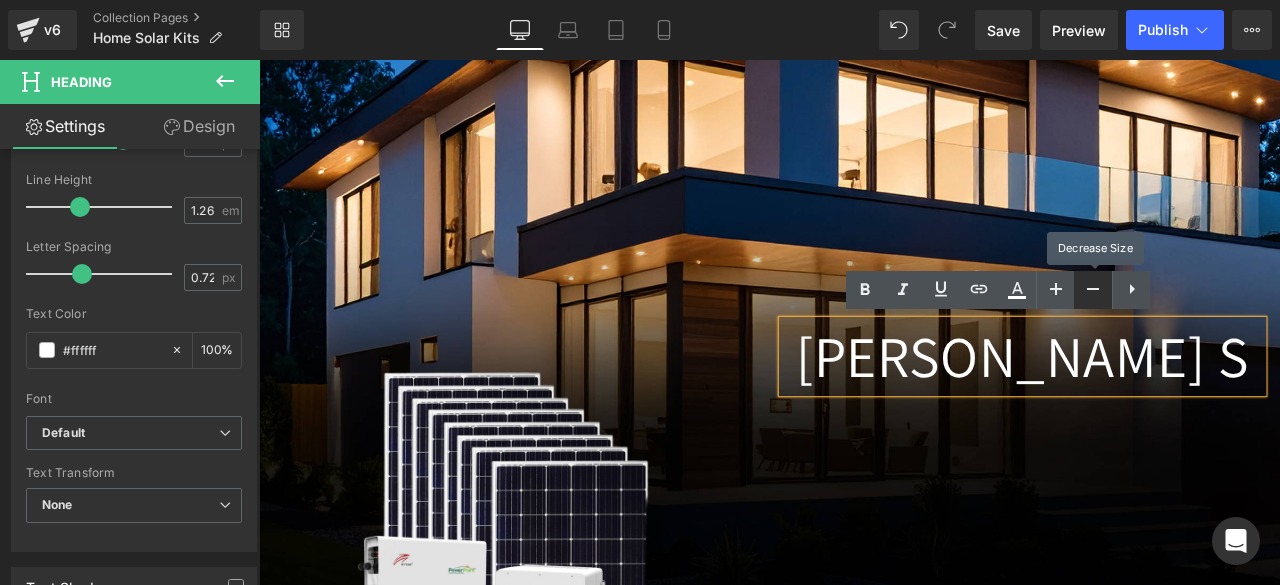 click 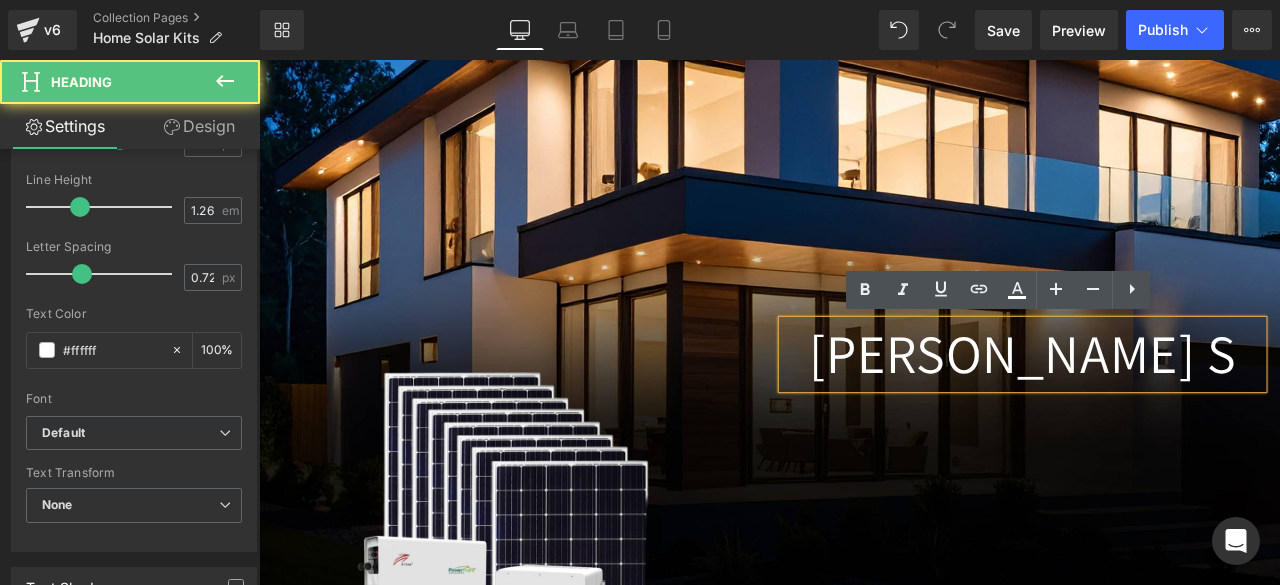 click on "[PERSON_NAME] S" at bounding box center [1164, 408] 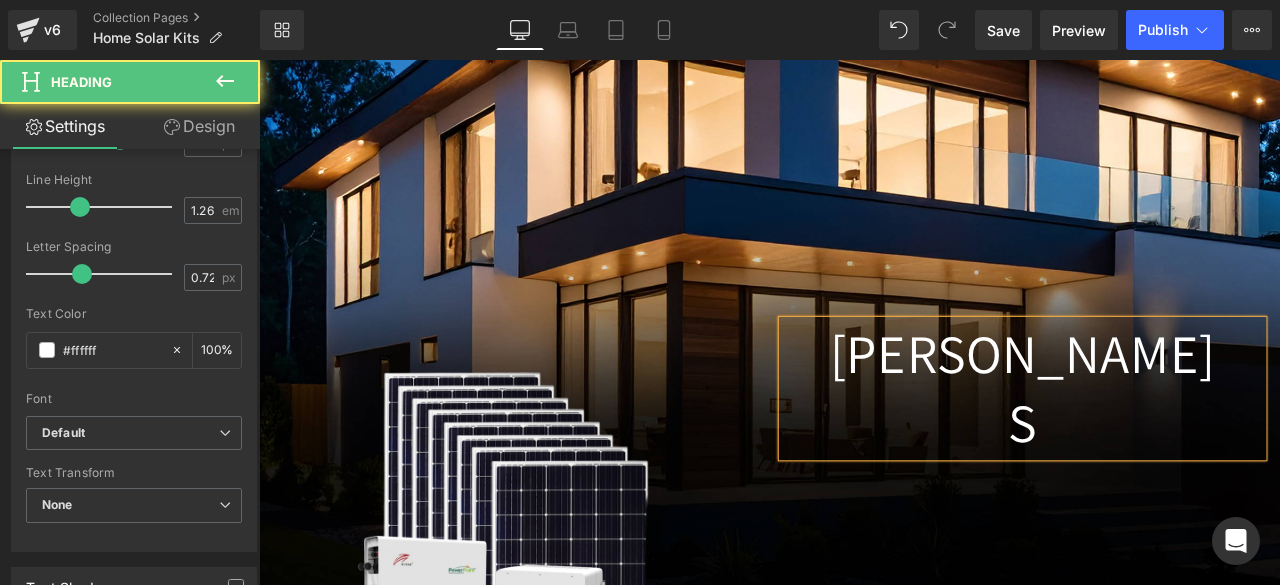 drag, startPoint x: 1201, startPoint y: 509, endPoint x: 1158, endPoint y: 496, distance: 44.922153 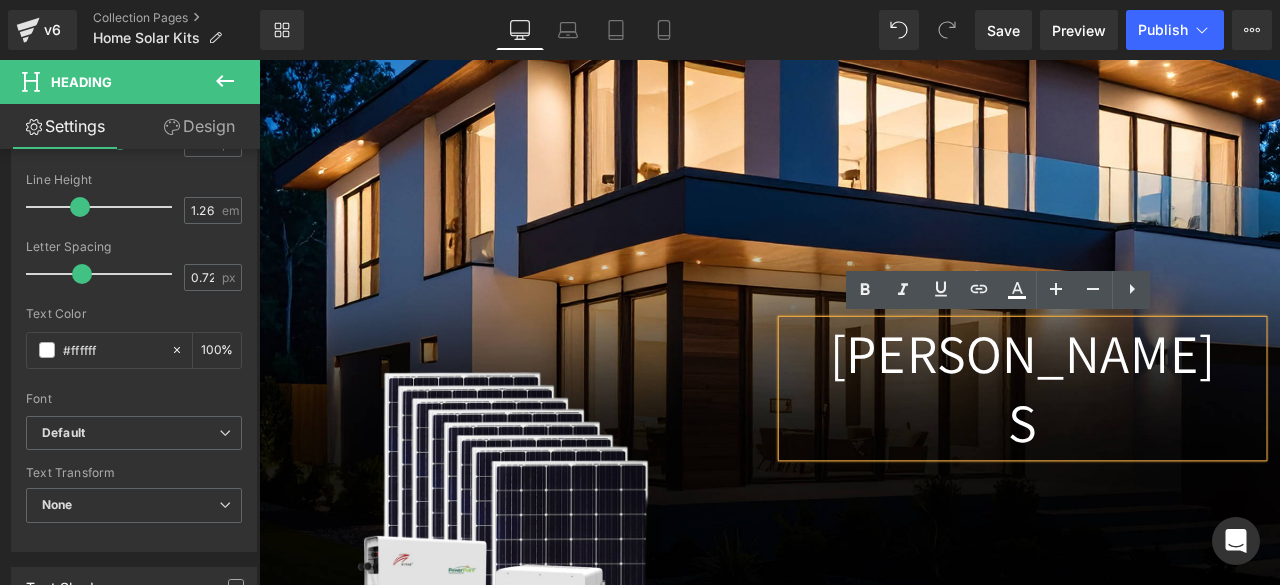 click on "S" at bounding box center [1164, 489] 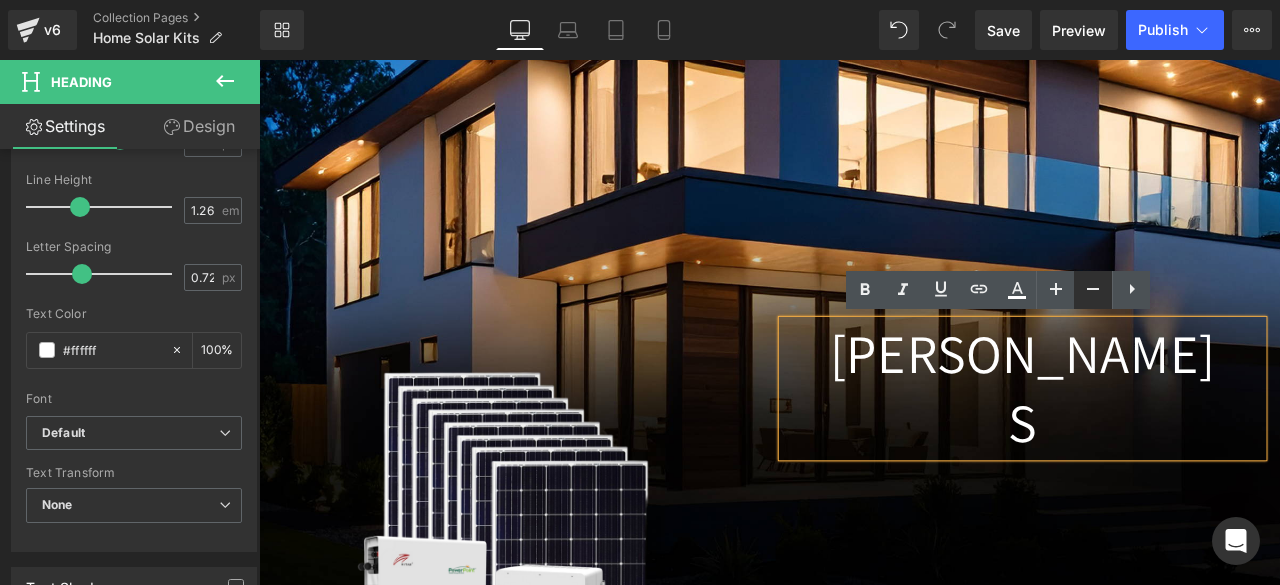 click 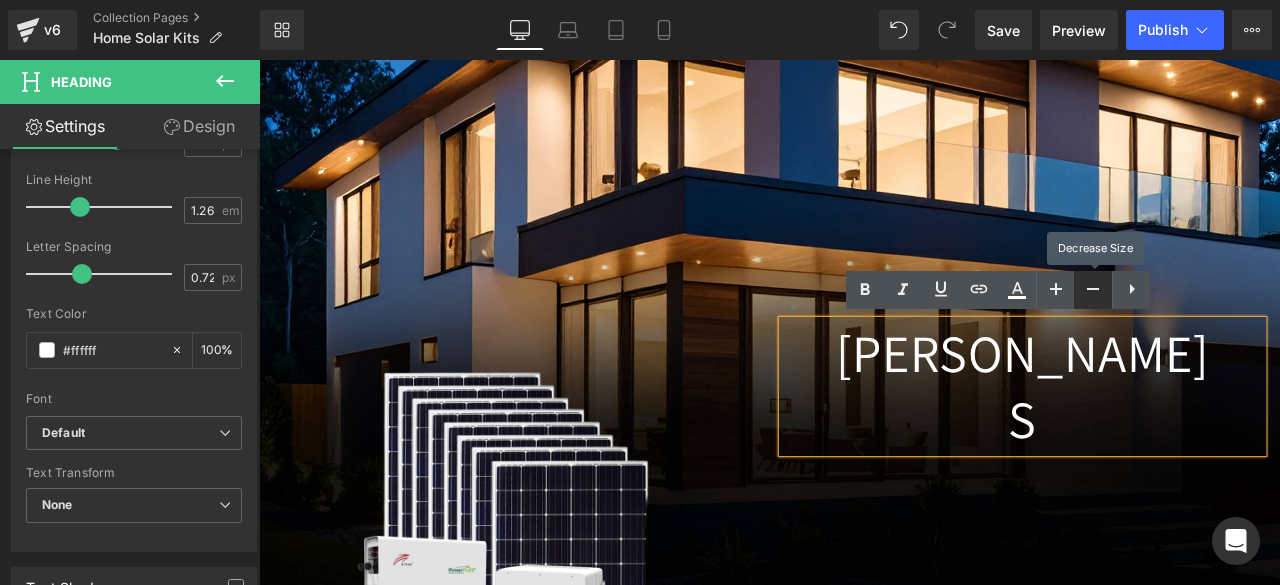 click 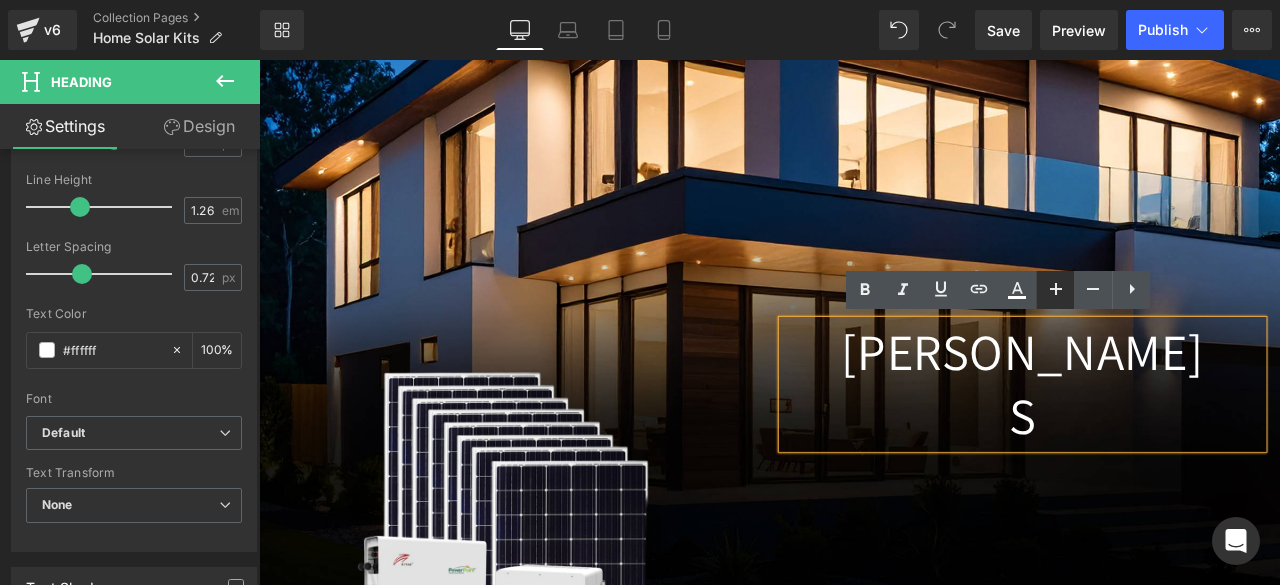 click 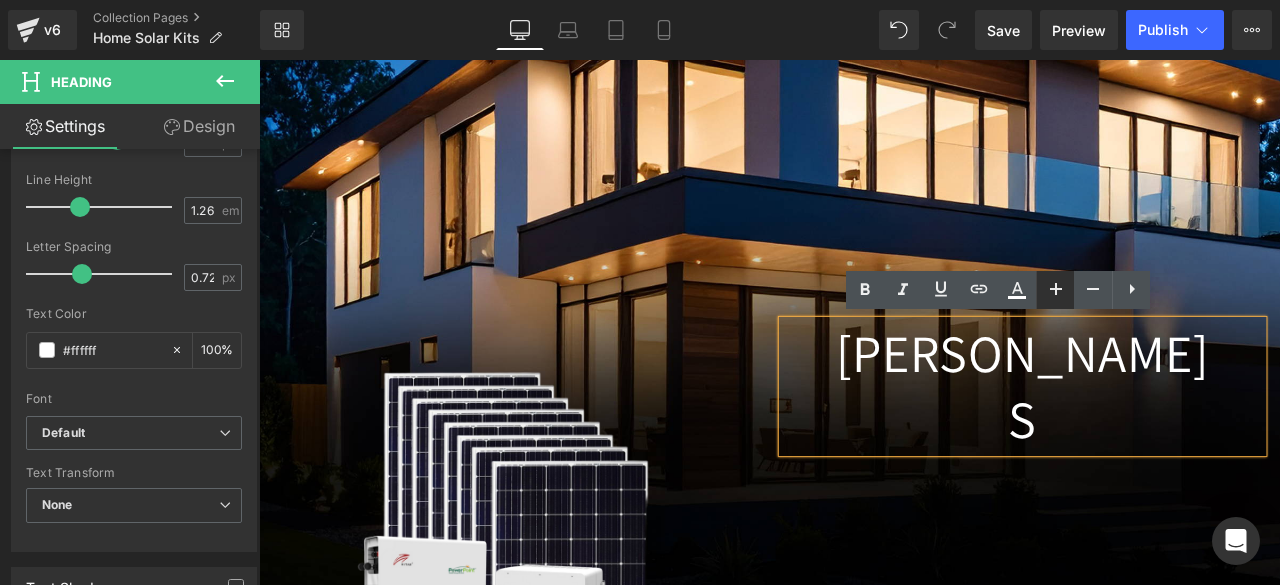 click 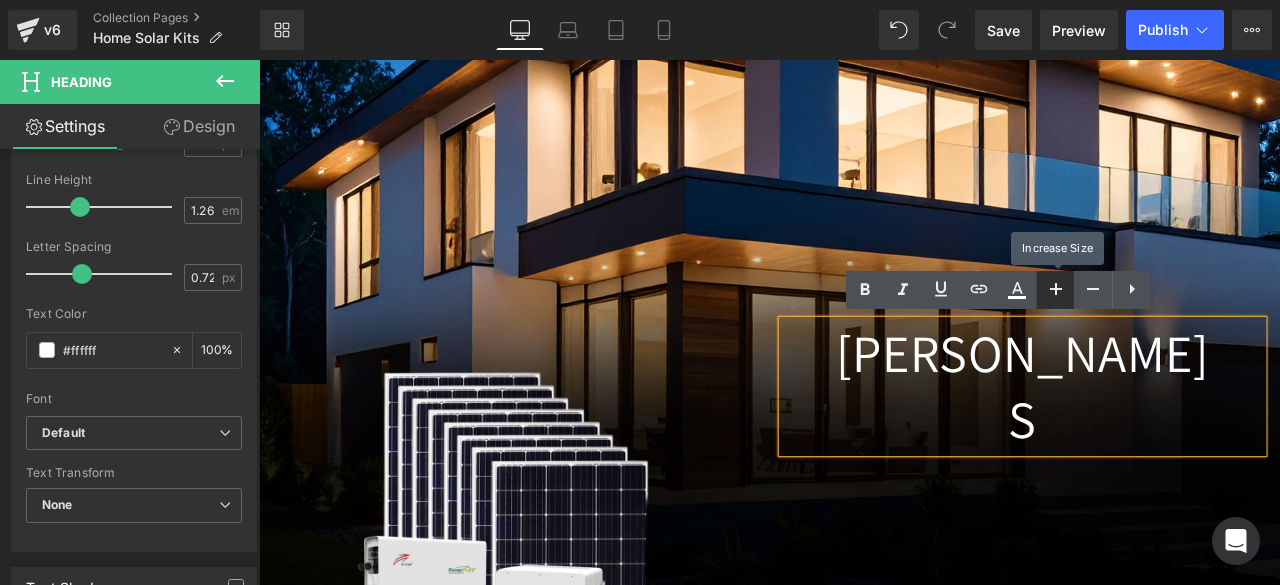 click 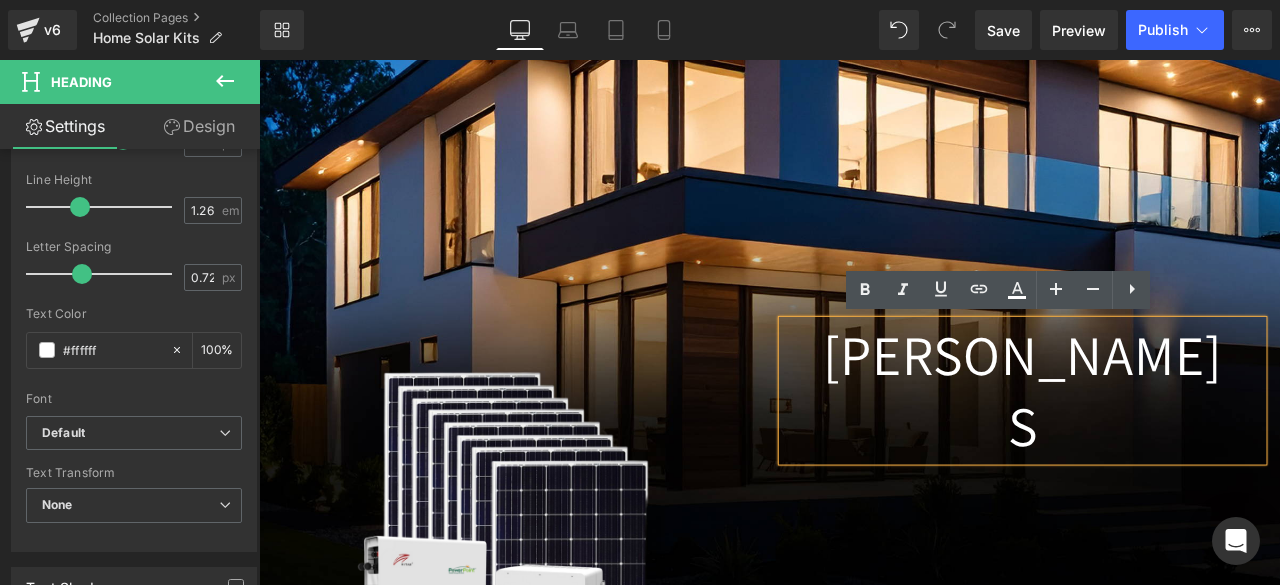 click on "S" at bounding box center [1164, 493] 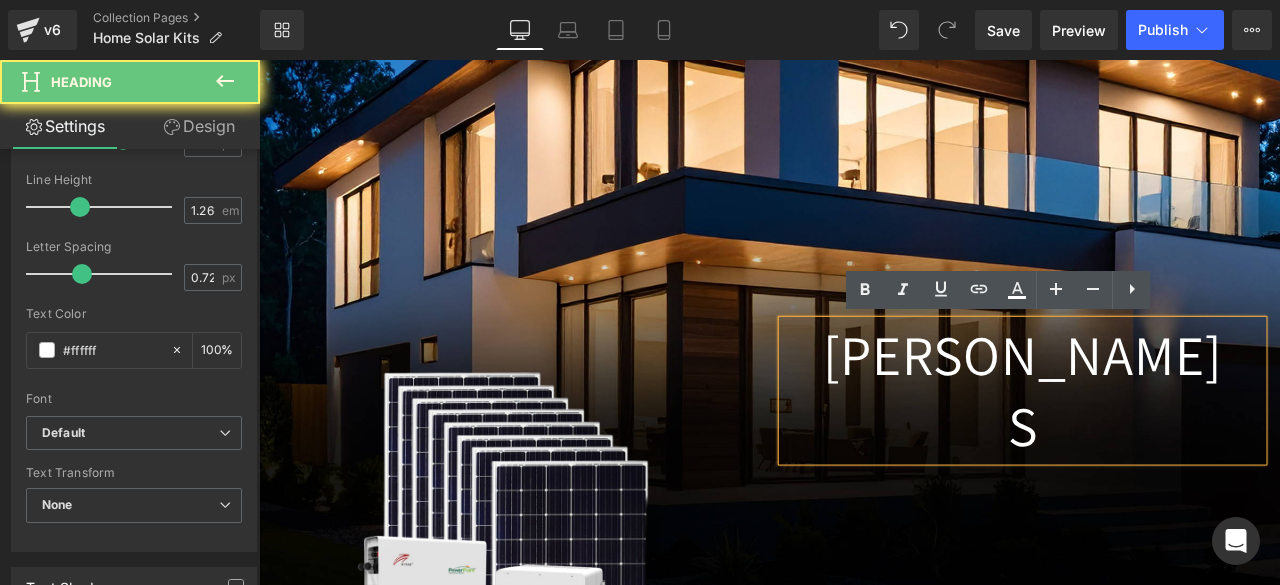 click on "S" at bounding box center (1164, 493) 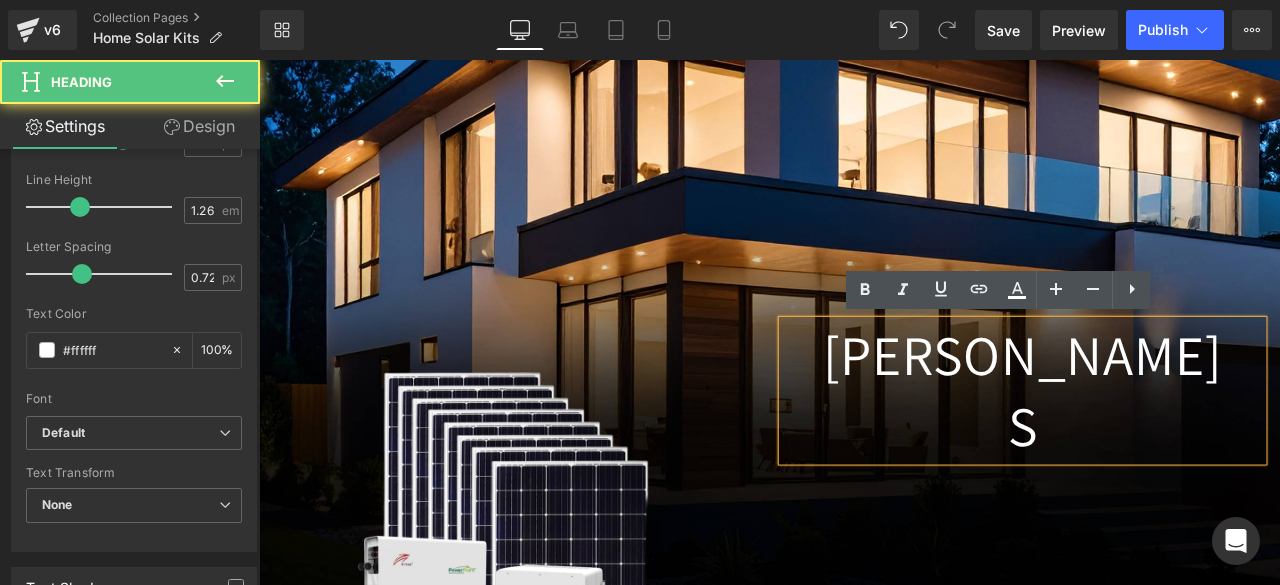 click on "S" at bounding box center (1164, 493) 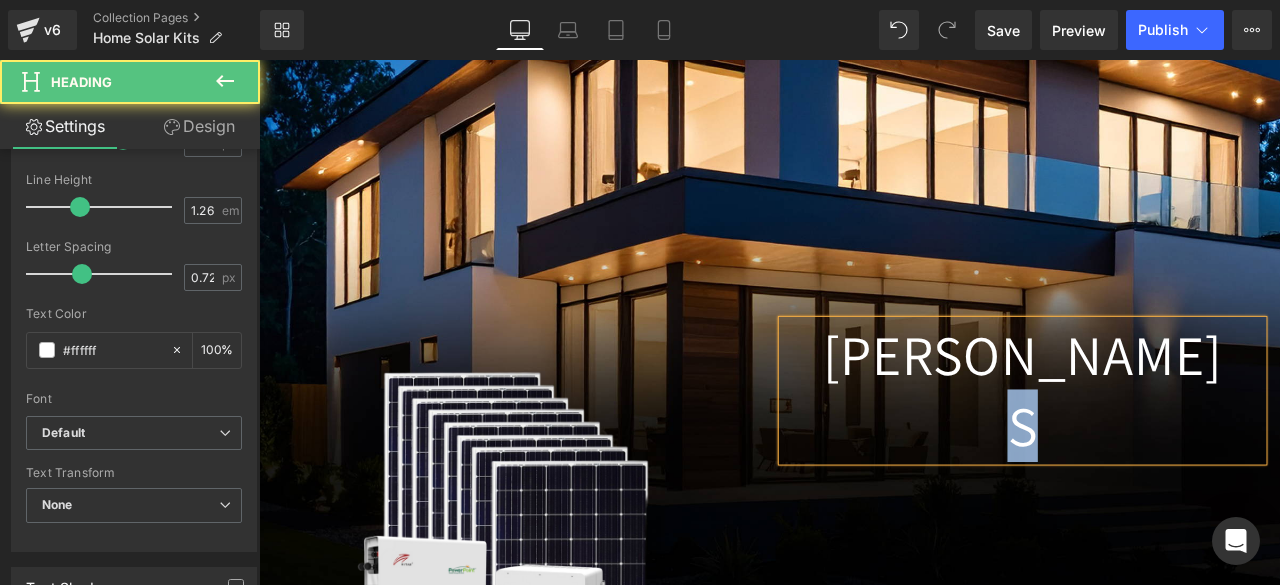 drag, startPoint x: 1213, startPoint y: 501, endPoint x: 1125, endPoint y: 503, distance: 88.02273 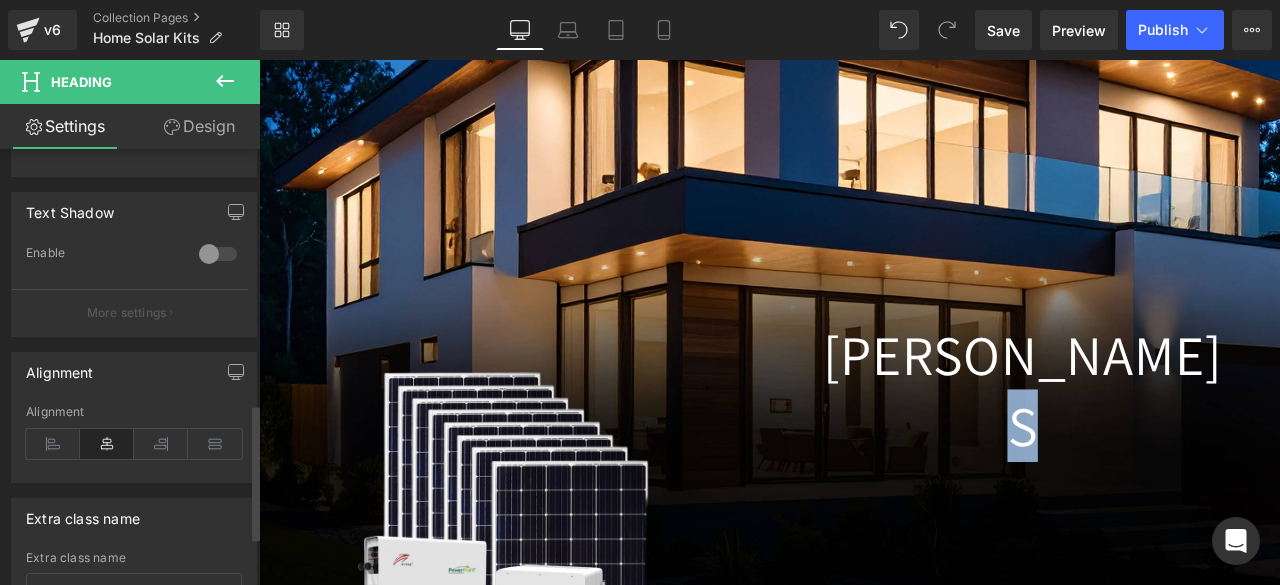 scroll, scrollTop: 819, scrollLeft: 0, axis: vertical 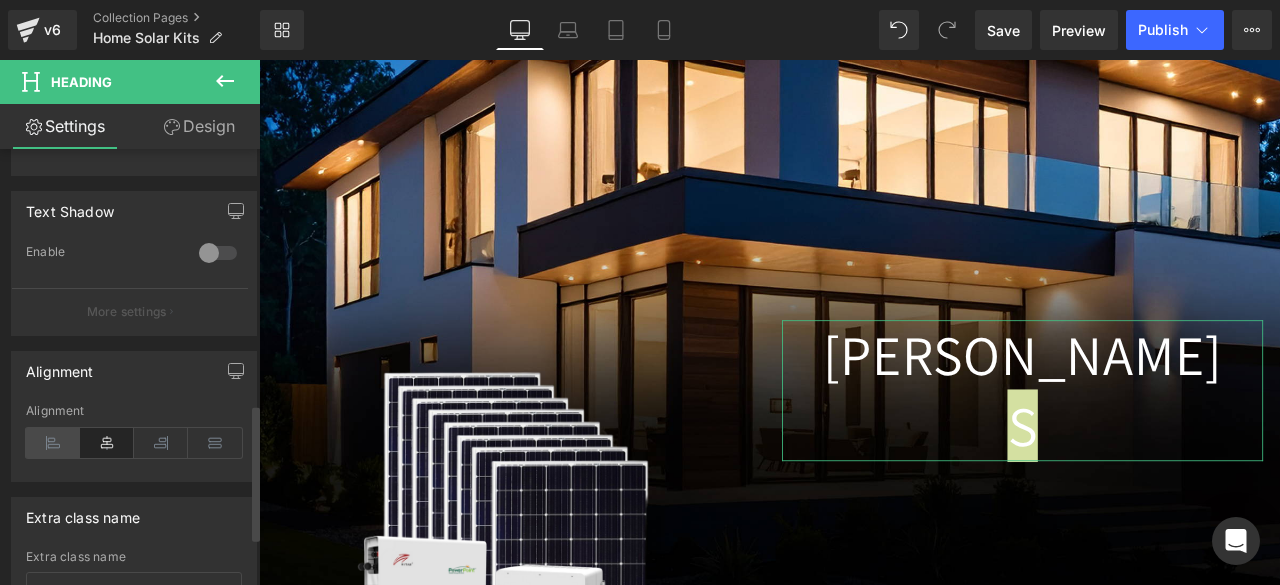 click at bounding box center (53, 443) 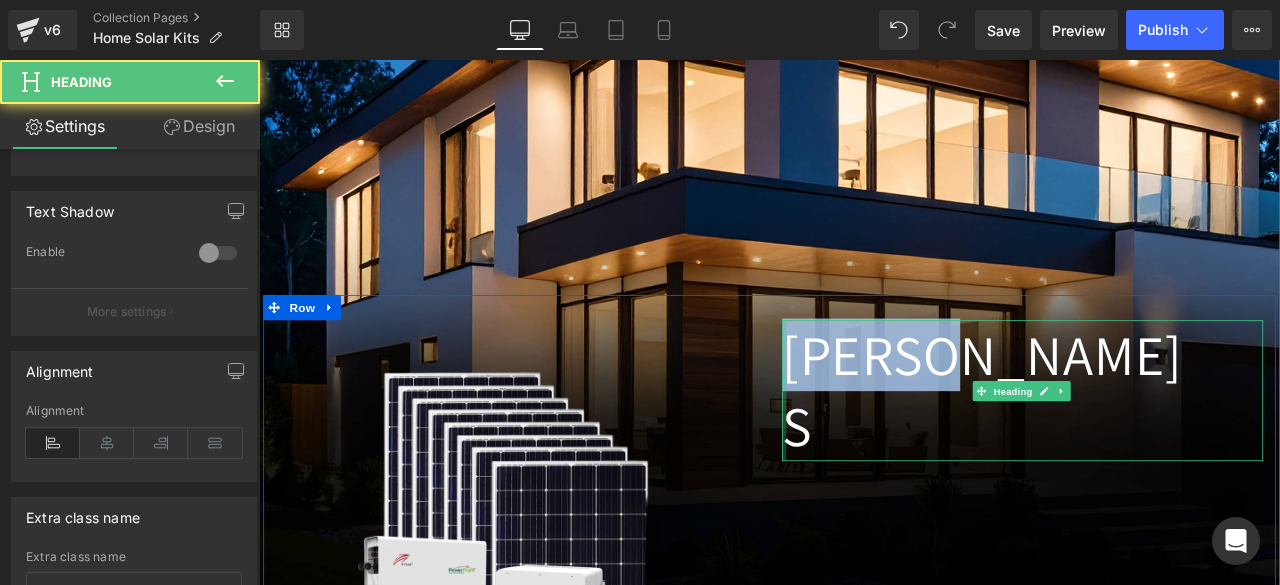 drag, startPoint x: 1069, startPoint y: 426, endPoint x: 870, endPoint y: 415, distance: 199.30379 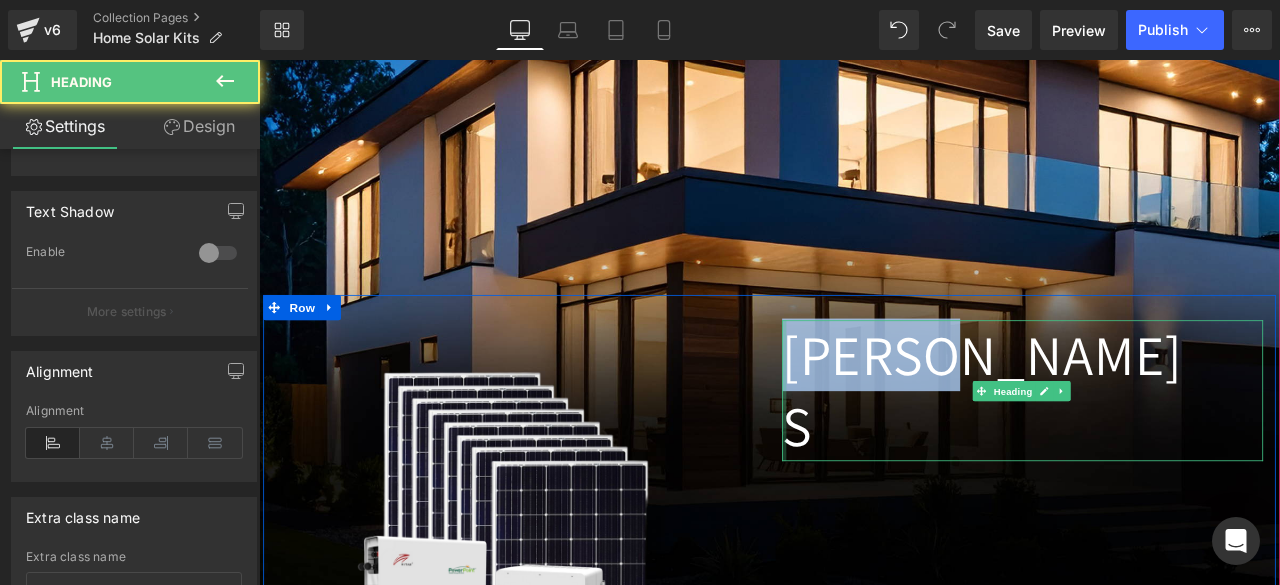 click on "[PERSON_NAME]  S
Heading" at bounding box center (1164, 451) 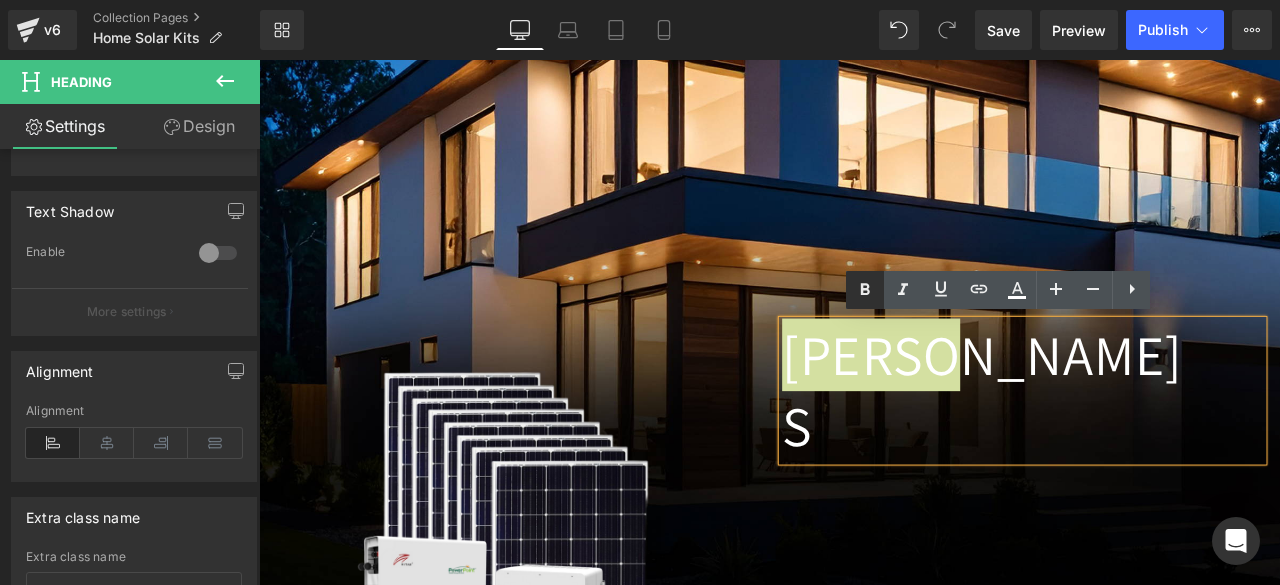 click 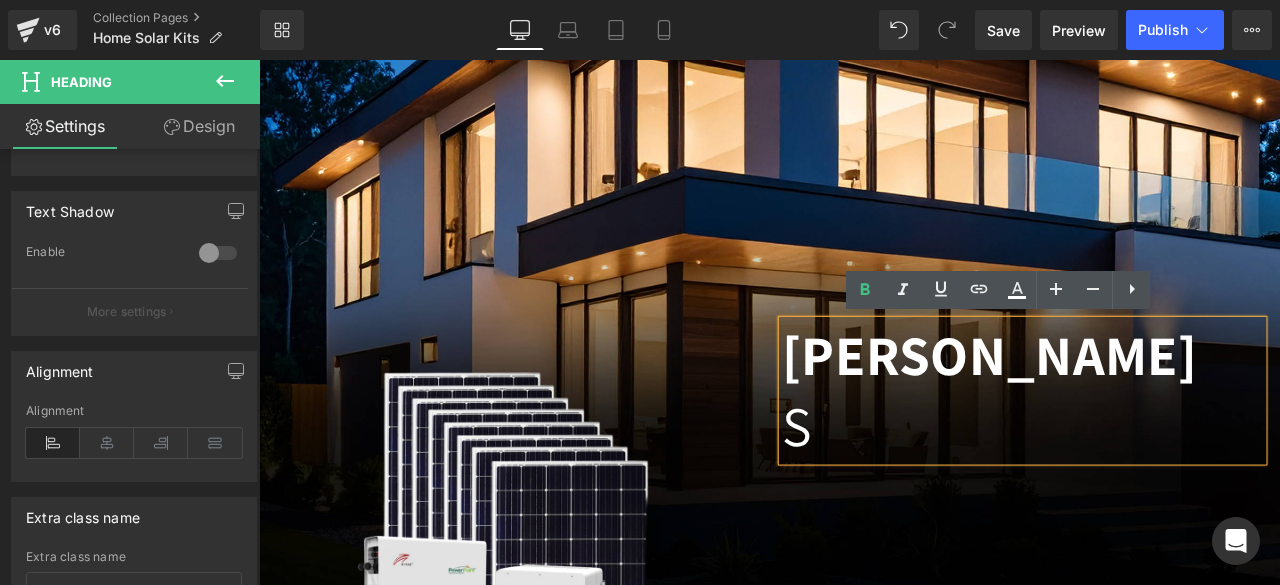 click on "[PERSON_NAME]" at bounding box center (1125, 409) 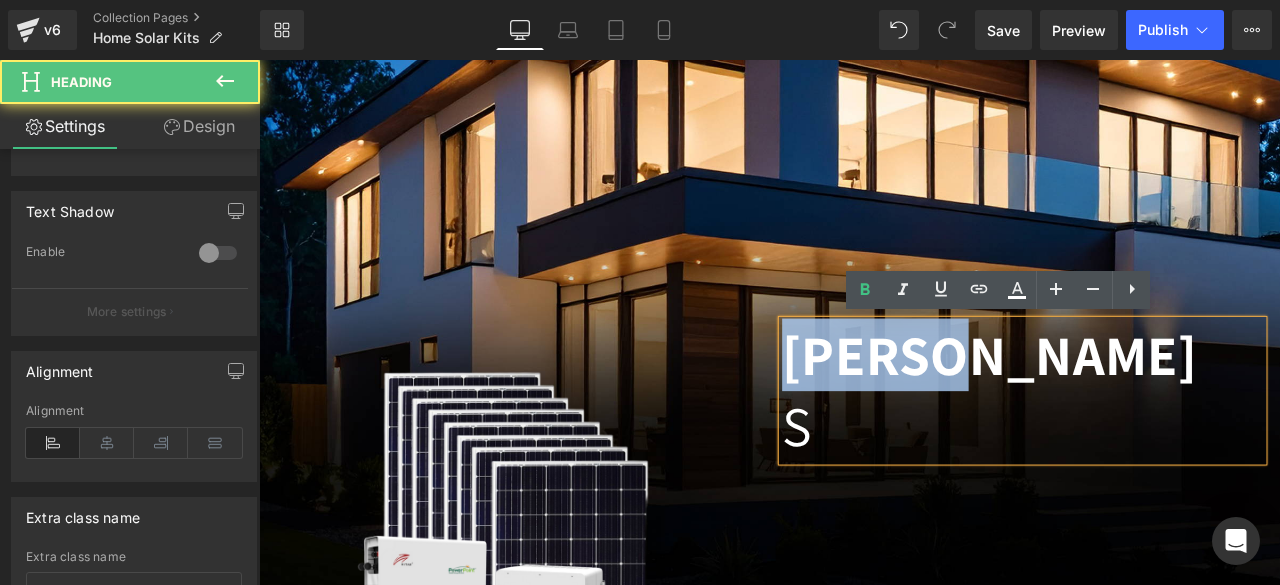 drag, startPoint x: 1080, startPoint y: 407, endPoint x: 885, endPoint y: 400, distance: 195.1256 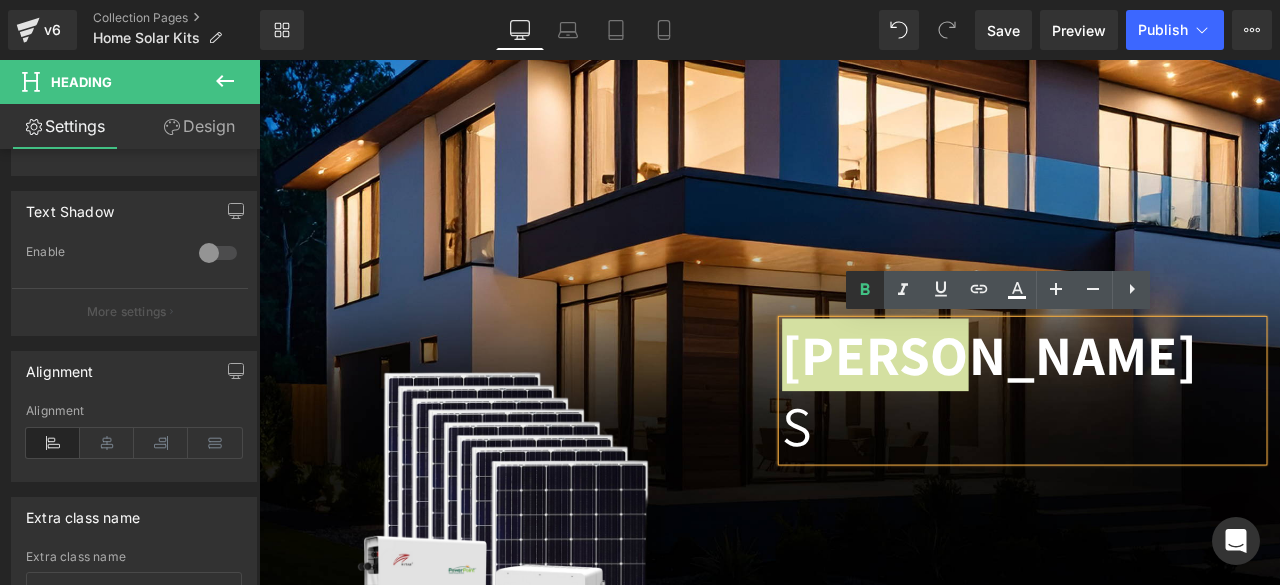 click 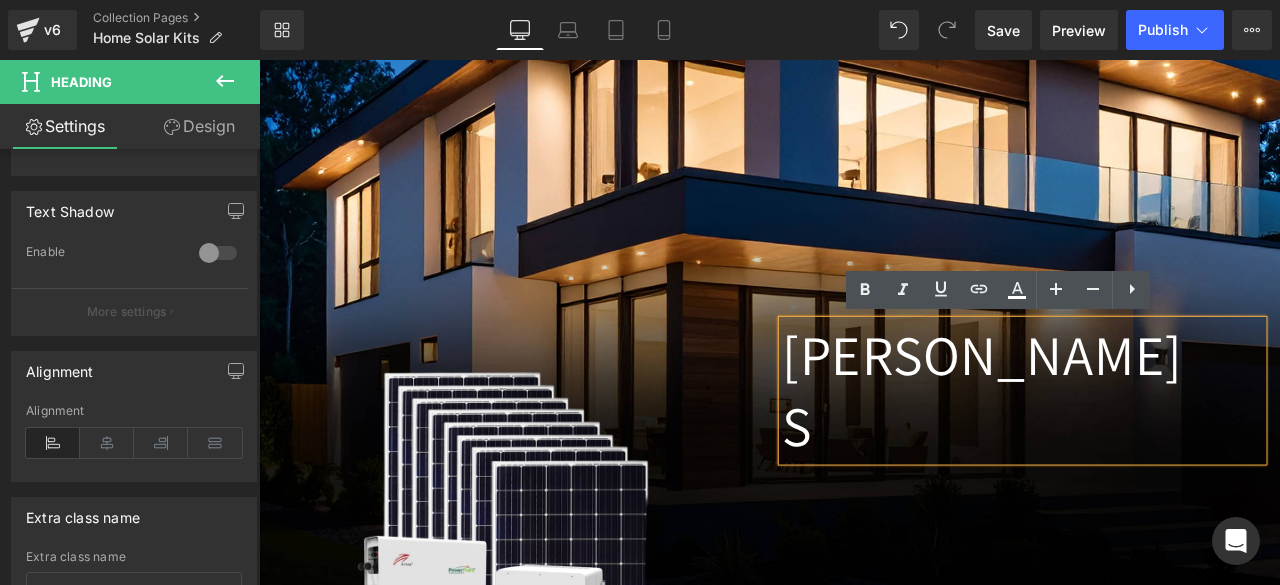 click on "S" at bounding box center (897, 493) 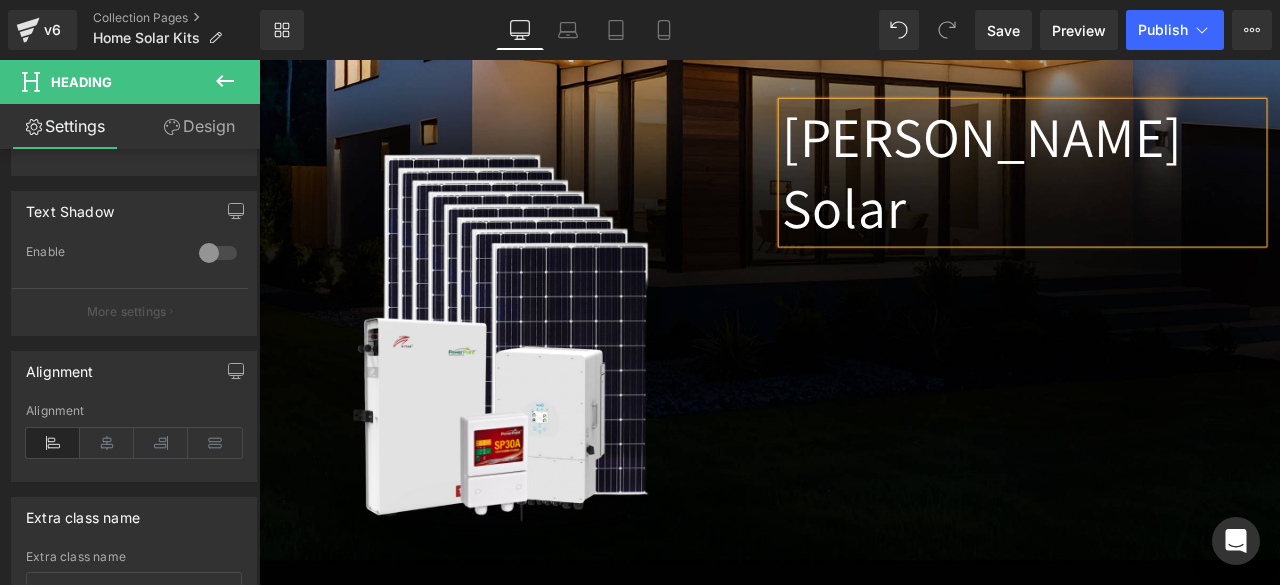 scroll, scrollTop: 898, scrollLeft: 0, axis: vertical 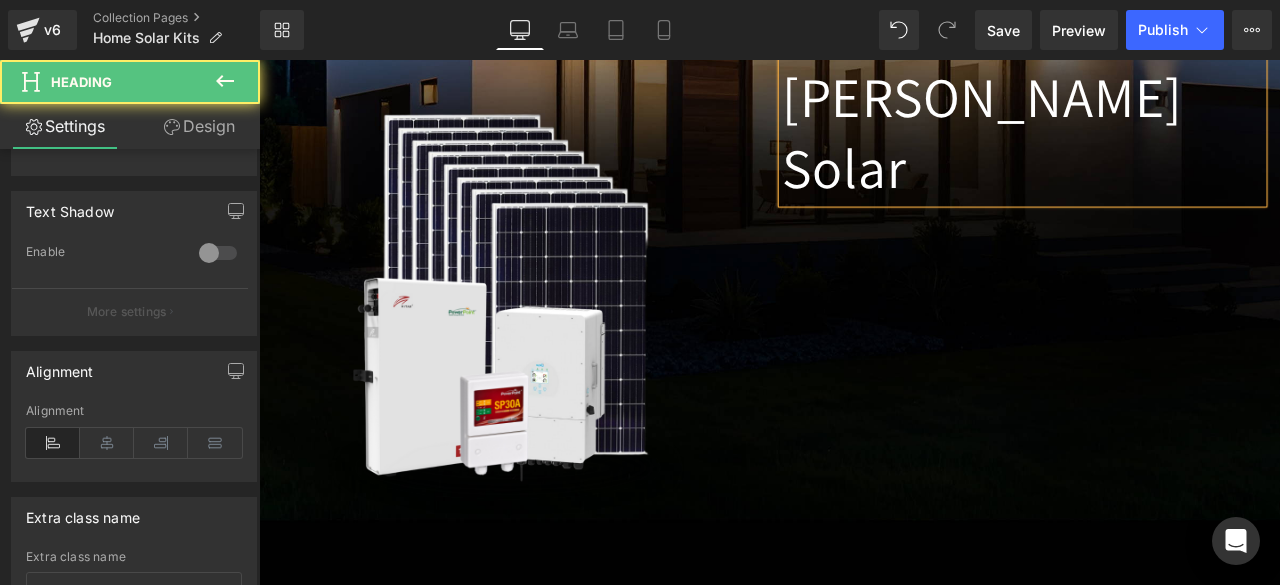 click on "Solar" at bounding box center [952, 188] 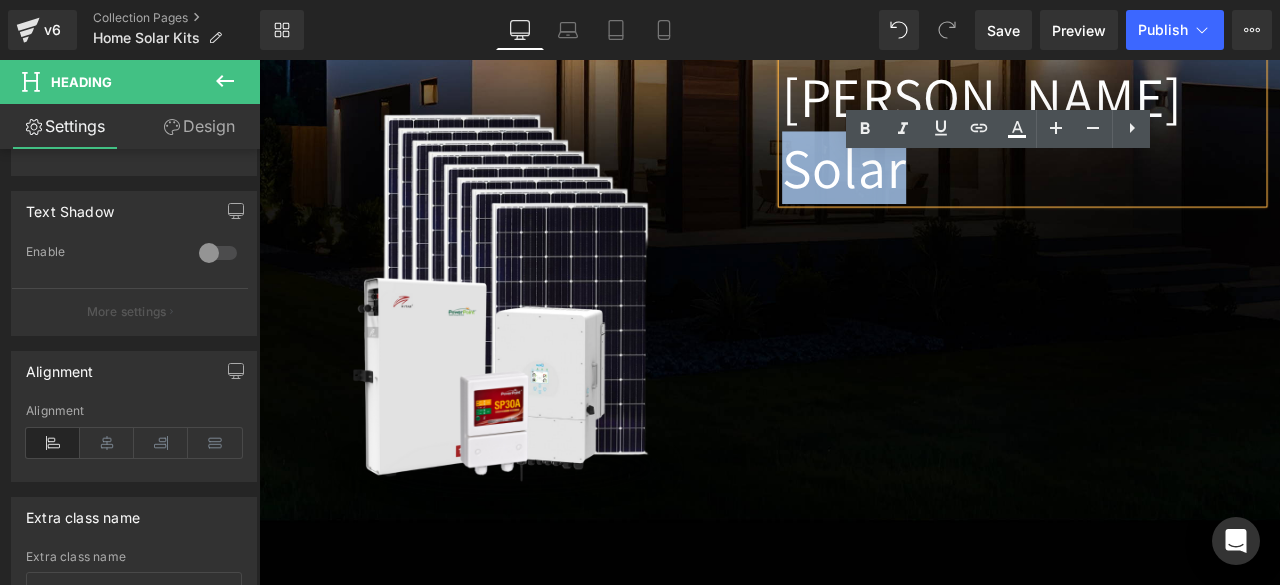 drag, startPoint x: 1056, startPoint y: 208, endPoint x: 882, endPoint y: 207, distance: 174.00287 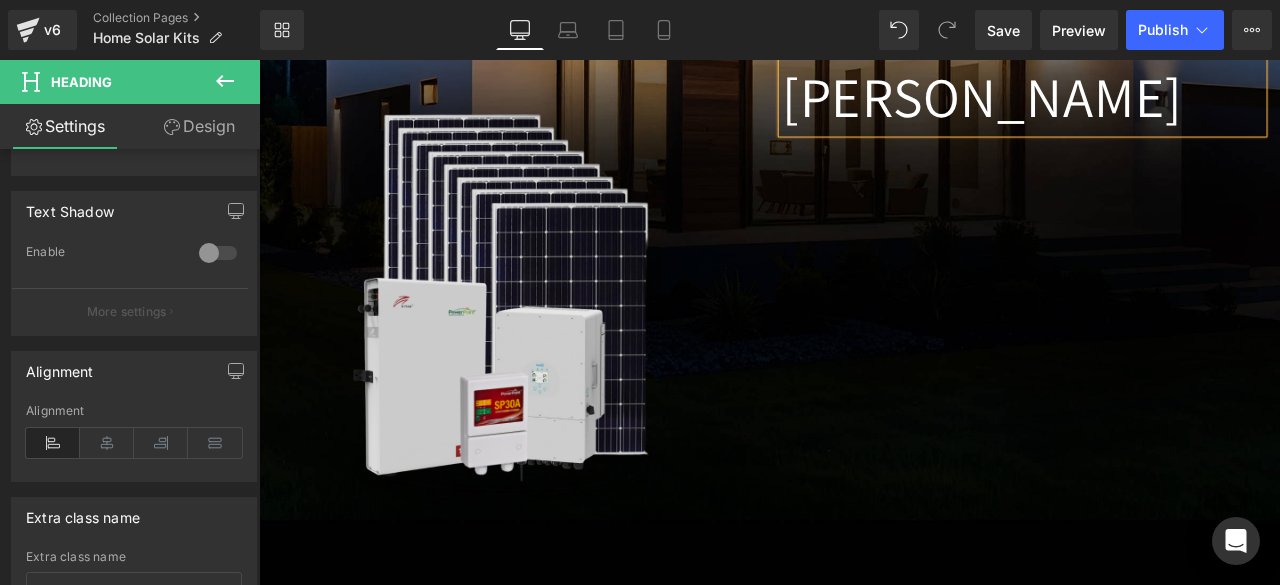 click at bounding box center (564, 348) 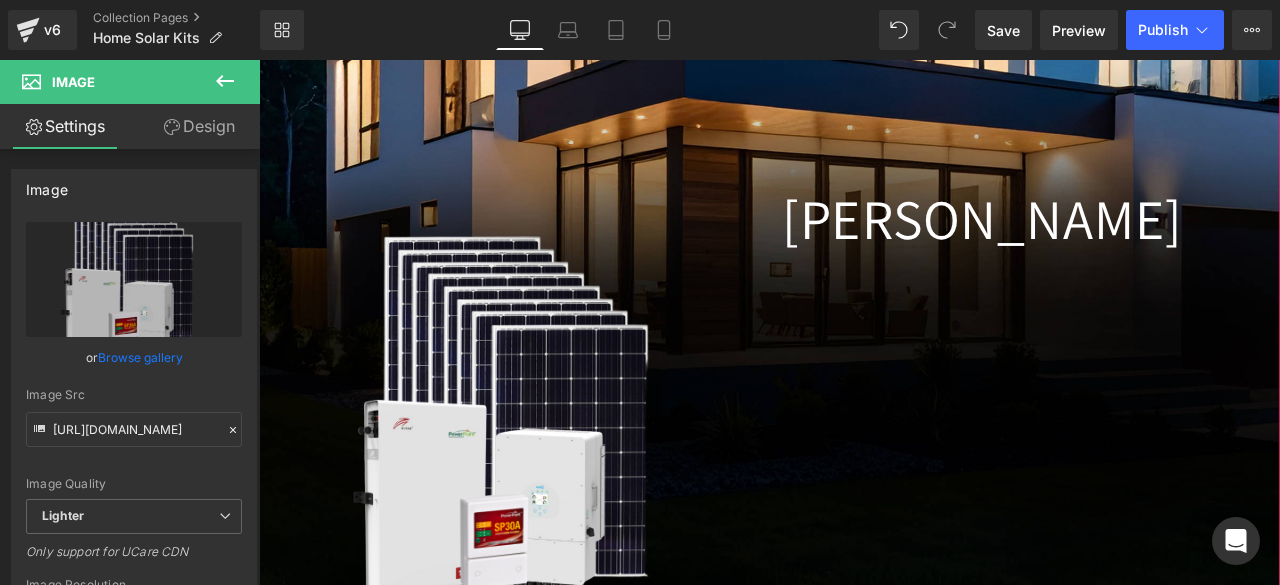 scroll, scrollTop: 749, scrollLeft: 0, axis: vertical 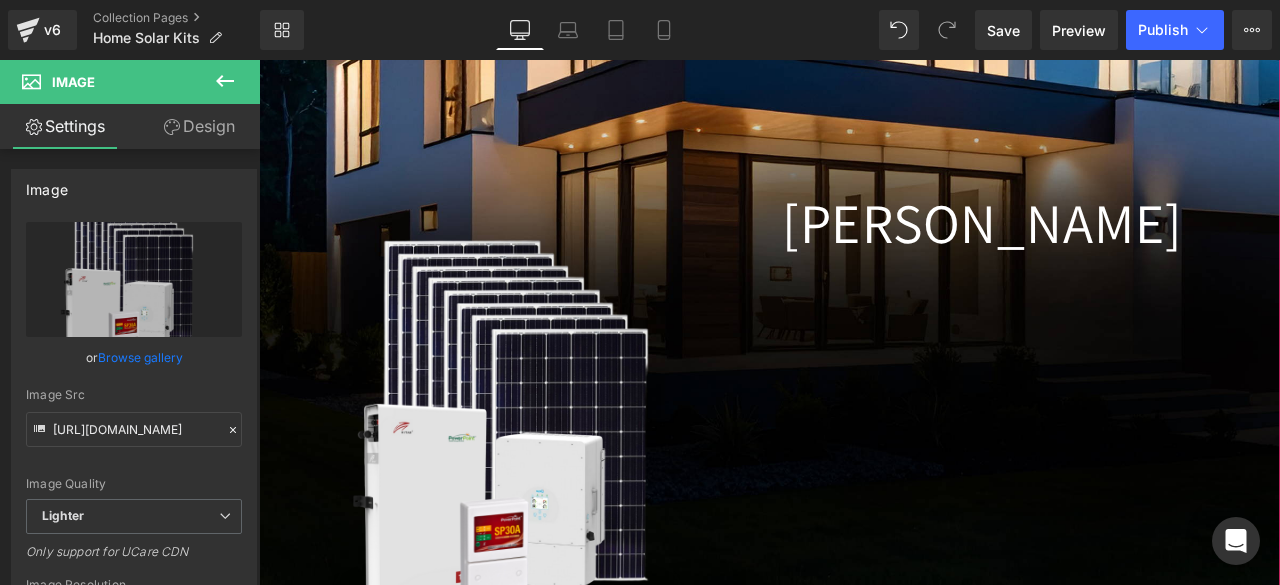 click on "[PERSON_NAME]" at bounding box center [1164, 253] 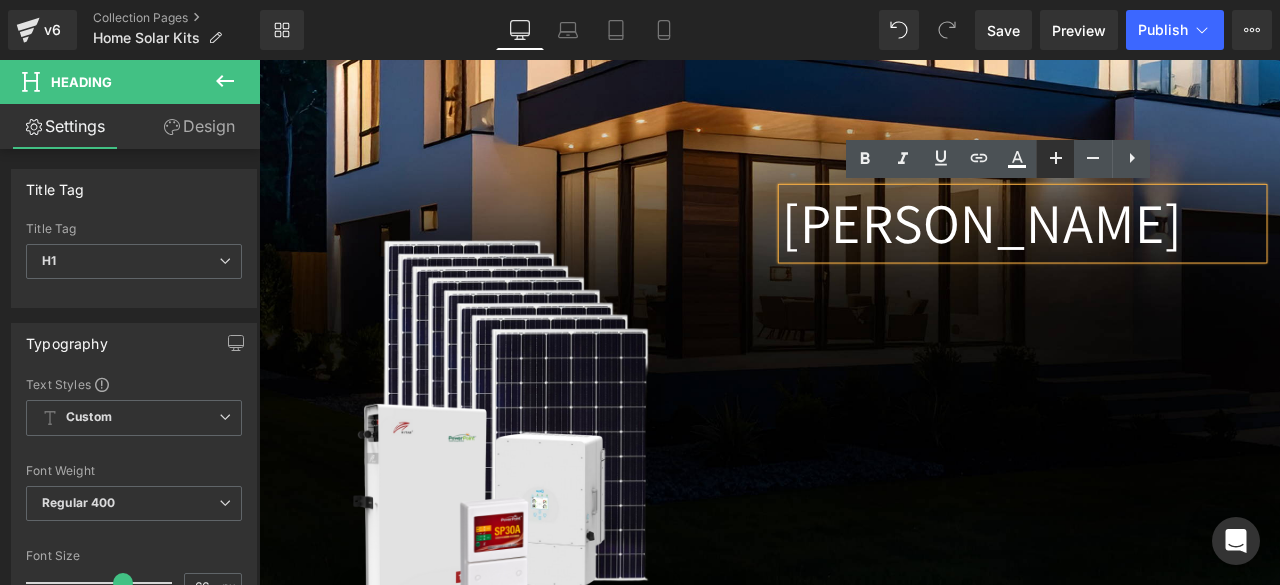 click 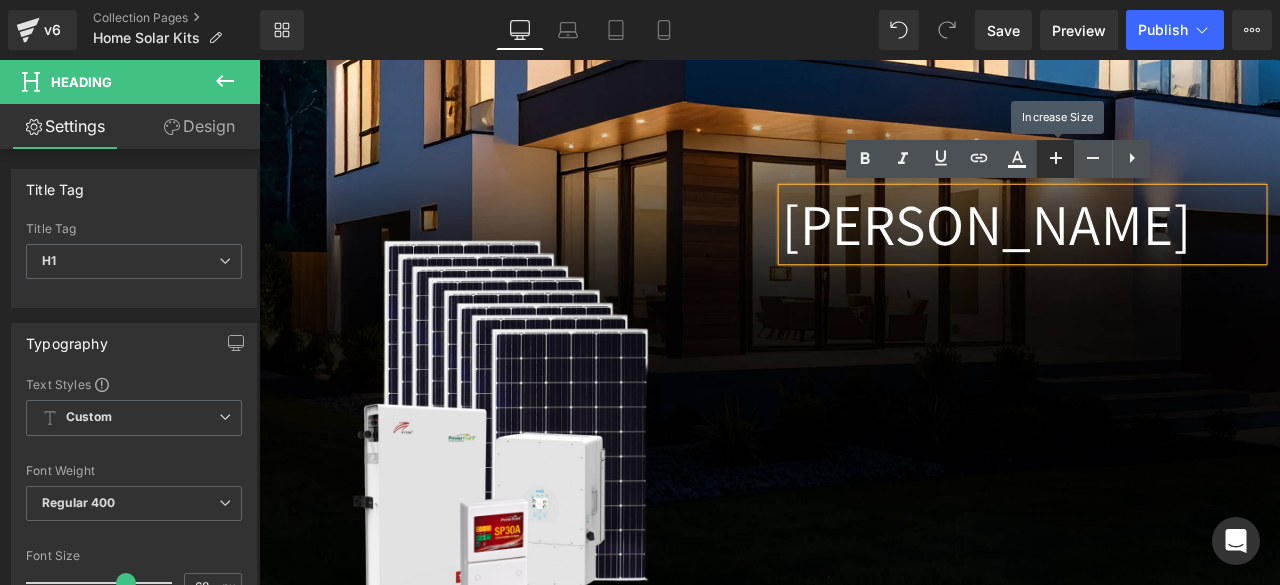 click 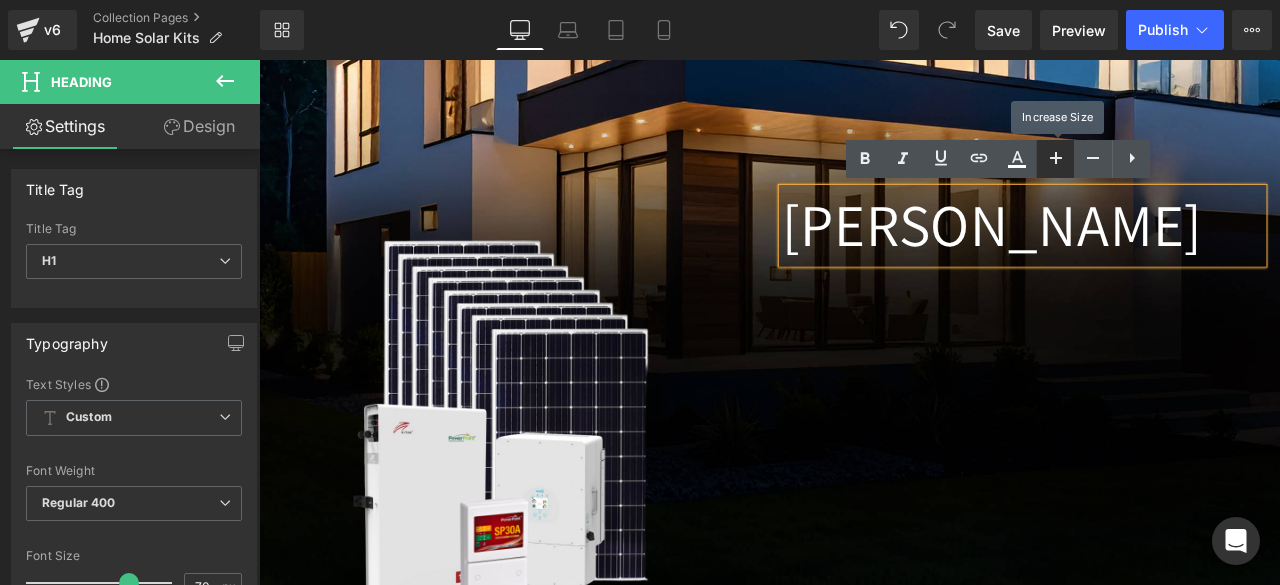 click 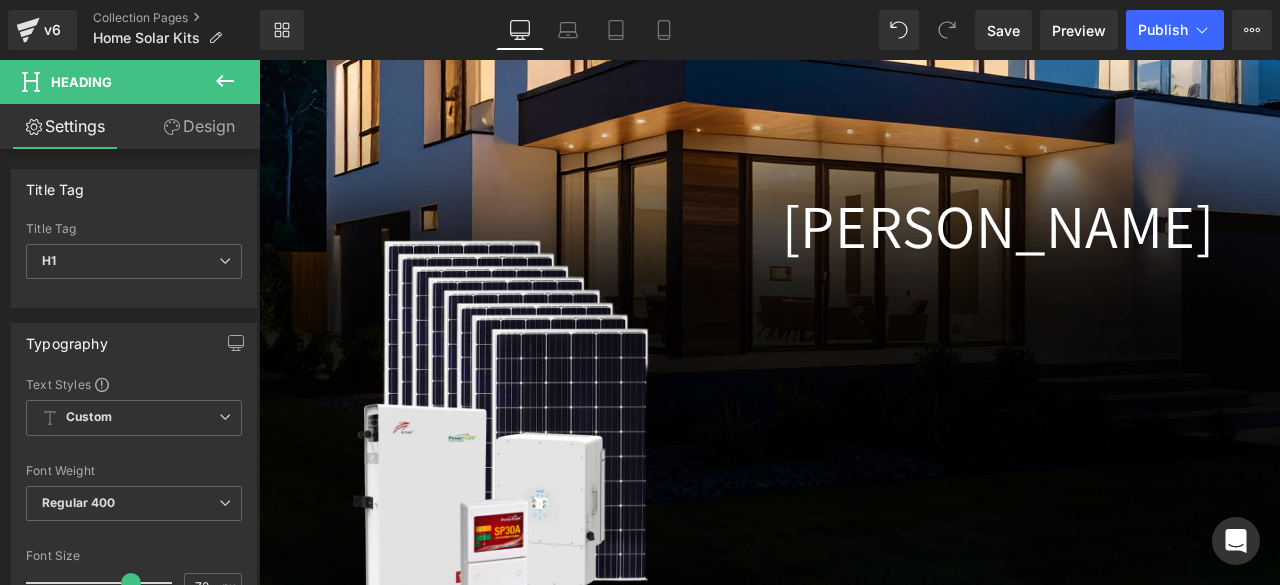 click on "Design" at bounding box center [199, 126] 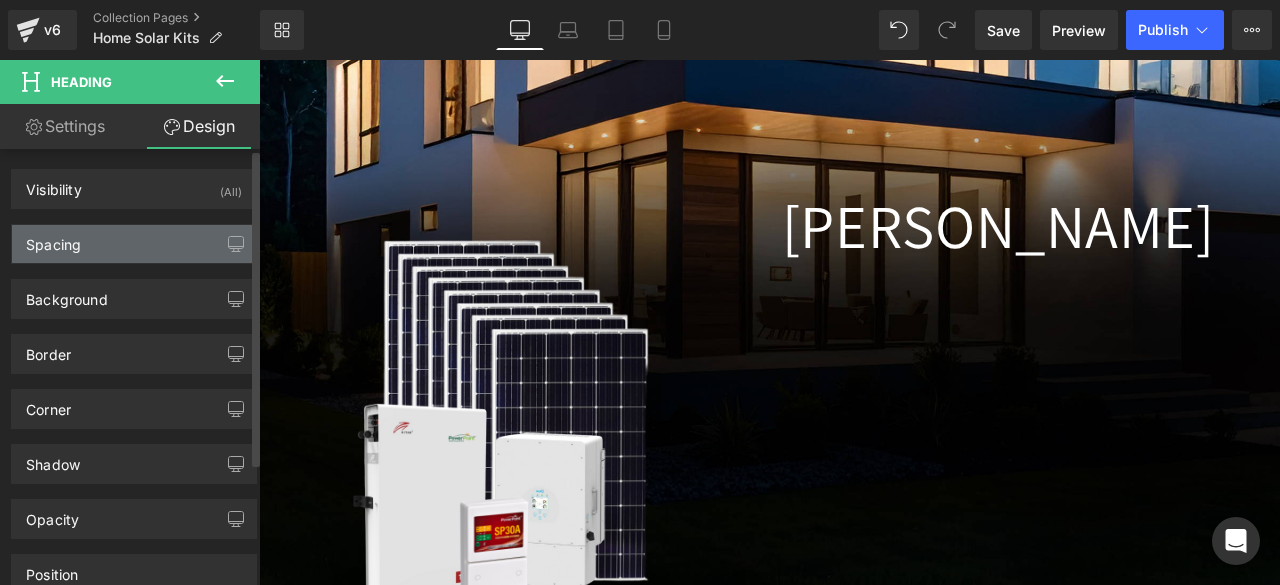 click on "Spacing" at bounding box center (53, 239) 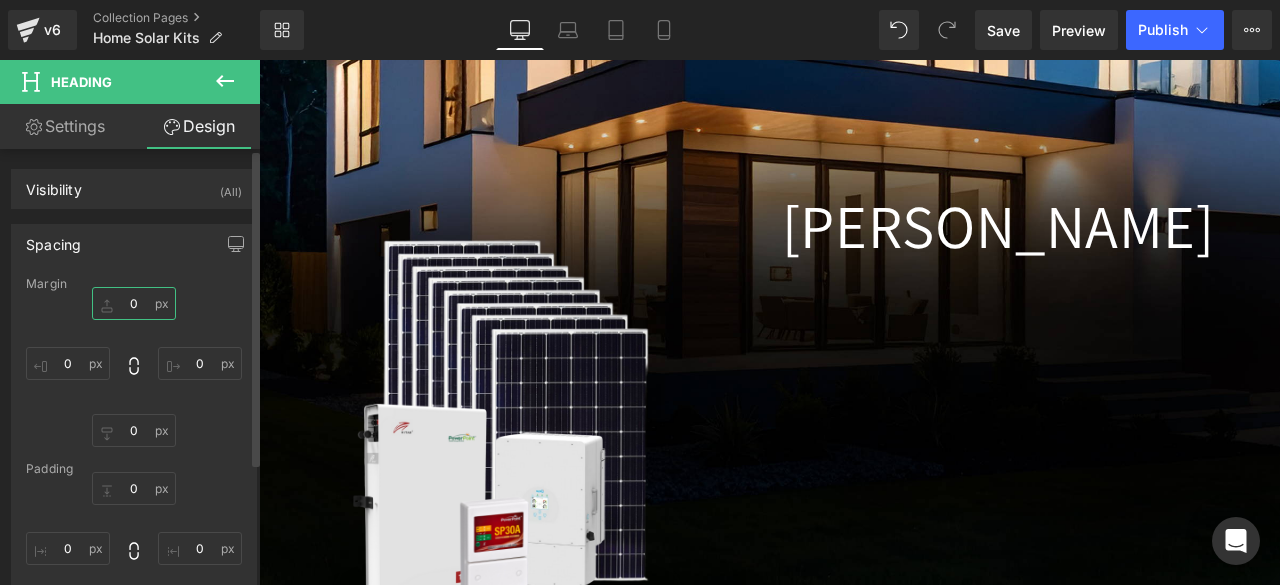 click on "0" at bounding box center (134, 303) 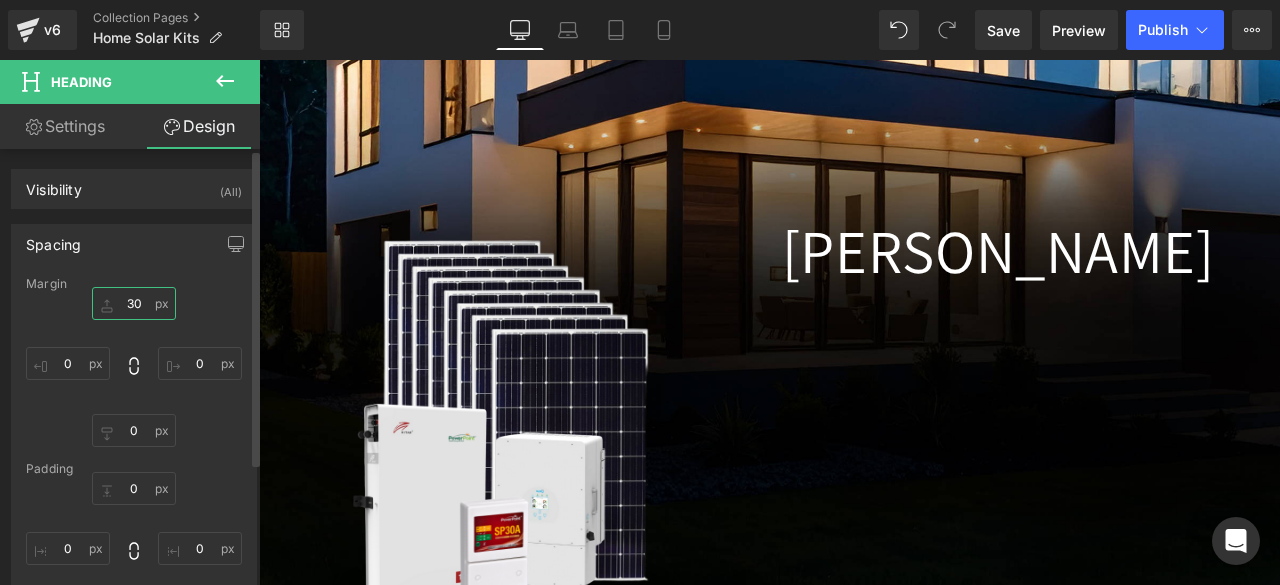 type on "3" 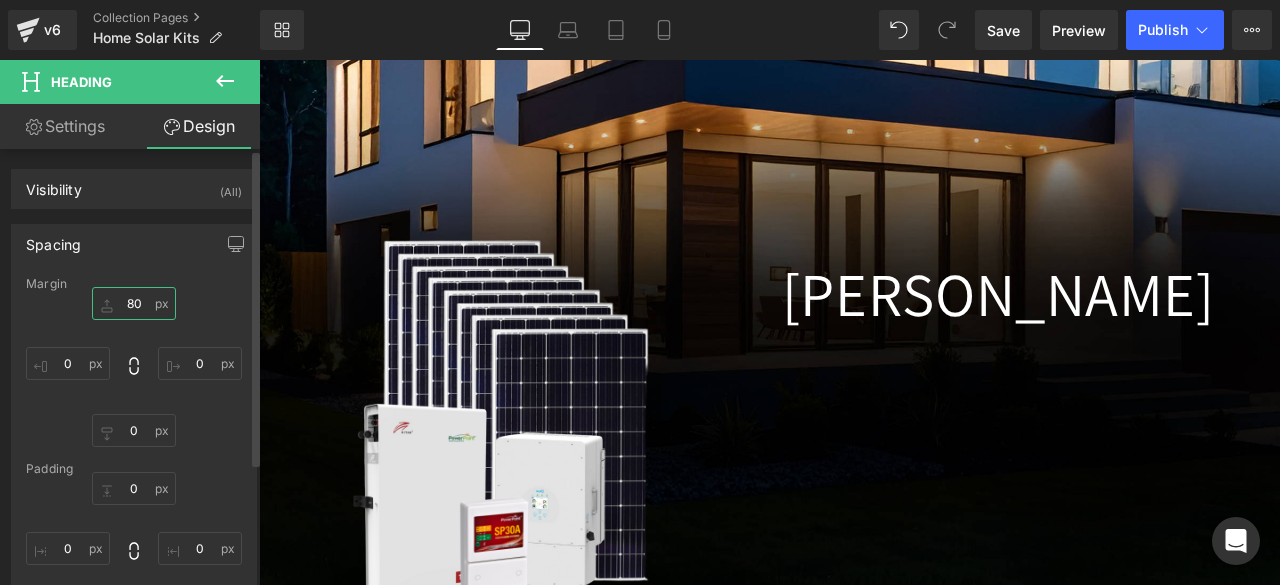 type on "8" 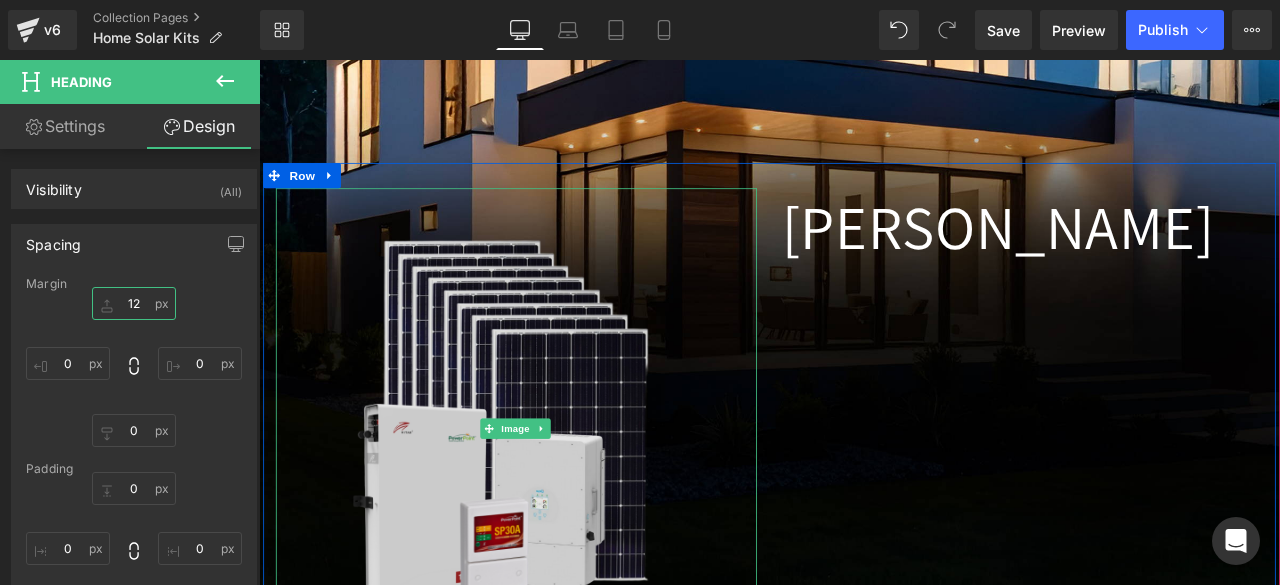 type on "120" 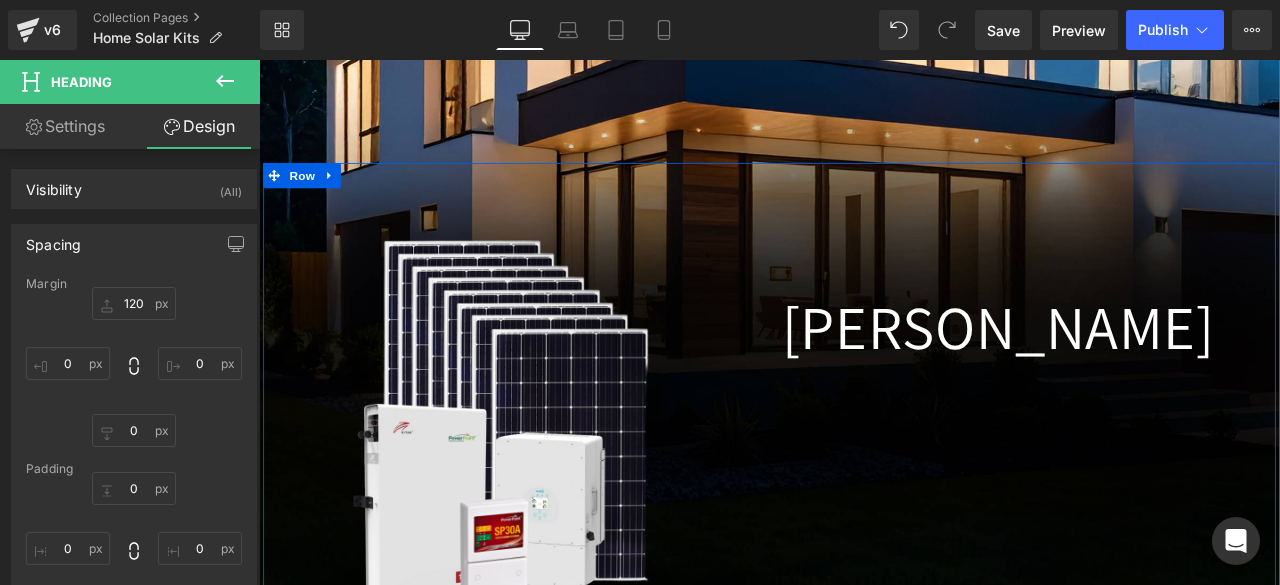 click on "[PERSON_NAME]" at bounding box center [1164, 377] 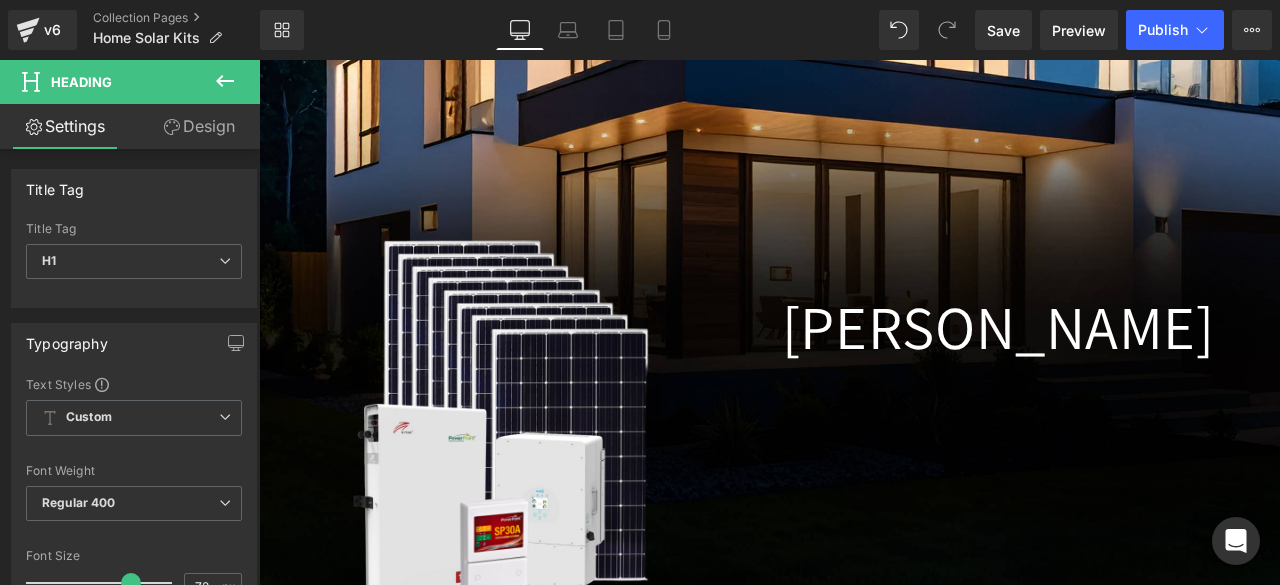 click 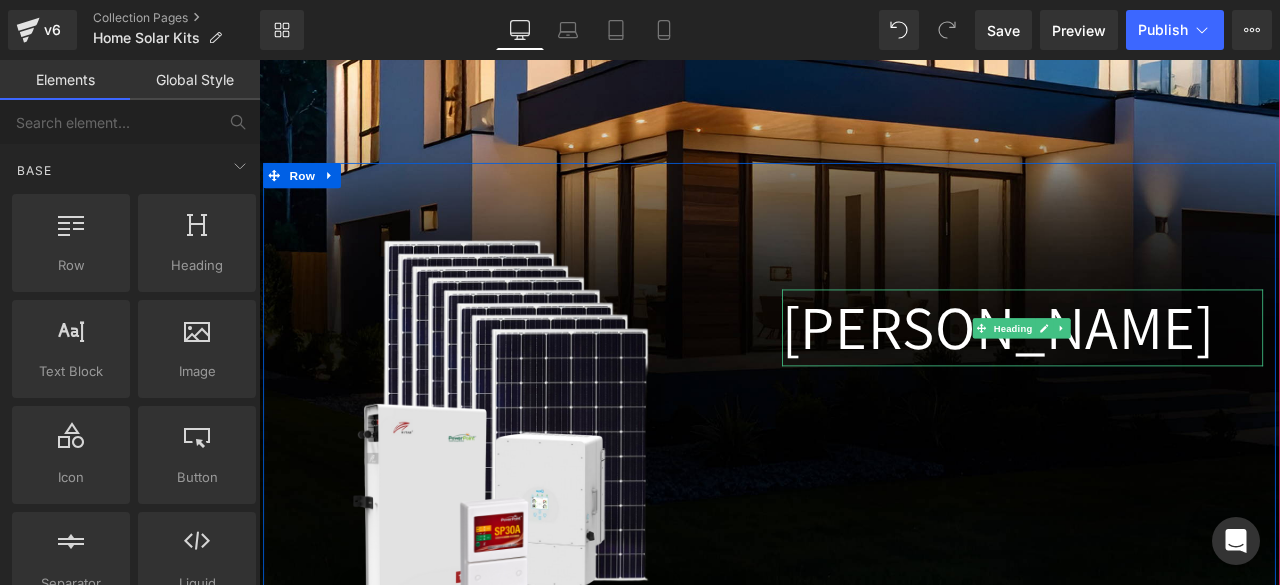 click on "[PERSON_NAME]" at bounding box center [1164, 377] 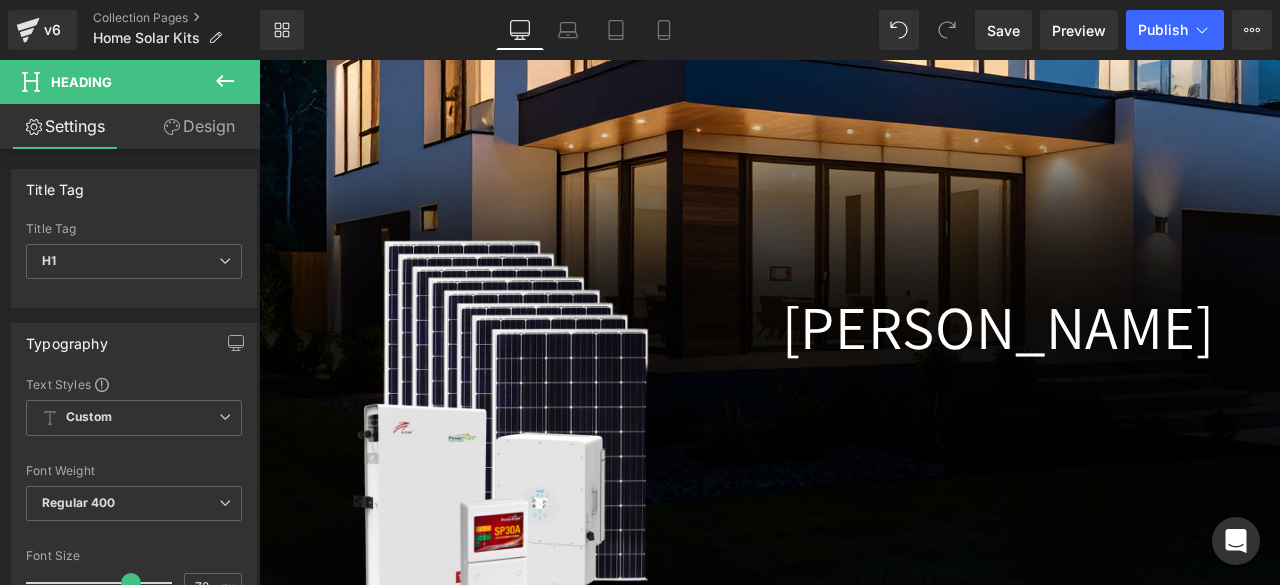 click at bounding box center (225, 82) 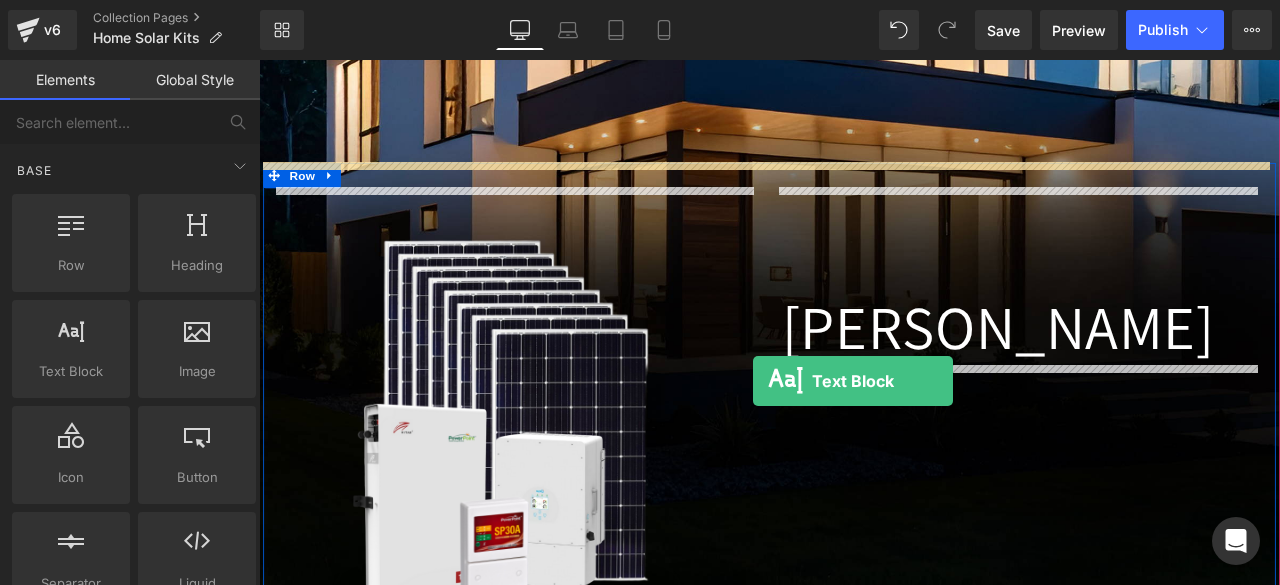 drag, startPoint x: 326, startPoint y: 420, endPoint x: 848, endPoint y: 441, distance: 522.42224 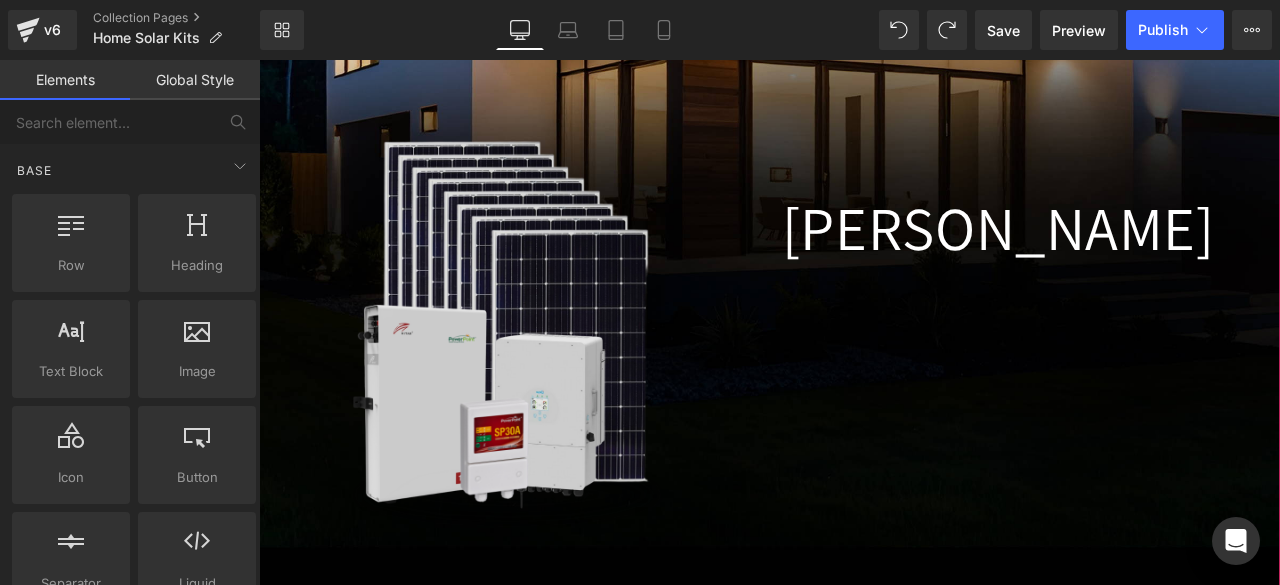 scroll, scrollTop: 856, scrollLeft: 0, axis: vertical 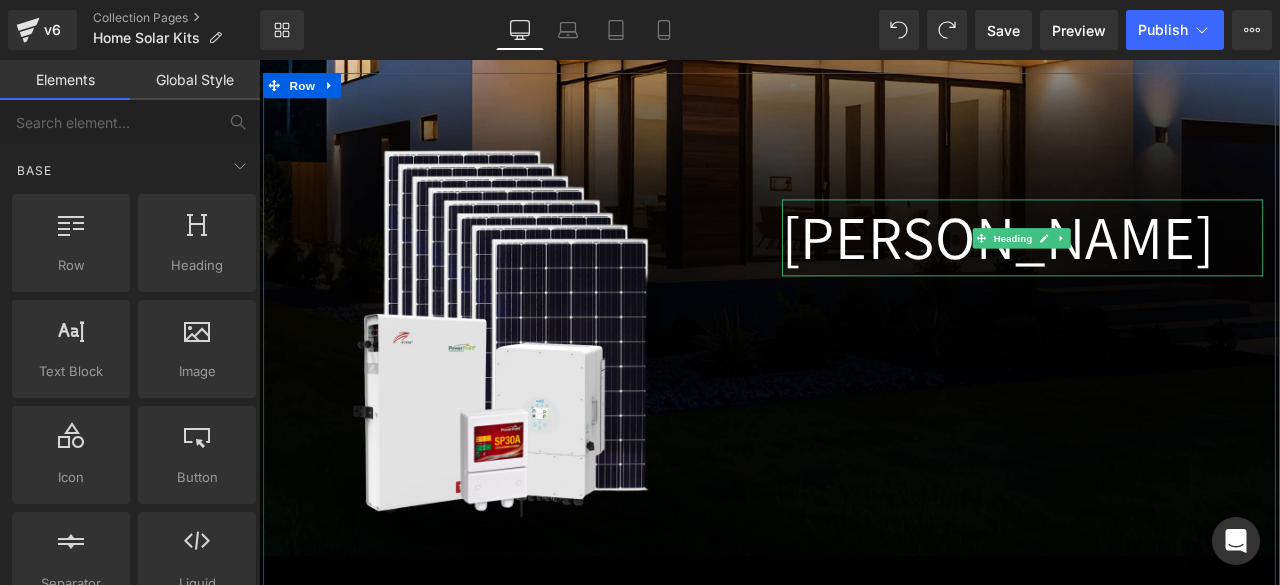 click on "[PERSON_NAME]" at bounding box center (1164, 270) 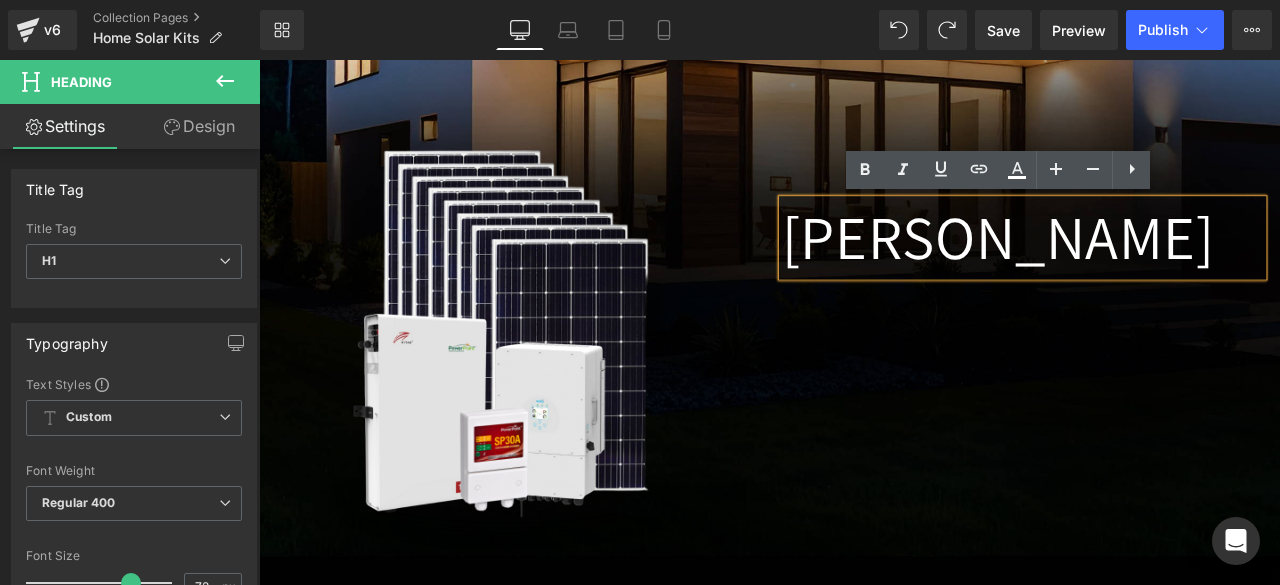 click on "Image
[GEOGRAPHIC_DATA]
Heading
Row" at bounding box center (864, 380) 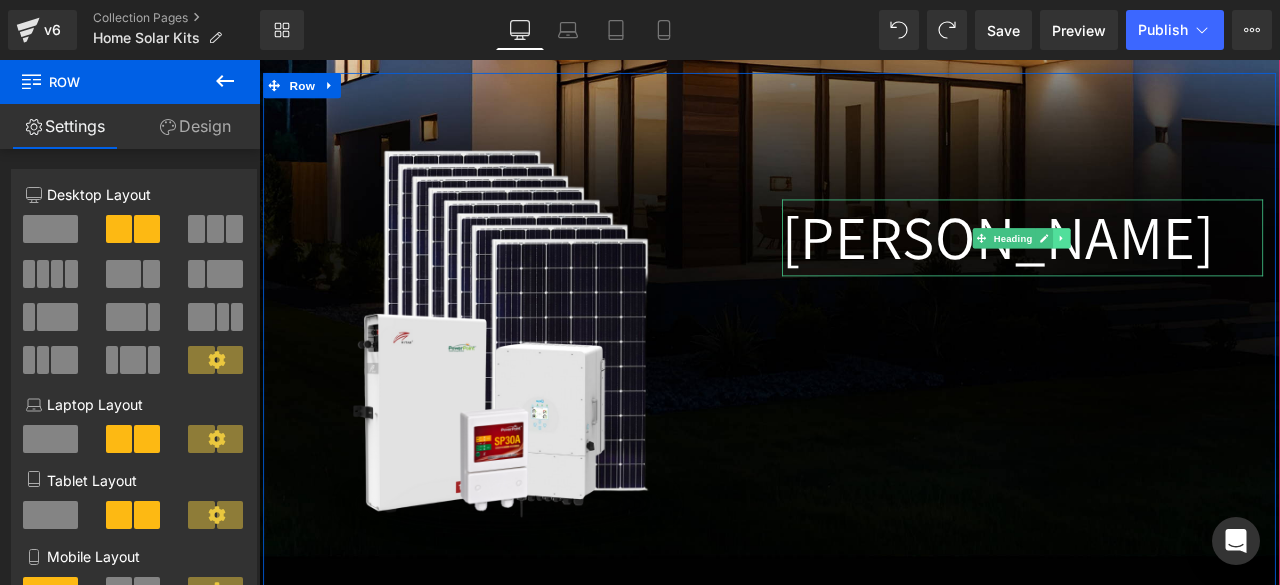 click 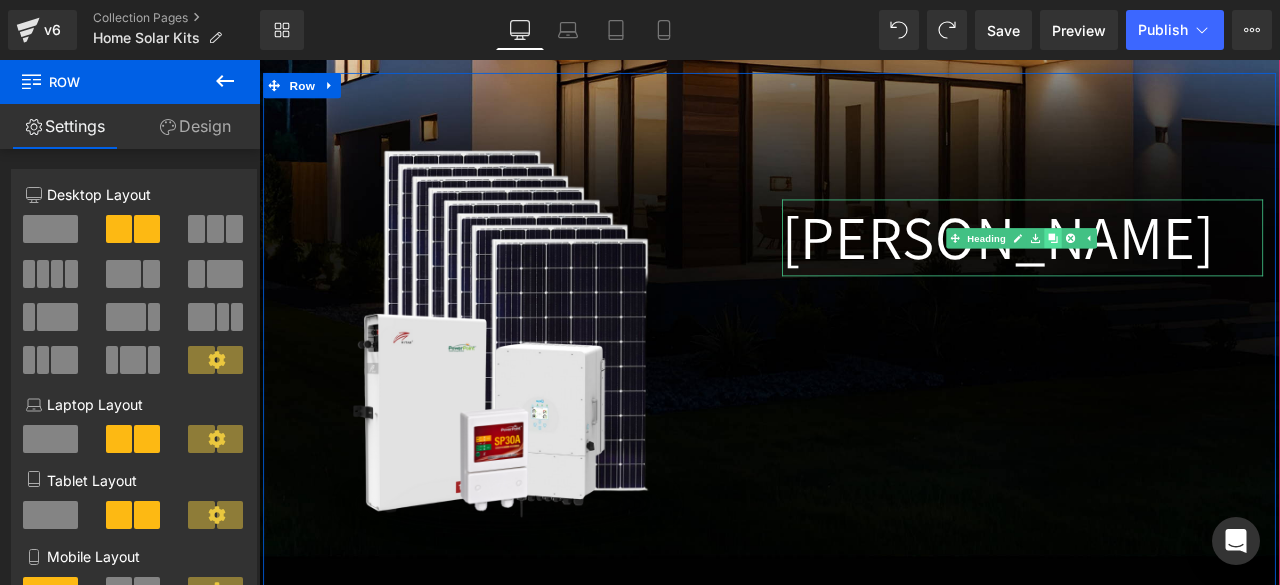 click 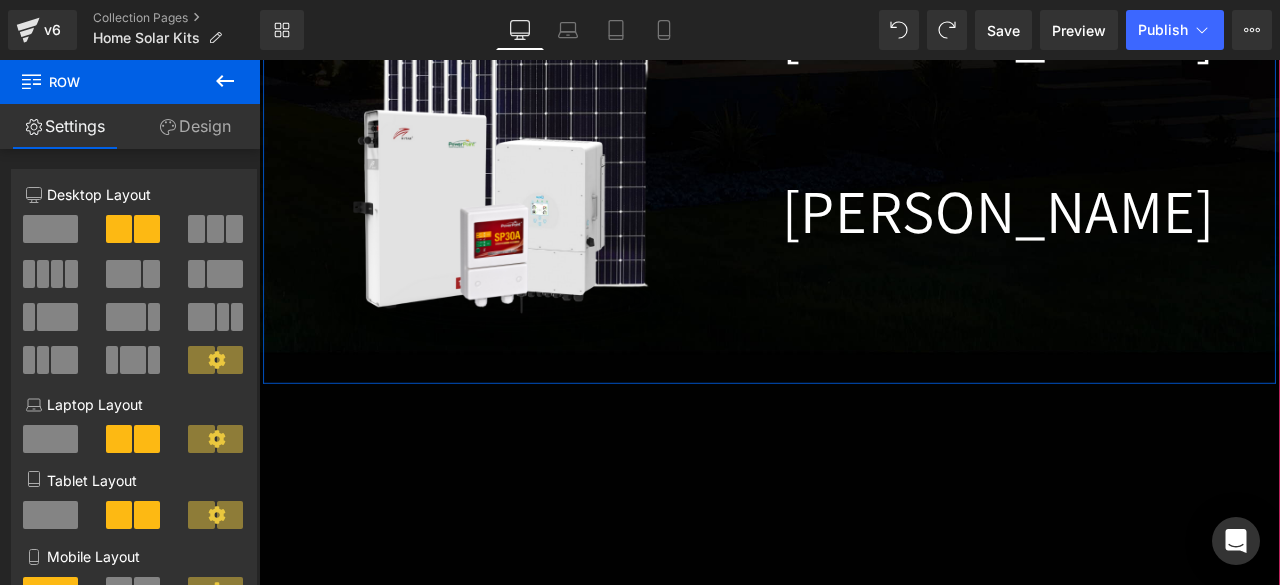 scroll, scrollTop: 1151, scrollLeft: 0, axis: vertical 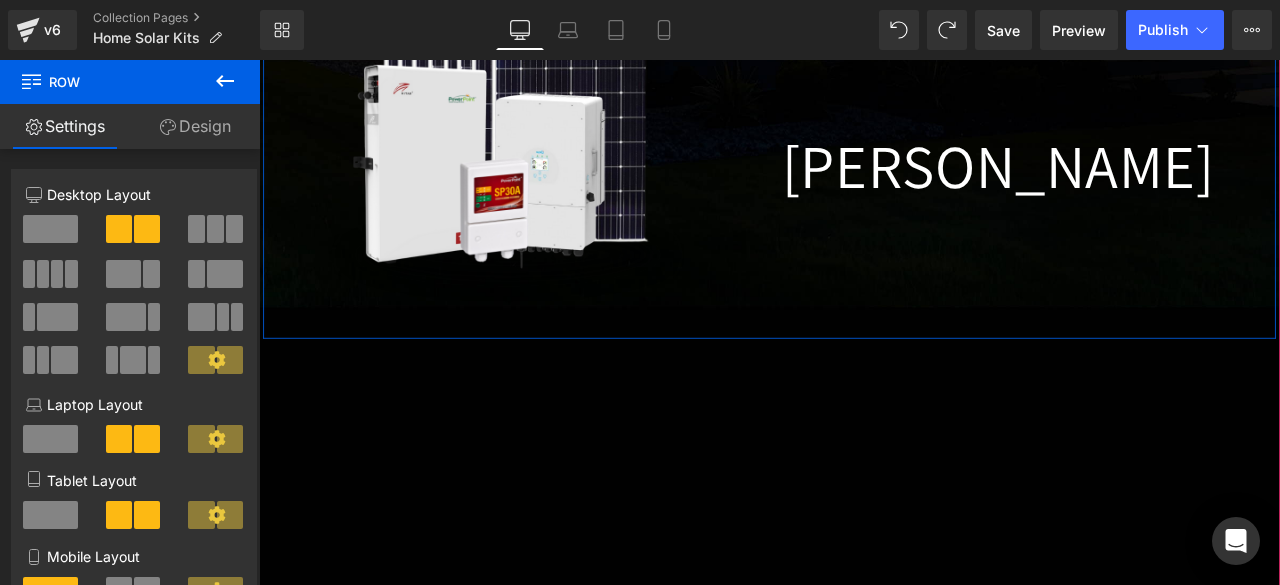 click on "[PERSON_NAME]" at bounding box center [1164, 186] 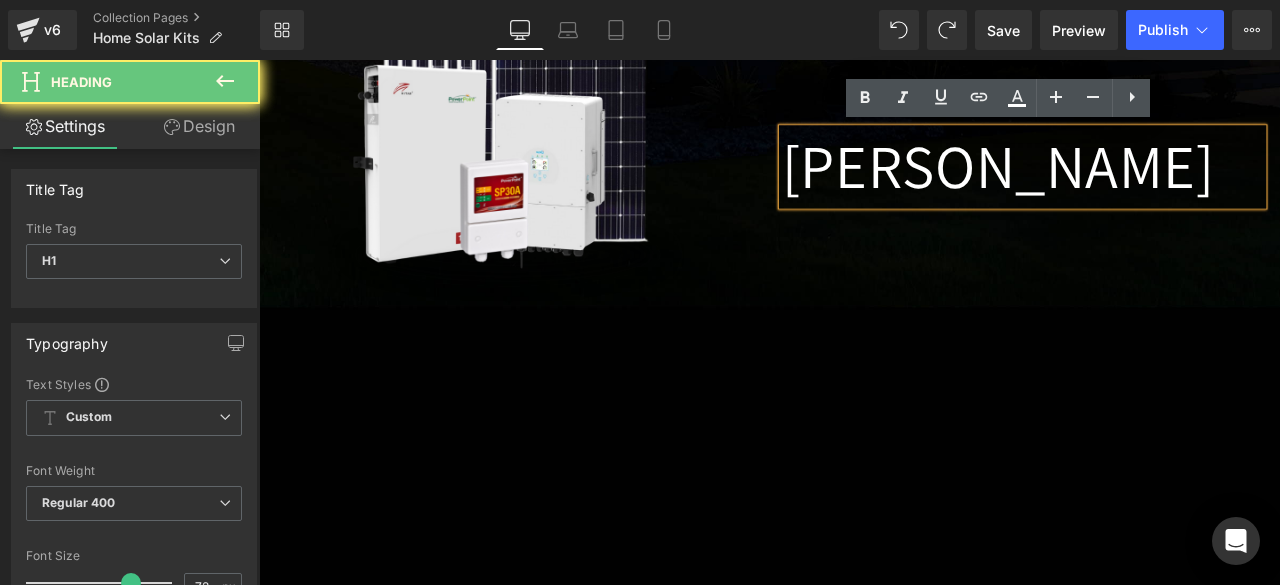 click on "[PERSON_NAME]" at bounding box center (1164, 186) 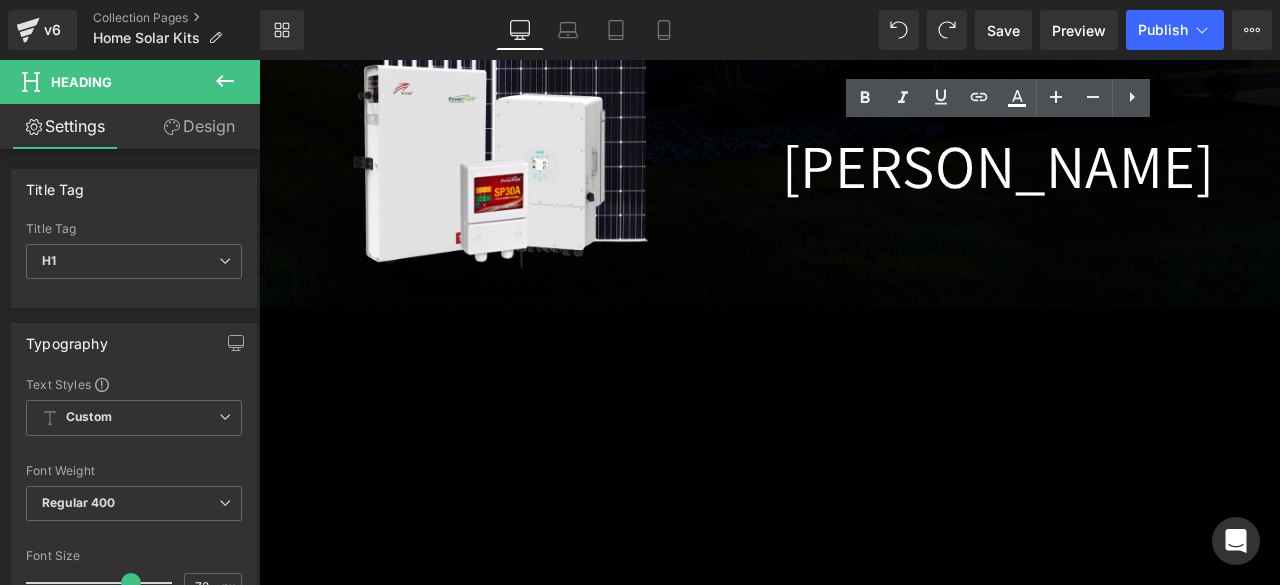 click on "Design" at bounding box center (199, 126) 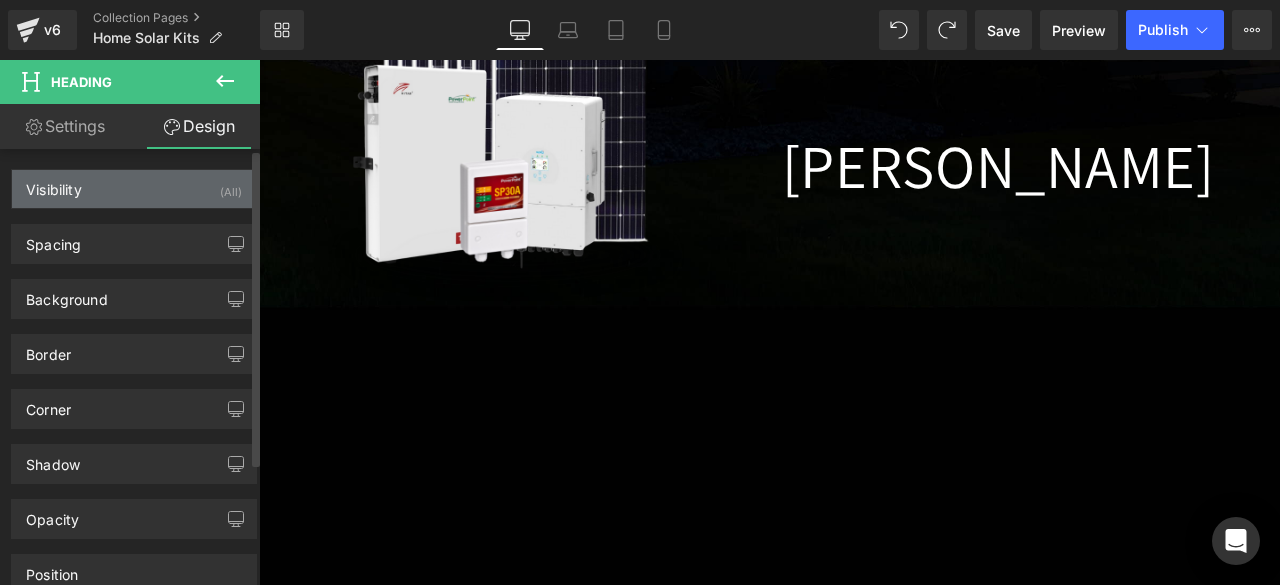 click on "Visibility" at bounding box center (54, 184) 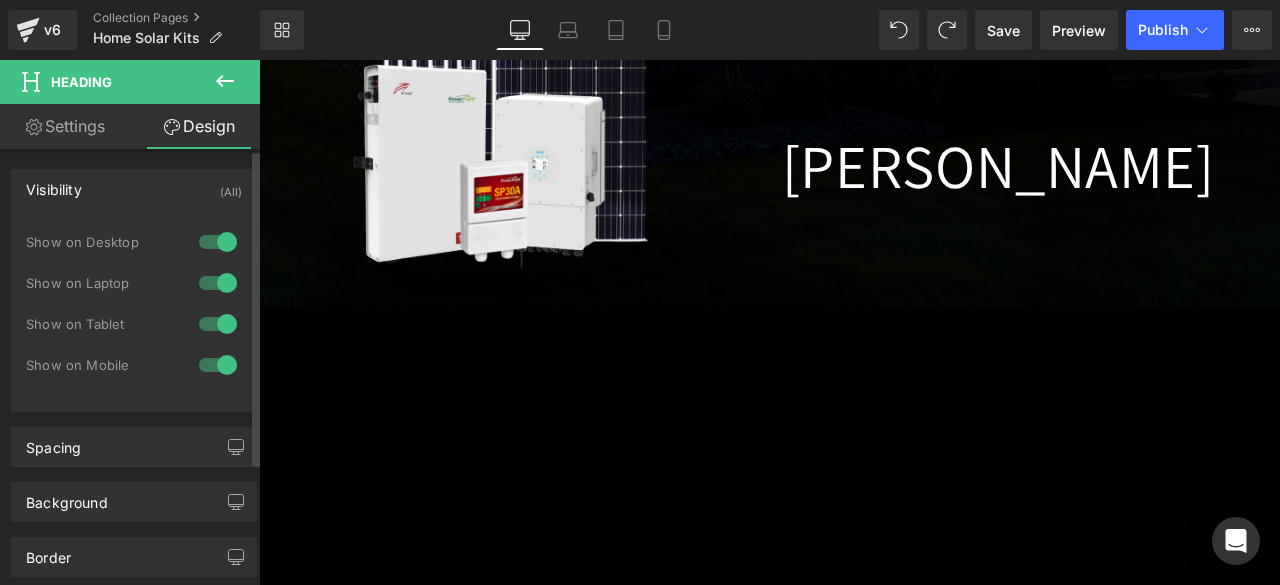 click on "Background
Color & Image color
transparent Color transparent 0 %
Image  Replace Image  Upload image or  Browse gallery Image Src Image Quality Lighter Lightest
Lighter
Lighter Lightest Only support for UCare CDN
More settings" at bounding box center (134, 494) 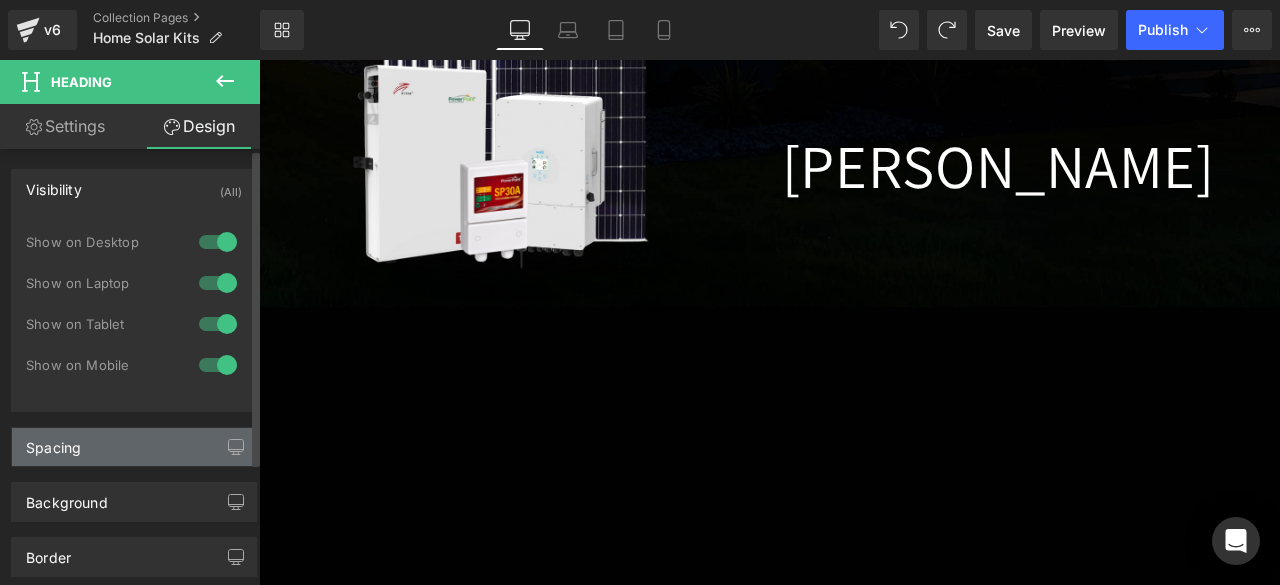 click on "Spacing" at bounding box center [53, 442] 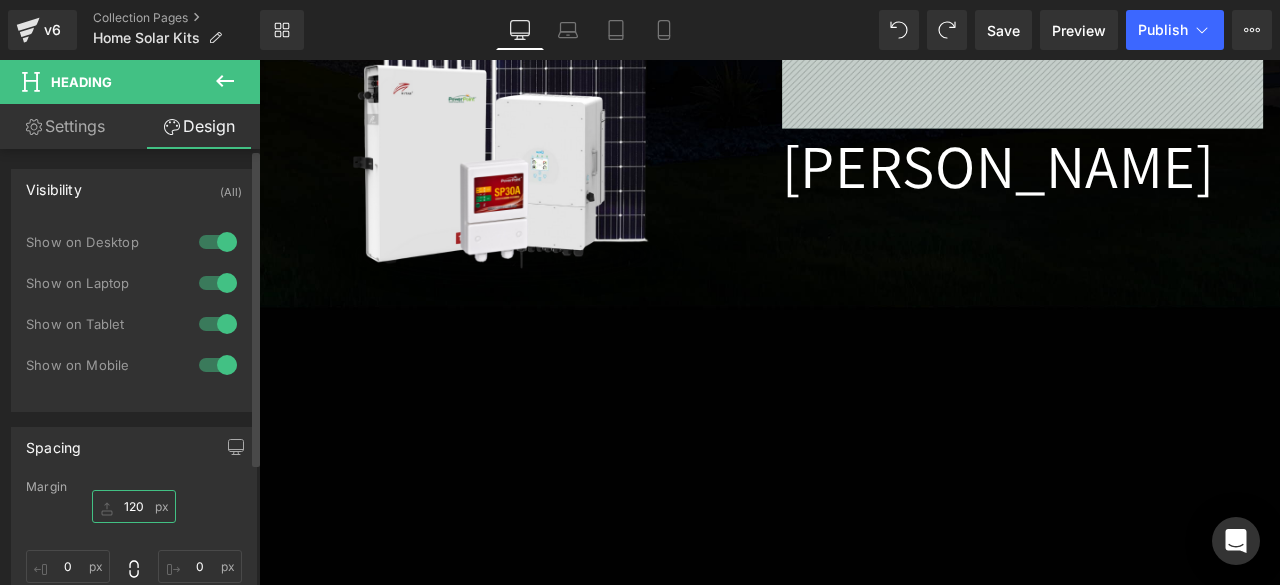 click on "120" at bounding box center [134, 506] 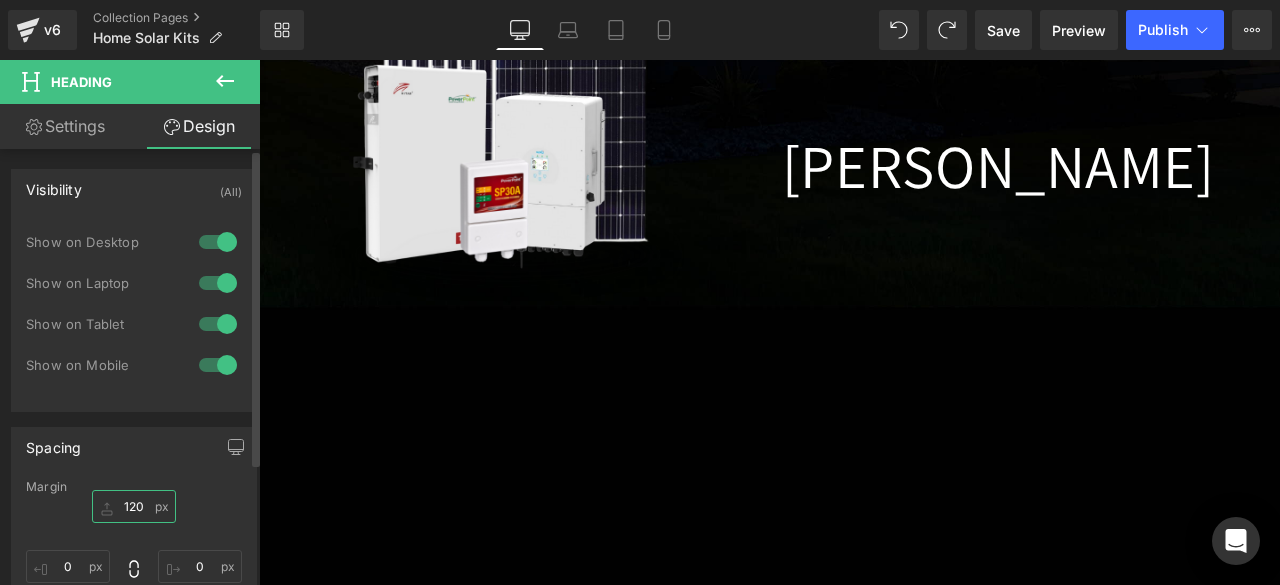 click on "120" at bounding box center [134, 506] 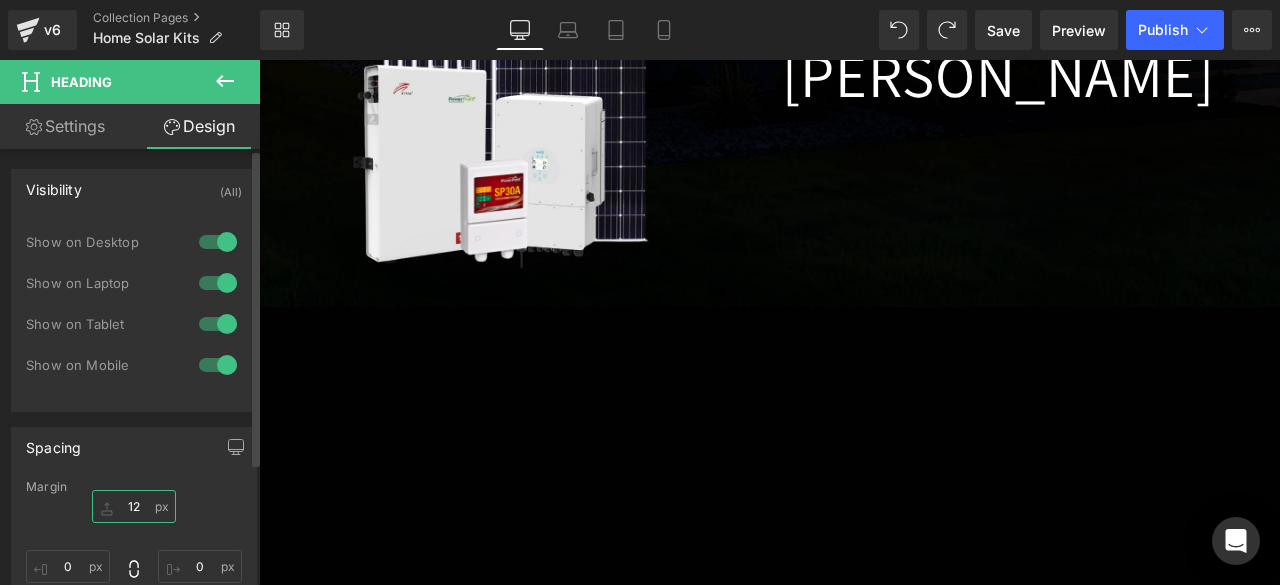type on "1" 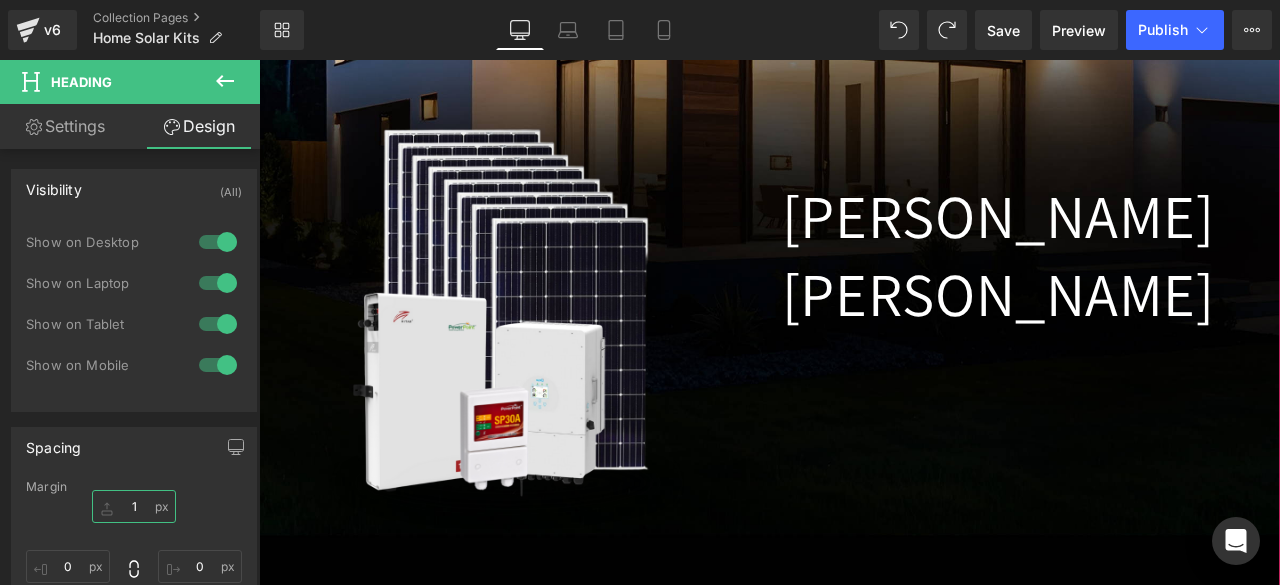 scroll, scrollTop: 875, scrollLeft: 0, axis: vertical 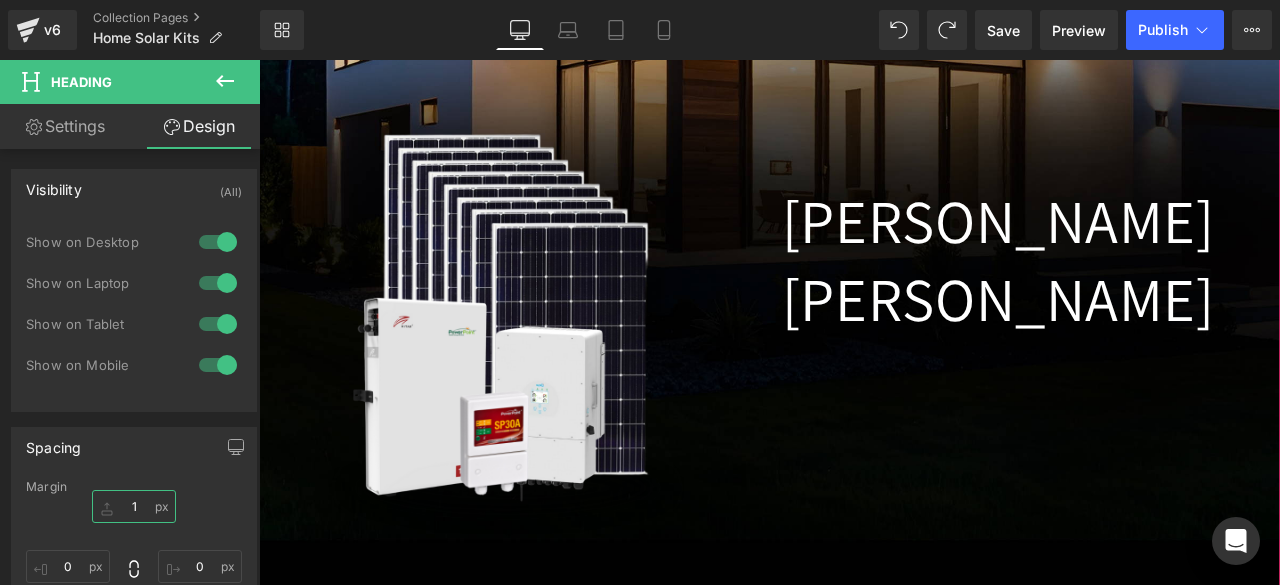 type 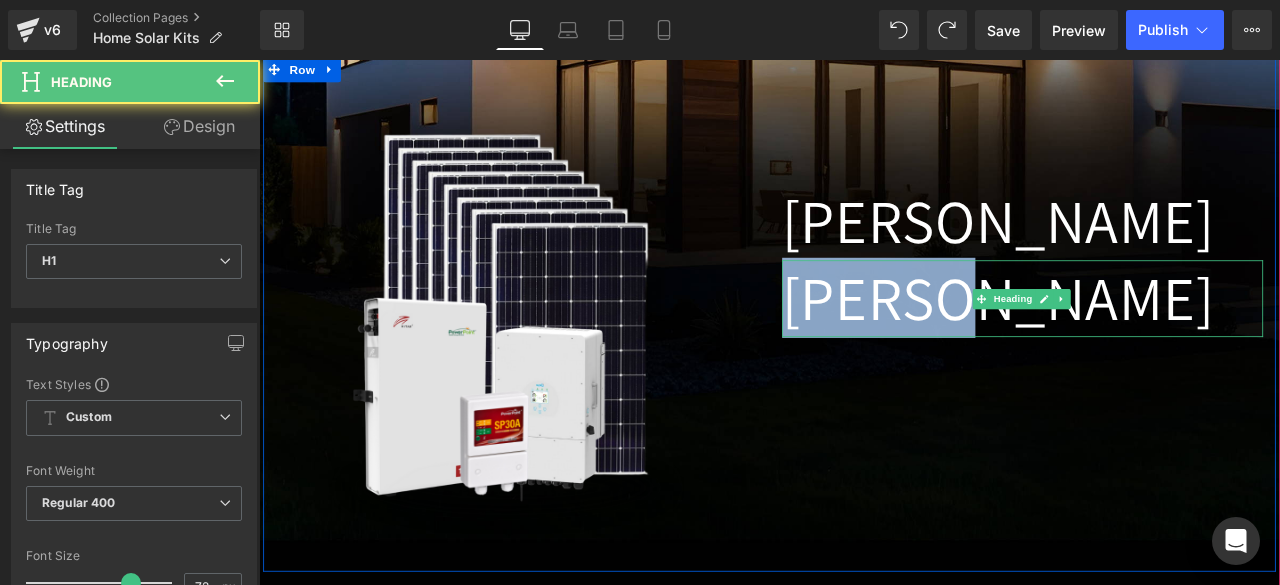 drag, startPoint x: 1071, startPoint y: 339, endPoint x: 873, endPoint y: 341, distance: 198.0101 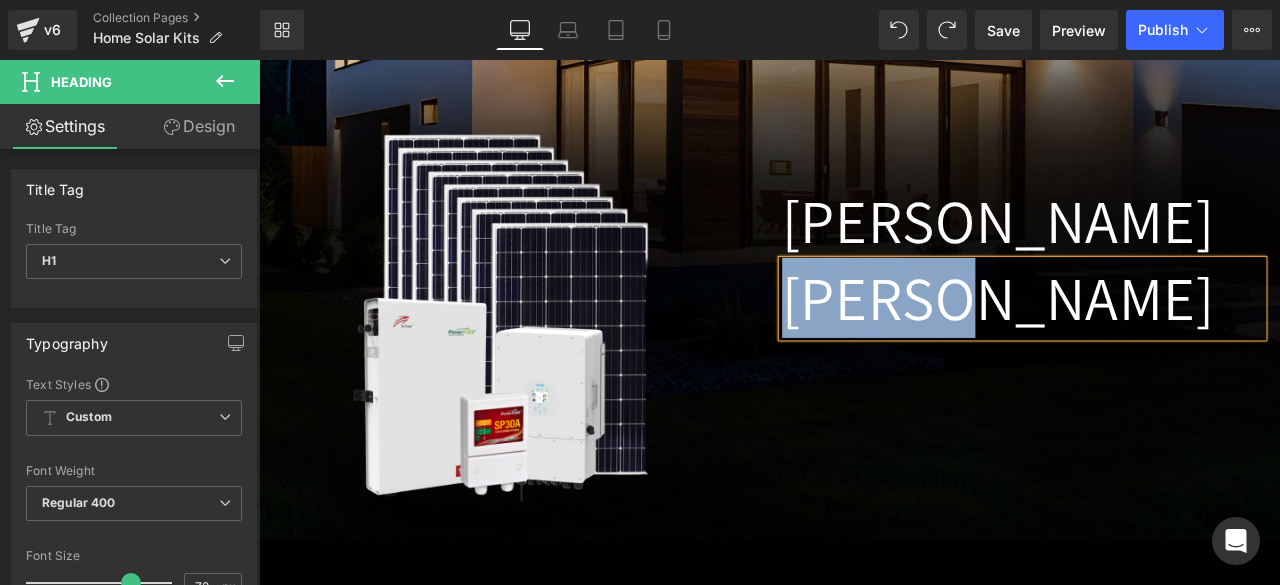 type 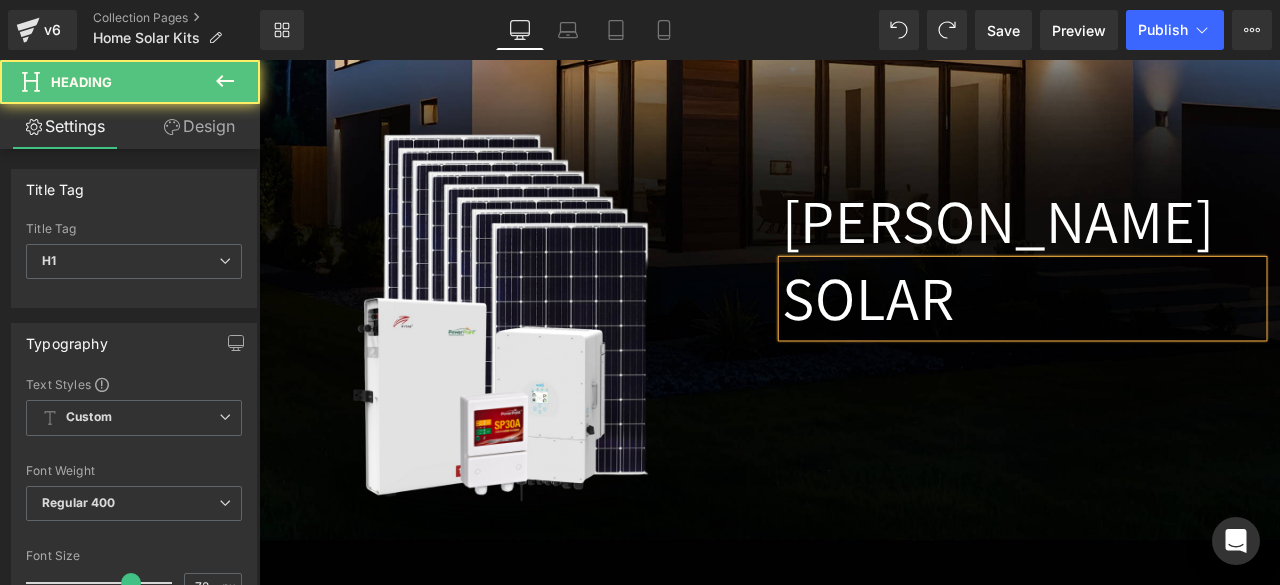click on "SOLAR" at bounding box center [1164, 342] 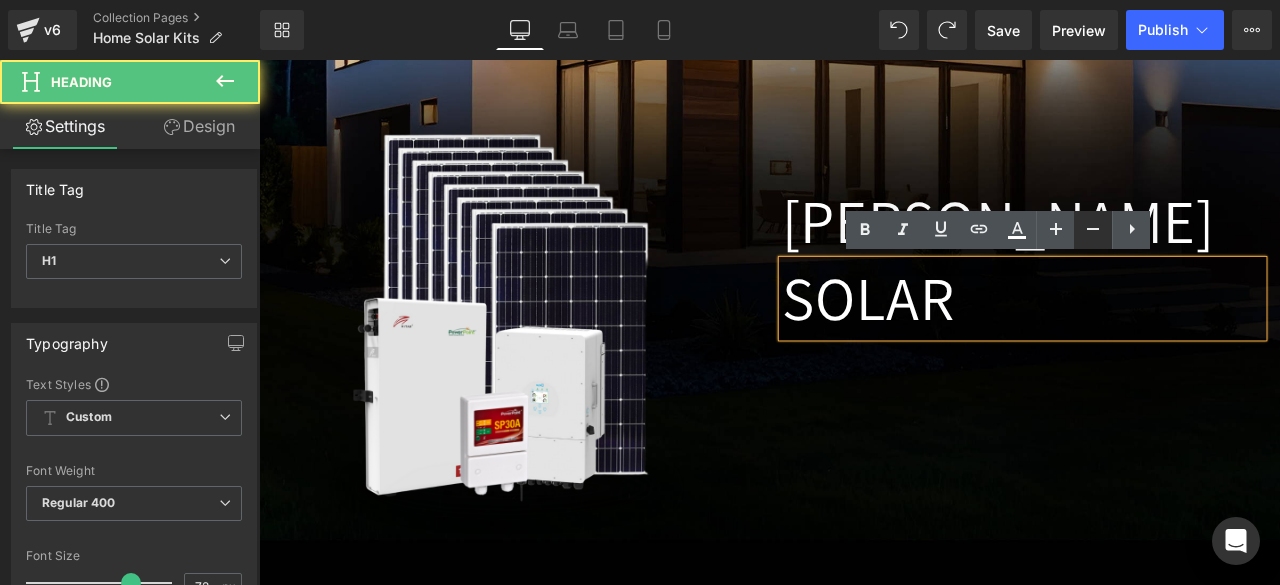 click at bounding box center [1093, 230] 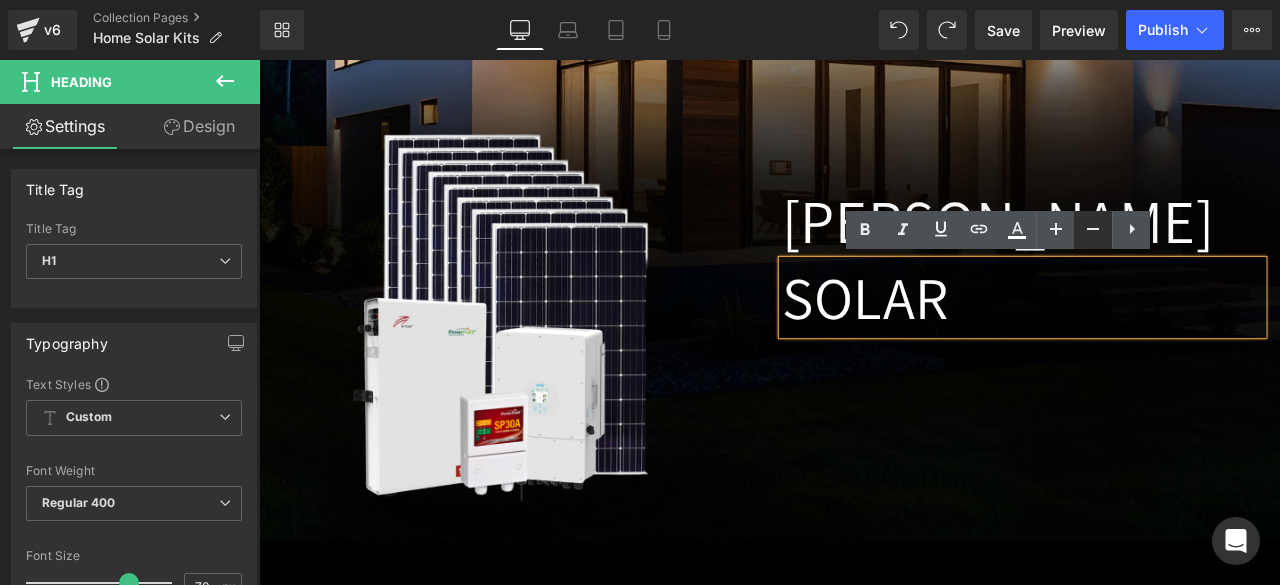 click at bounding box center (1093, 230) 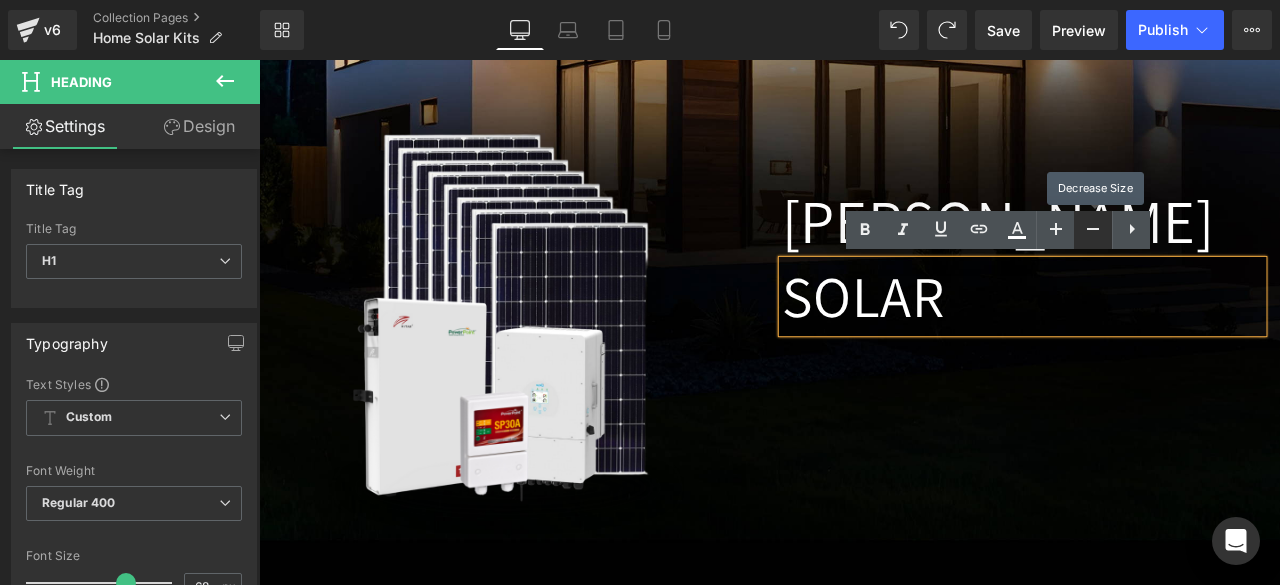 click at bounding box center (1093, 230) 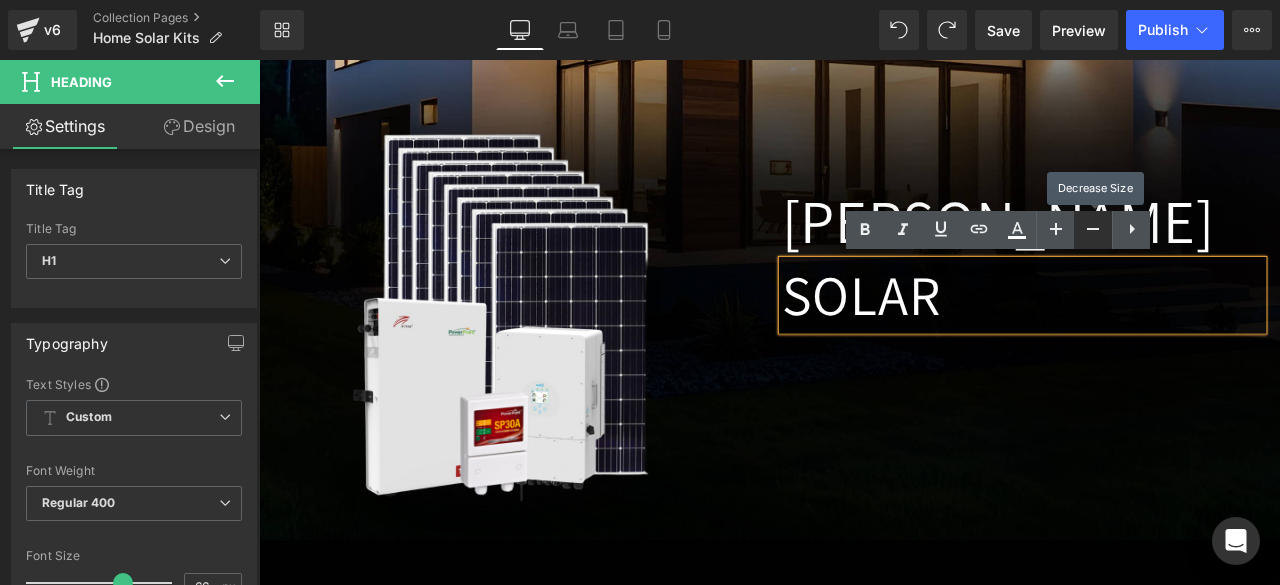 click at bounding box center (1093, 230) 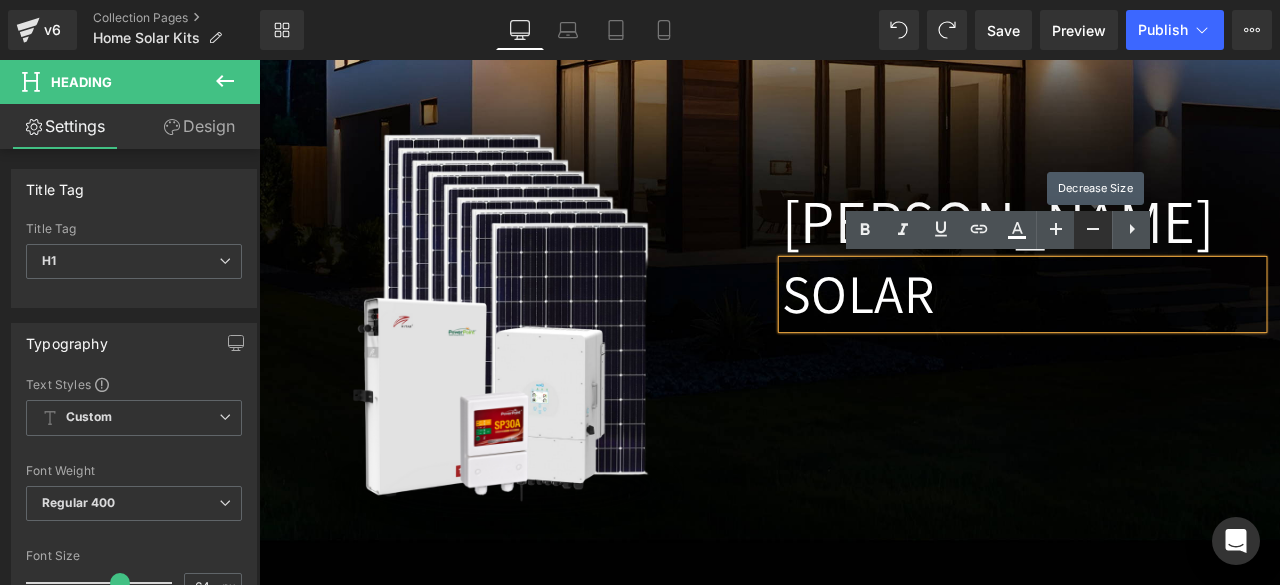 click at bounding box center [1093, 230] 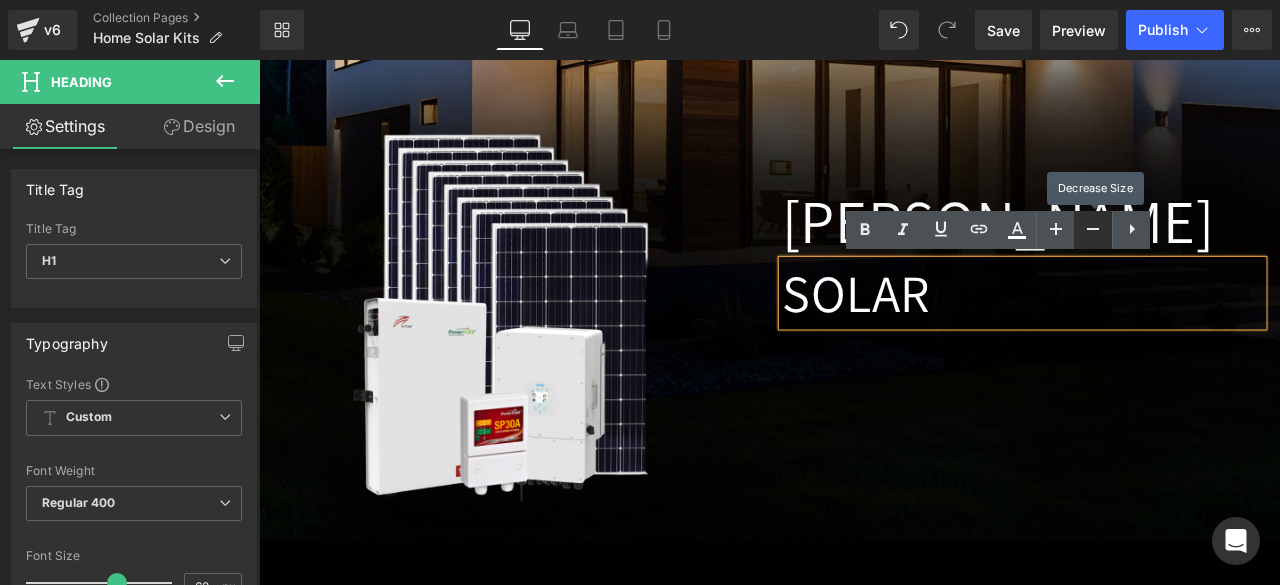 click at bounding box center (1093, 230) 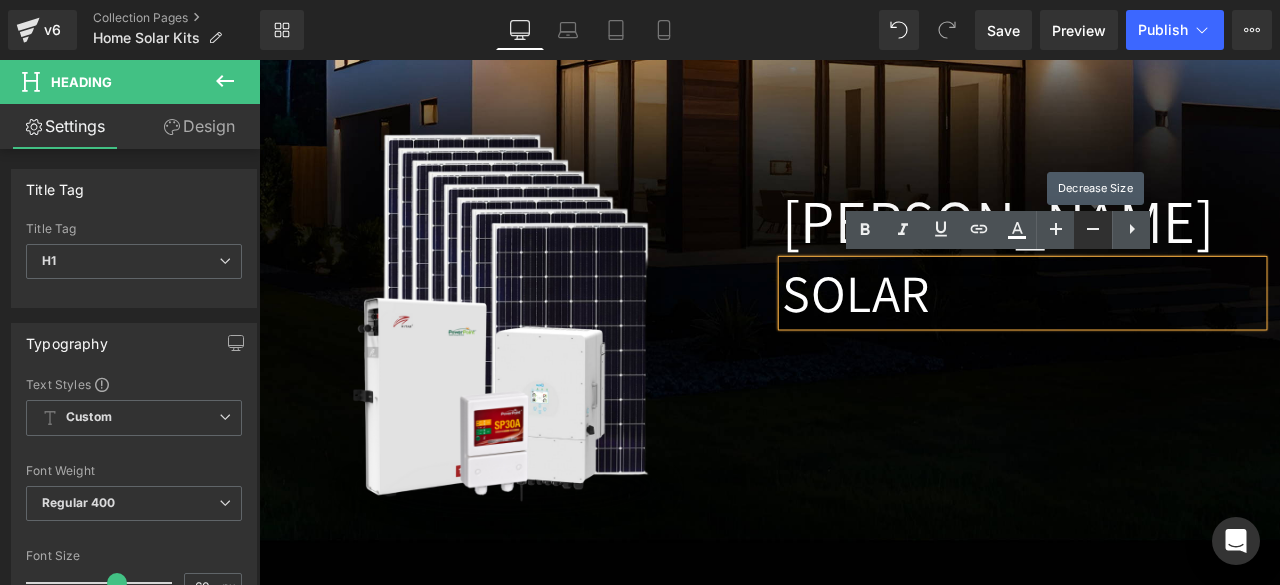 click at bounding box center [1093, 230] 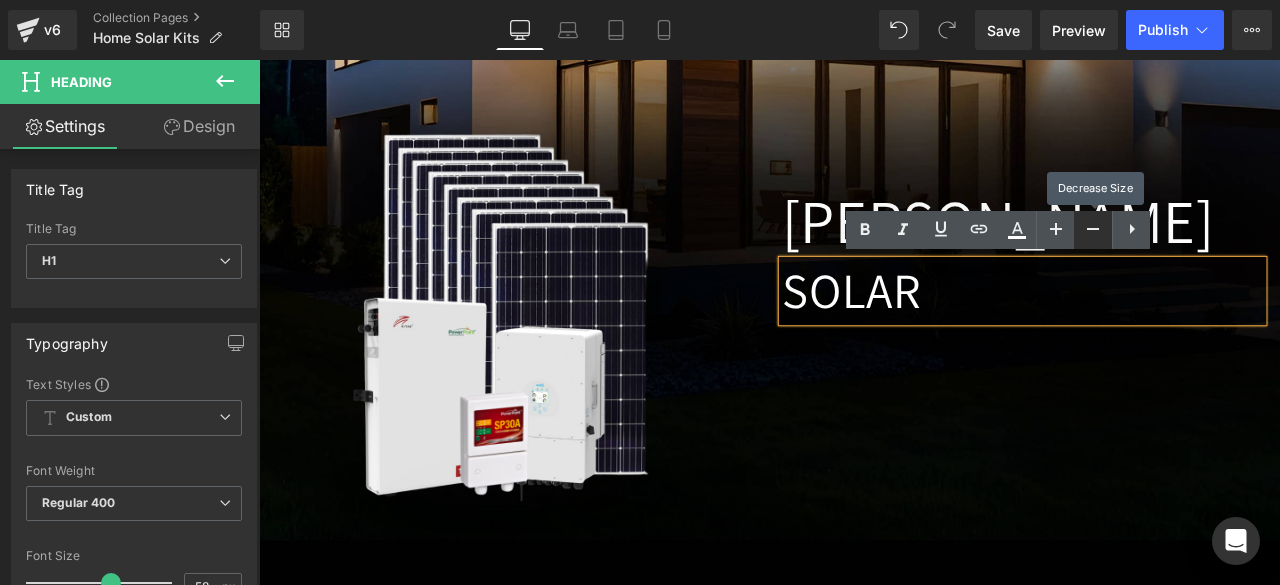 click at bounding box center (1093, 230) 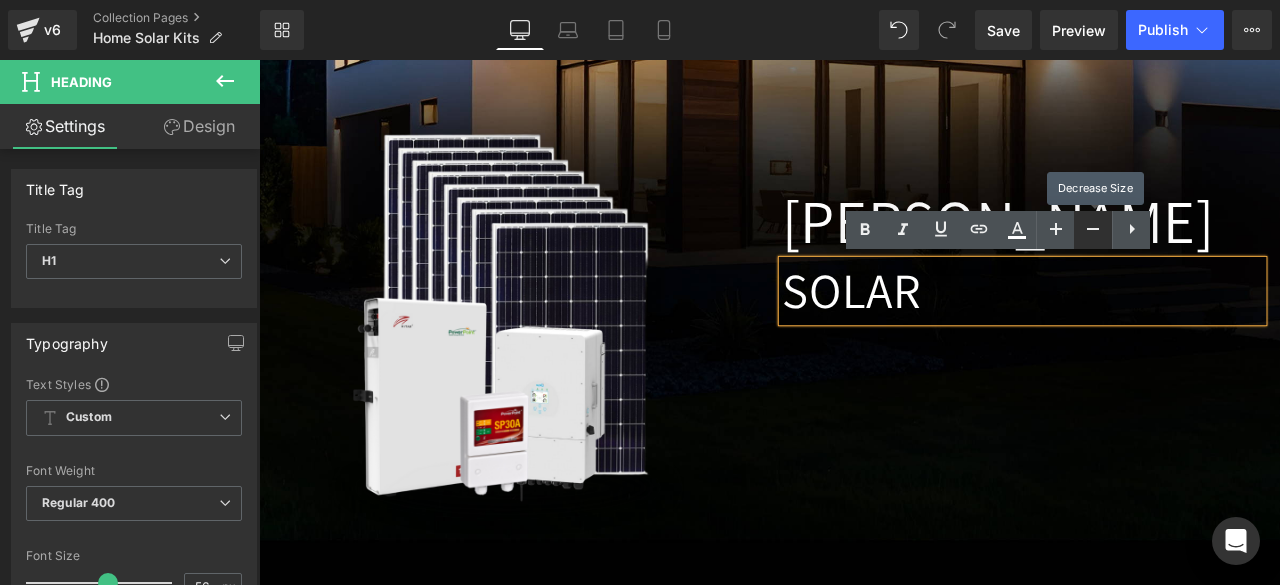 click at bounding box center (1093, 230) 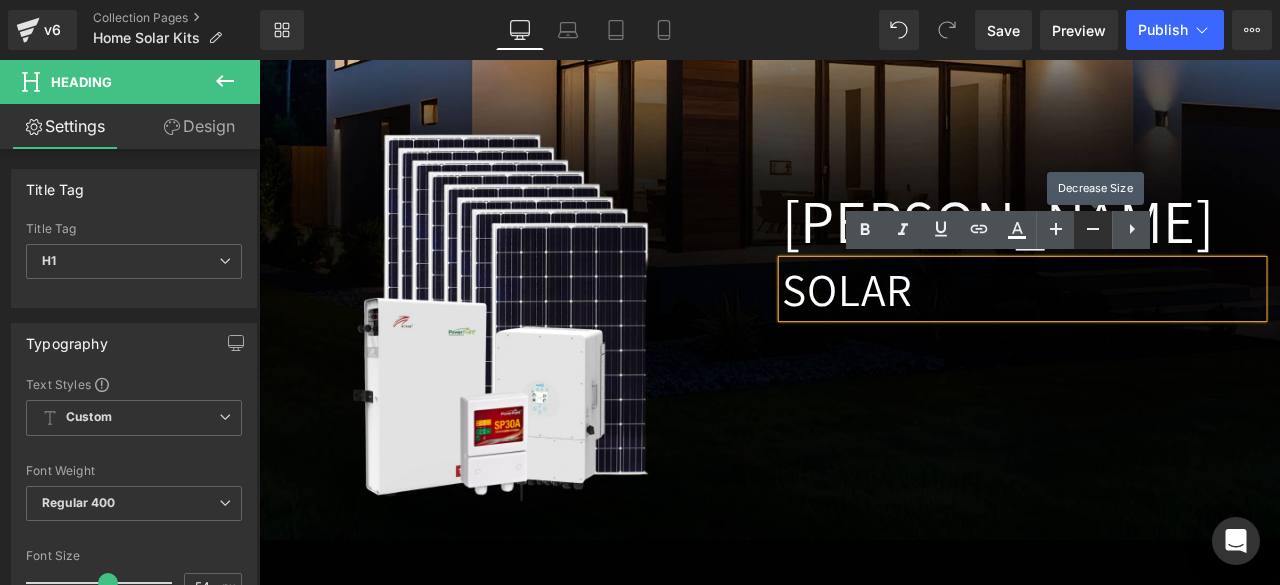 click at bounding box center (1093, 230) 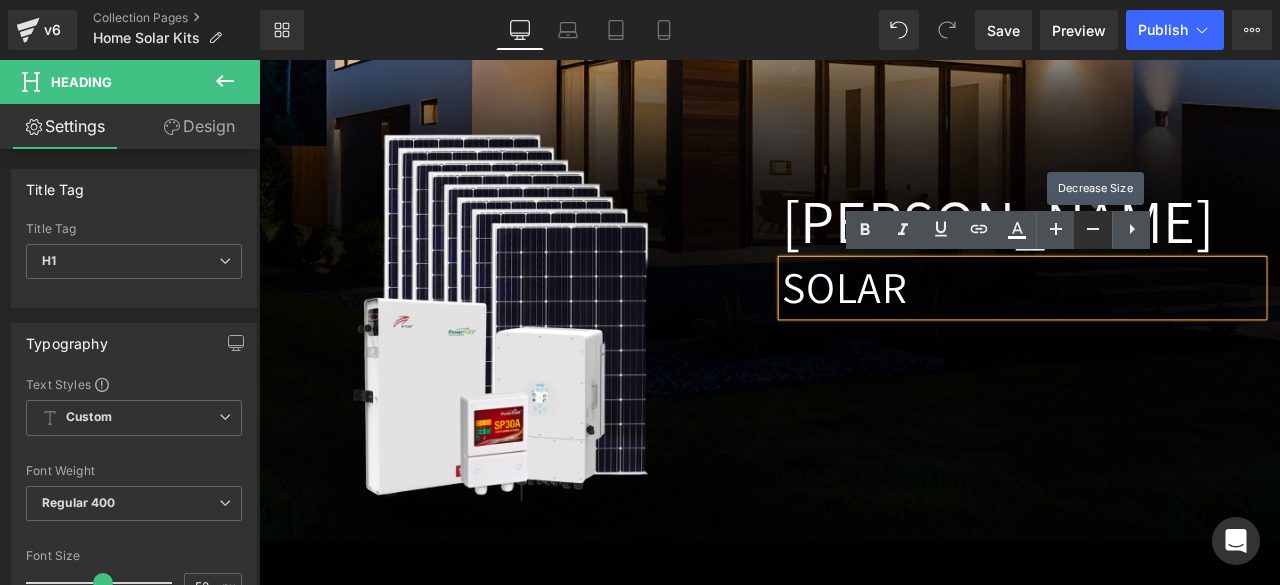 click at bounding box center (1093, 230) 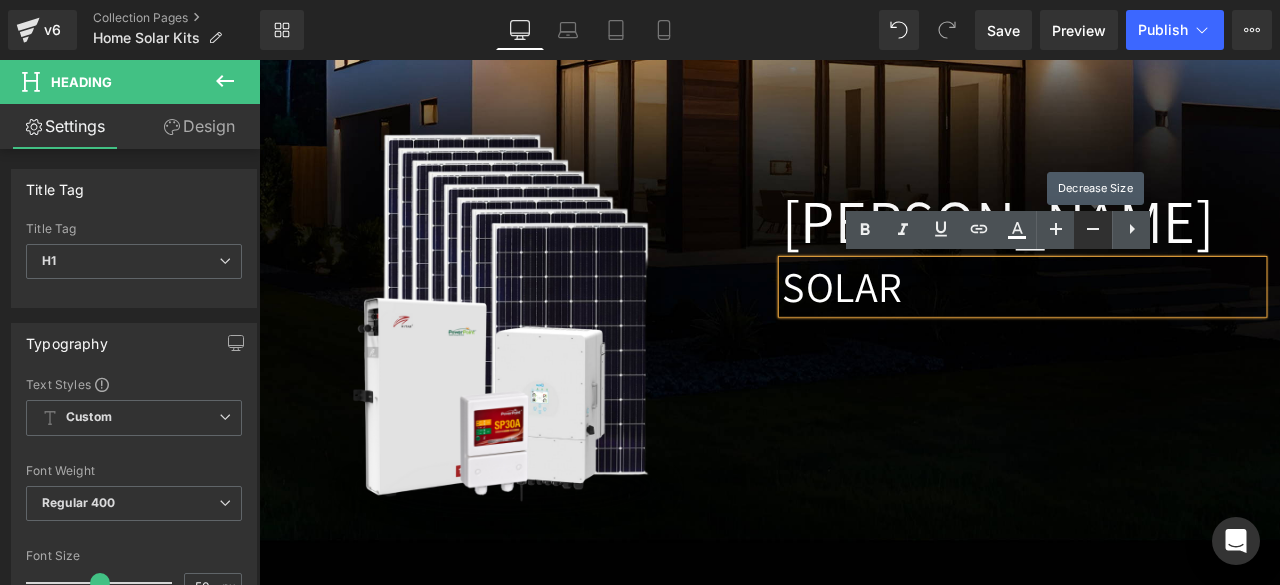 click at bounding box center (1093, 230) 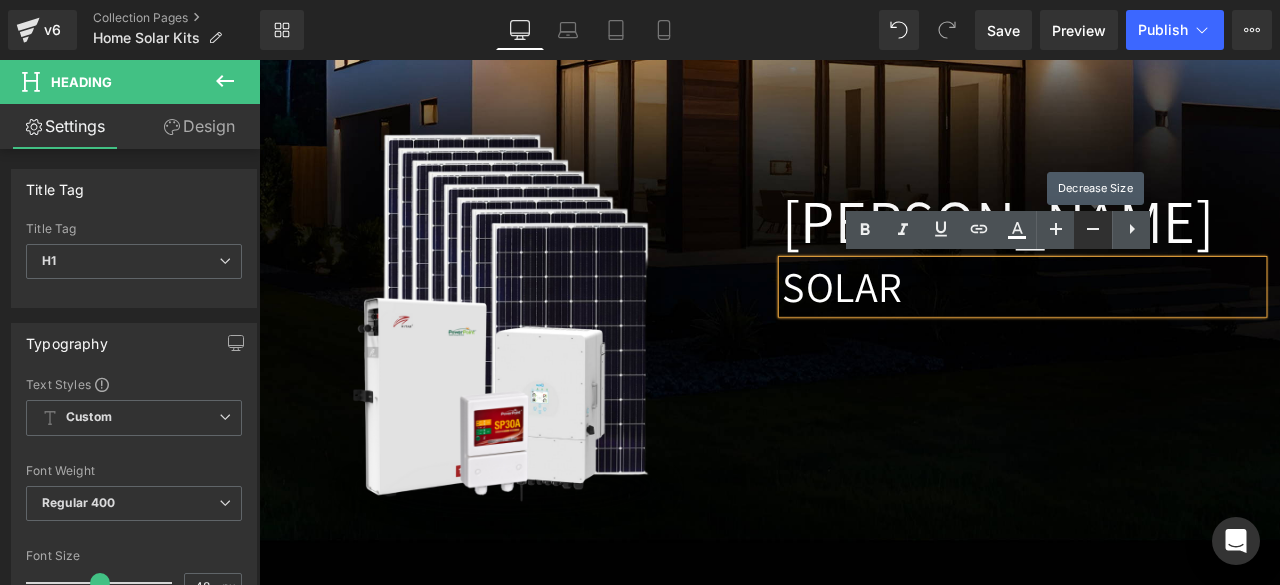 click at bounding box center (1093, 230) 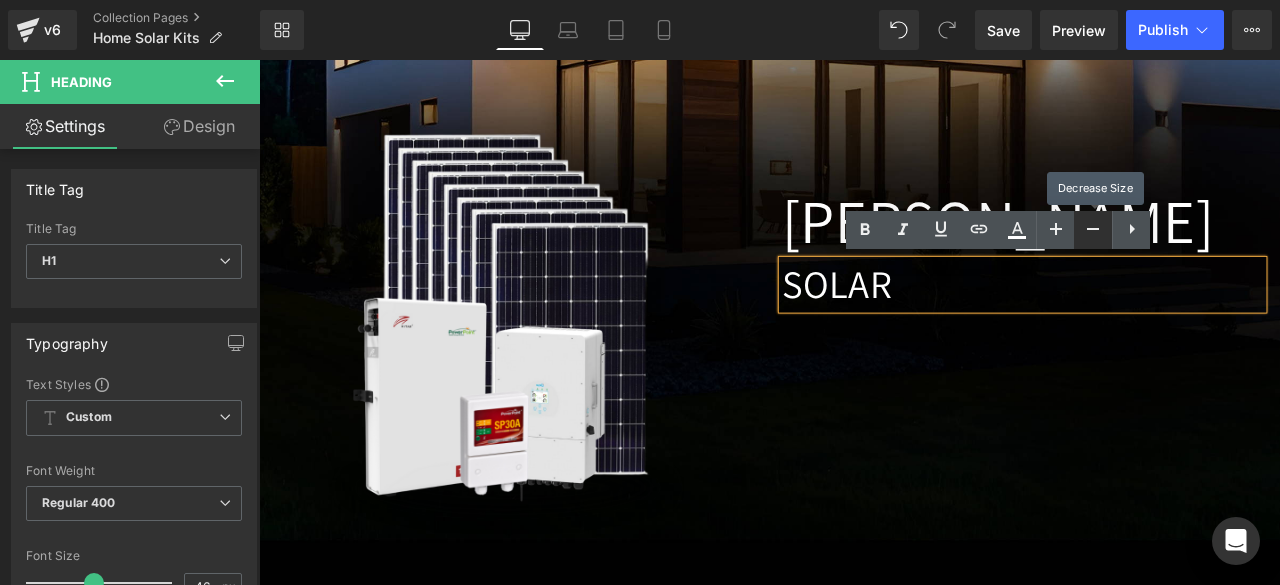 click at bounding box center [1093, 230] 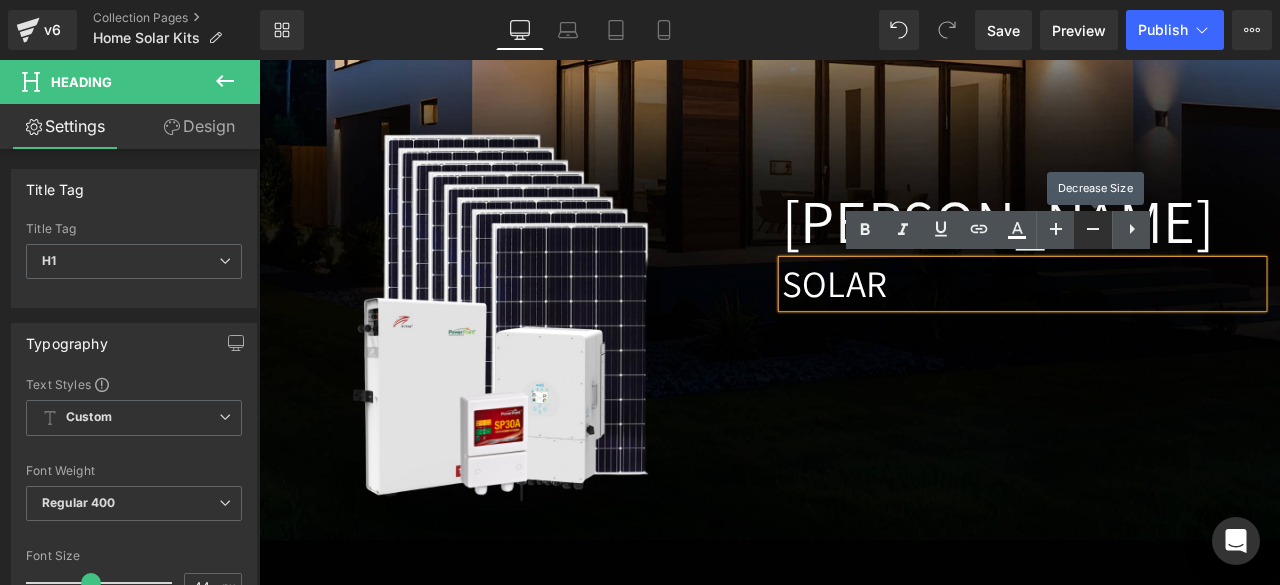 click at bounding box center [1093, 230] 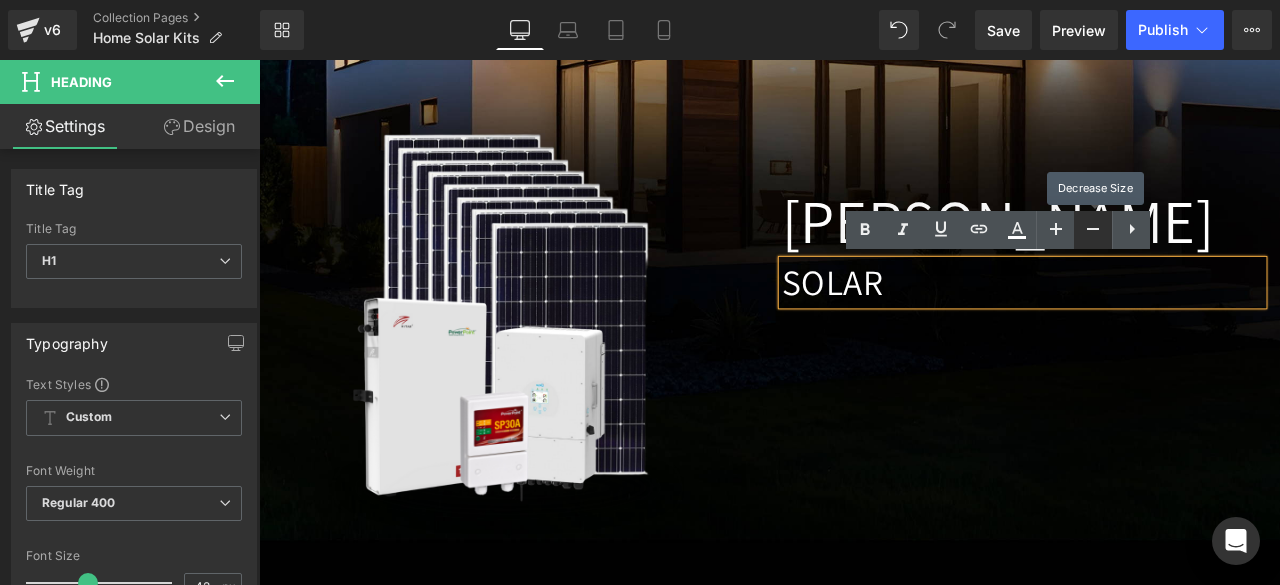 click at bounding box center [1093, 230] 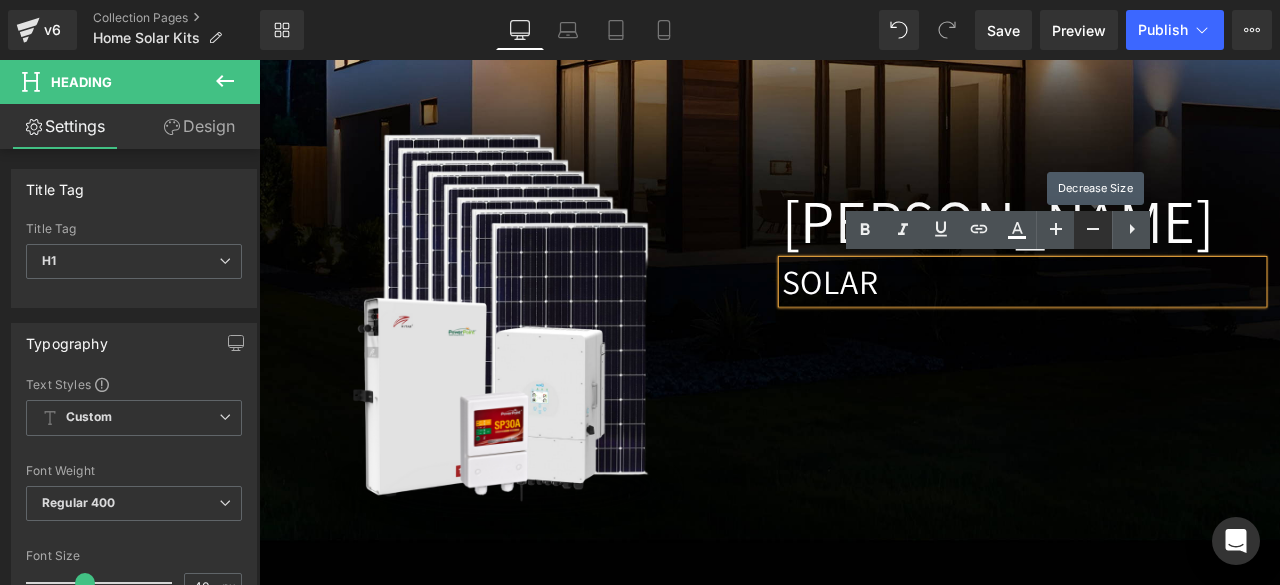 click at bounding box center (1093, 230) 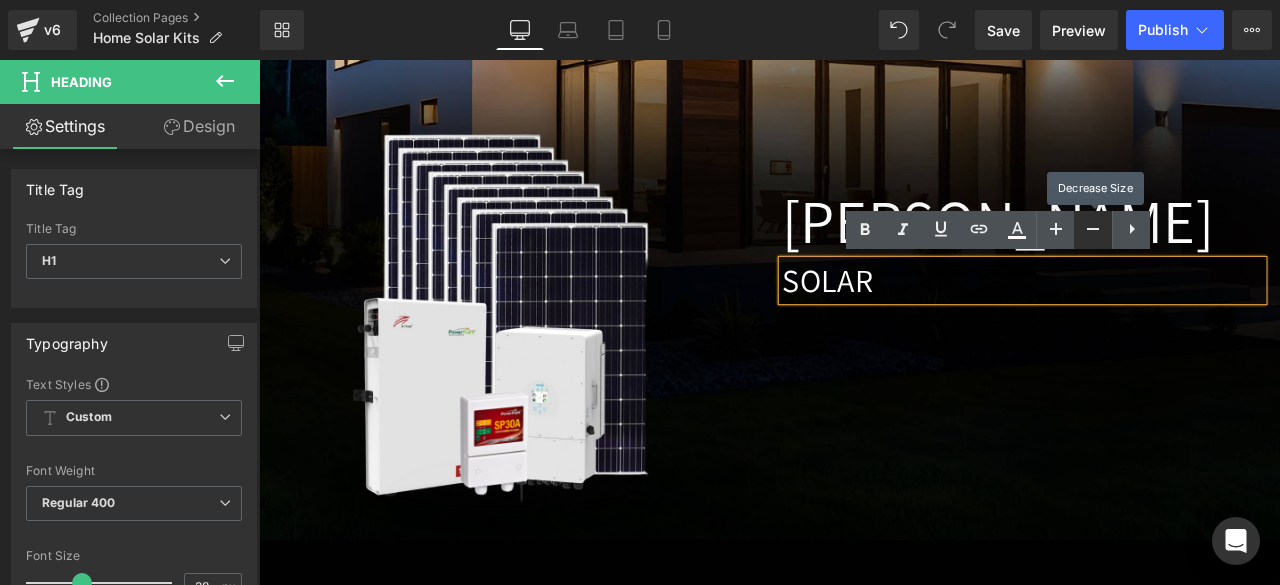 click at bounding box center [1093, 230] 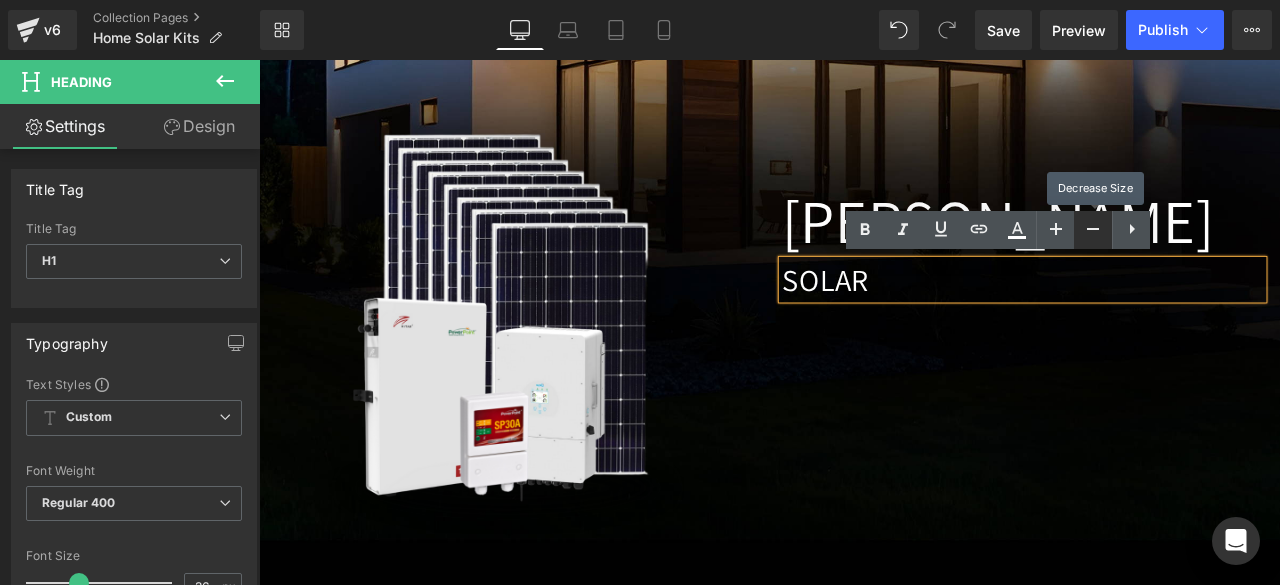 click at bounding box center [1093, 230] 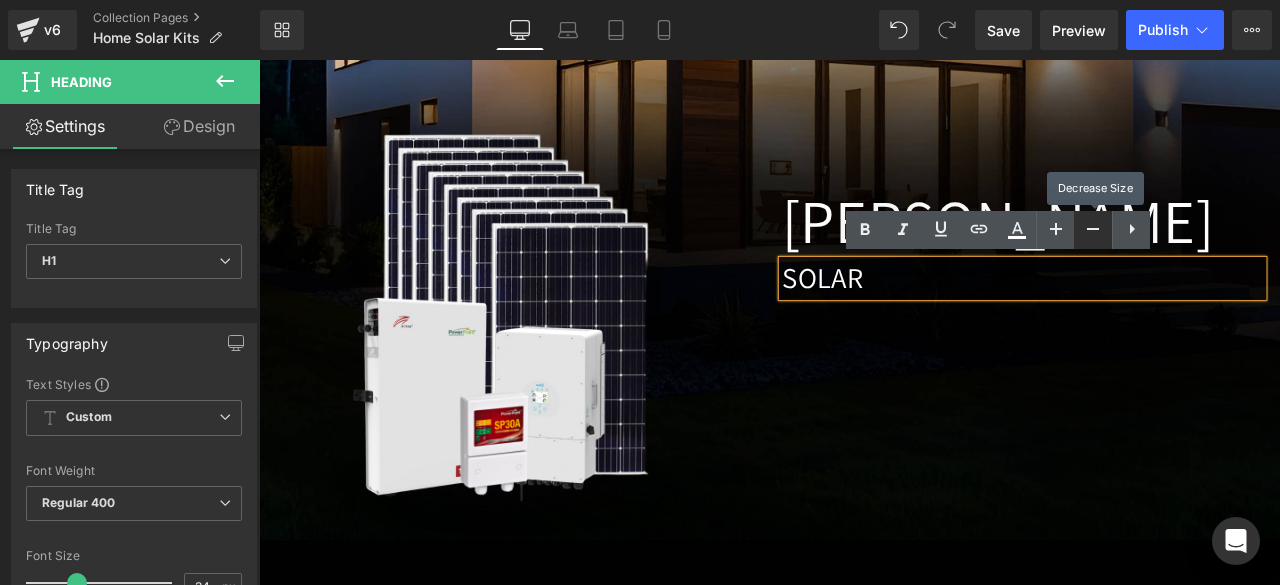 click at bounding box center (1093, 230) 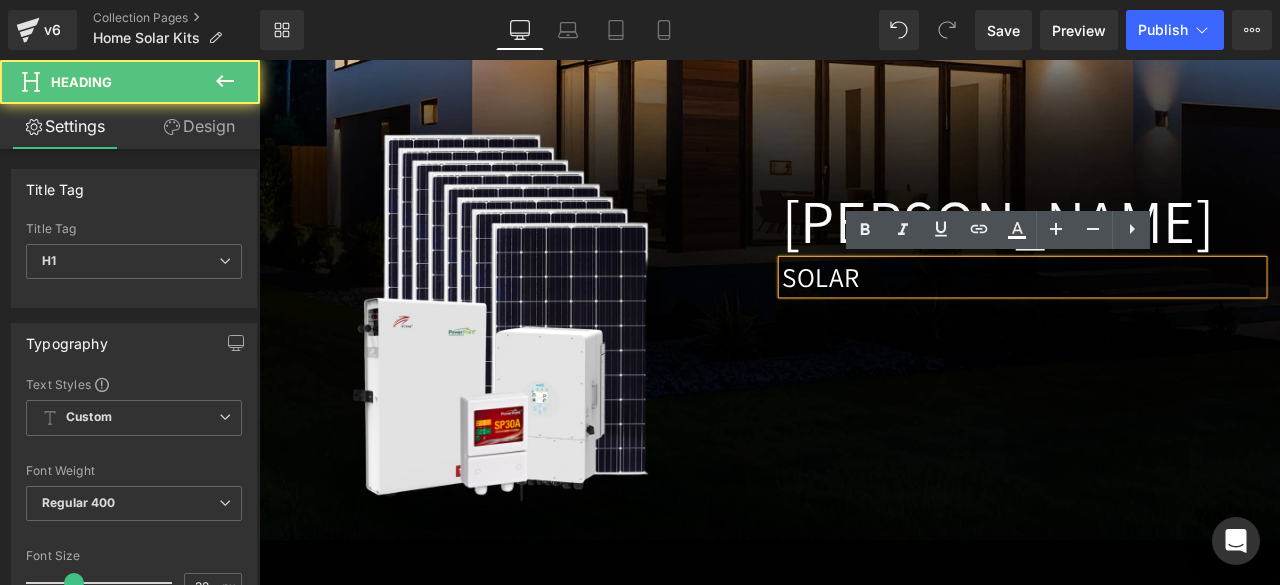 click on "SOLAR" at bounding box center (1164, 317) 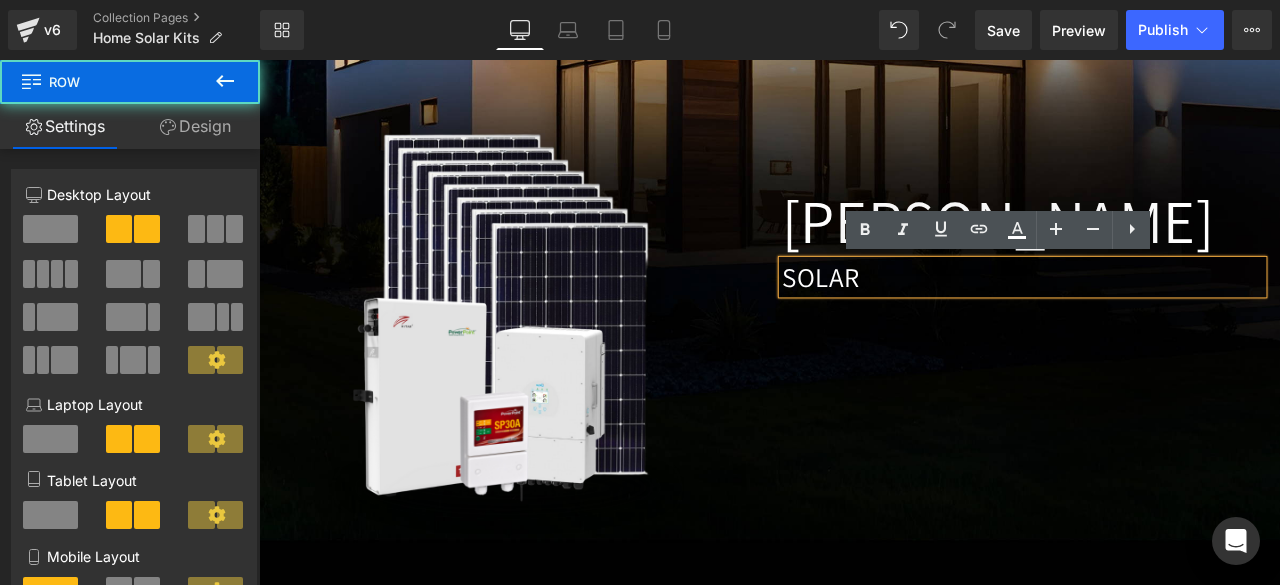 click on "Image
[GEOGRAPHIC_DATA]
Heading         SOLAR  Heading
Row" at bounding box center (864, 361) 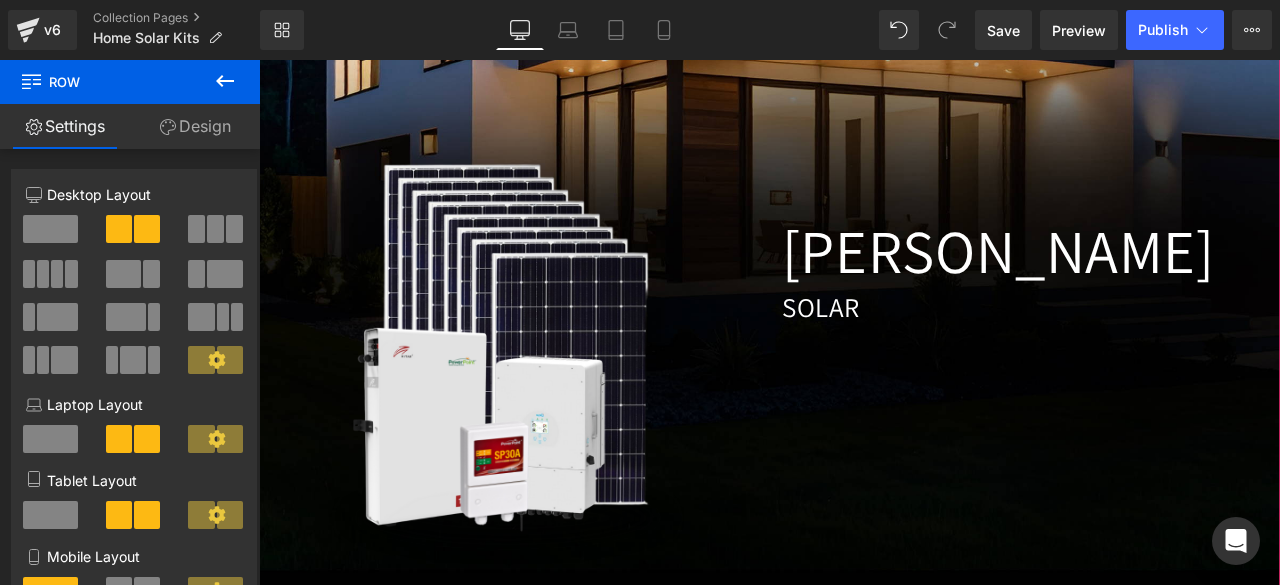 scroll, scrollTop: 846, scrollLeft: 0, axis: vertical 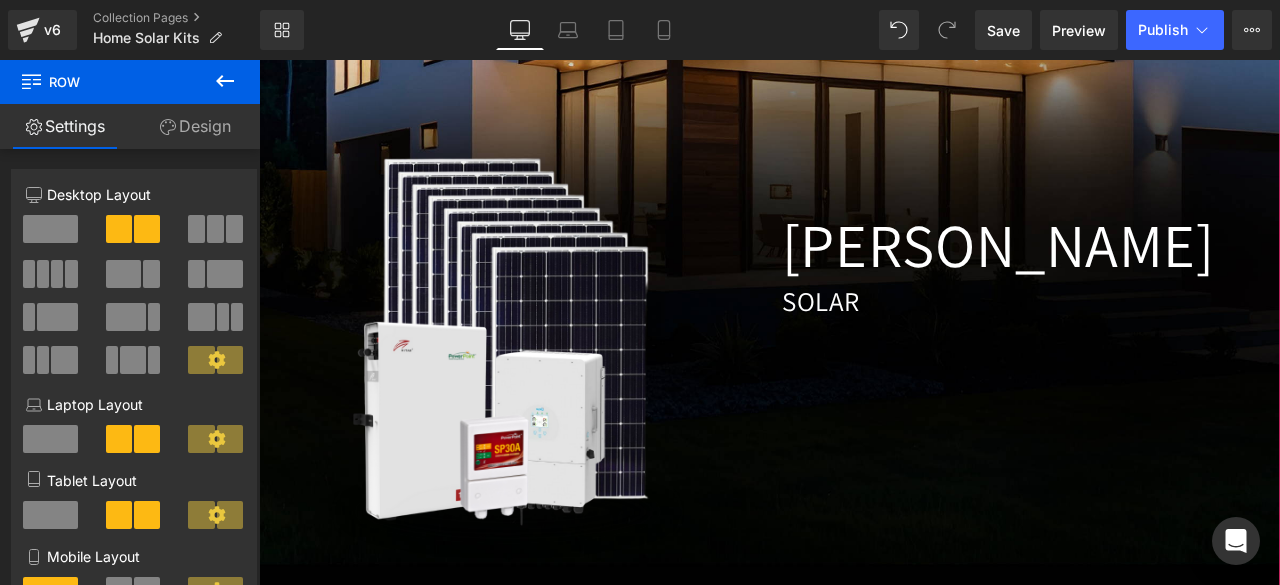 click on "SOLAR" at bounding box center [1164, 346] 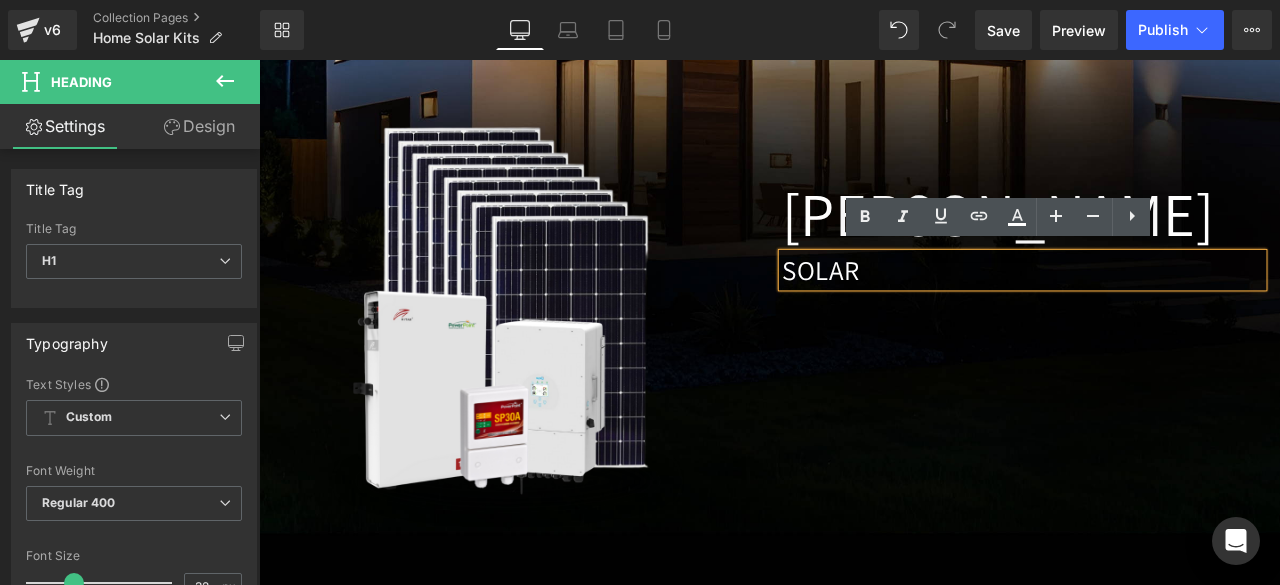 scroll, scrollTop: 878, scrollLeft: 0, axis: vertical 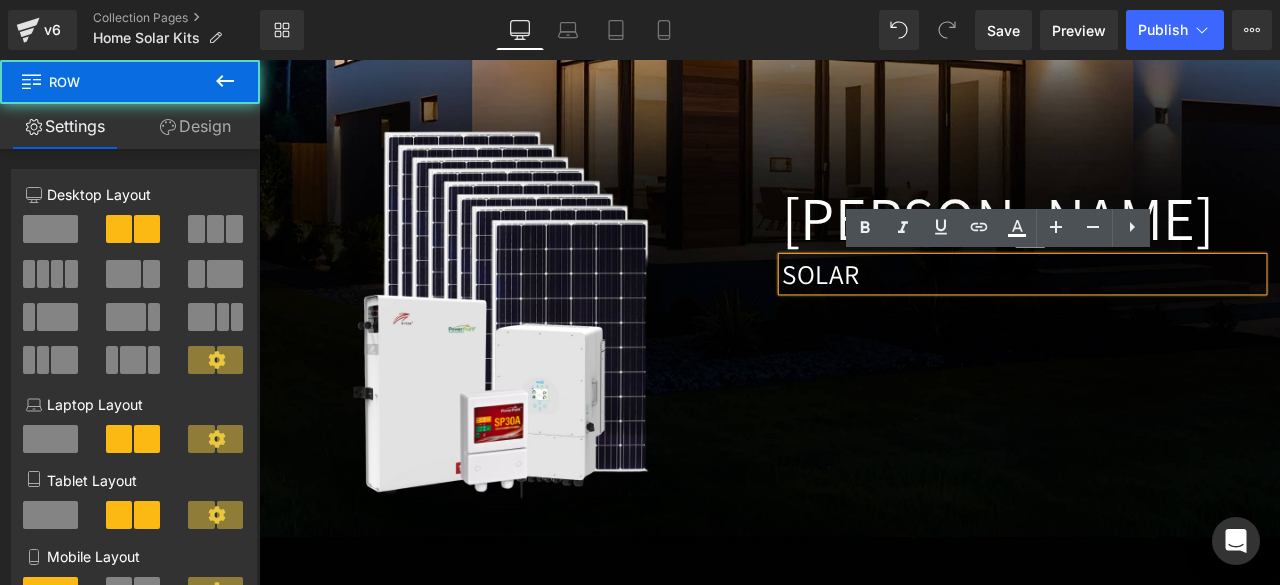 click on "Image
[GEOGRAPHIC_DATA]
Heading         SOLAR  Heading
Row" at bounding box center (864, 358) 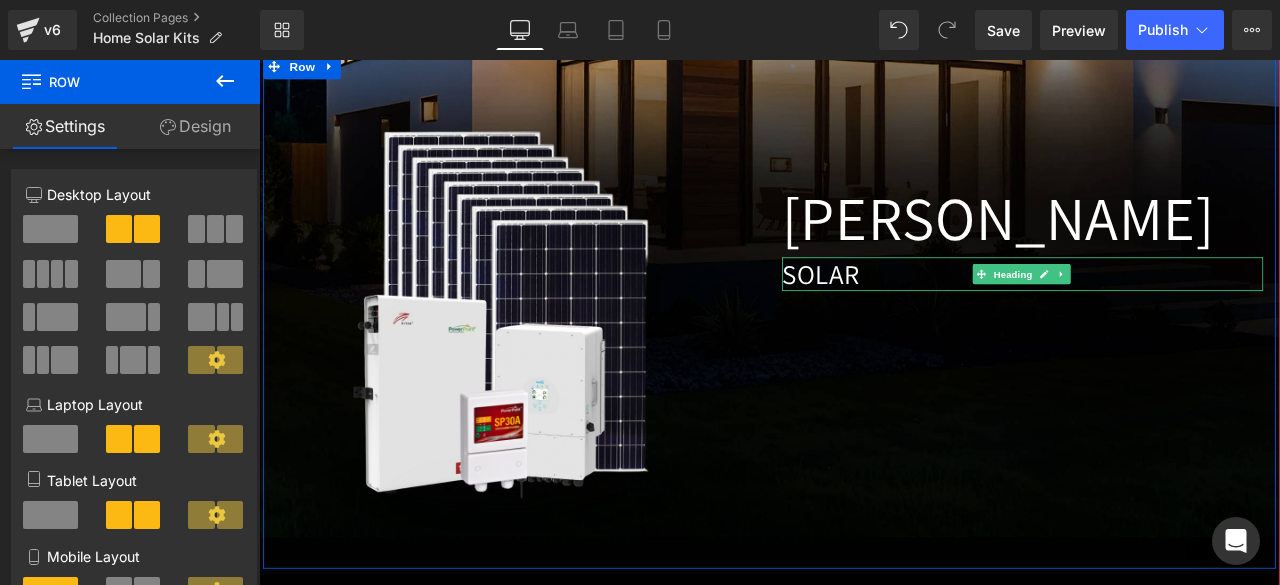 click on "SOLAR" at bounding box center [1164, 314] 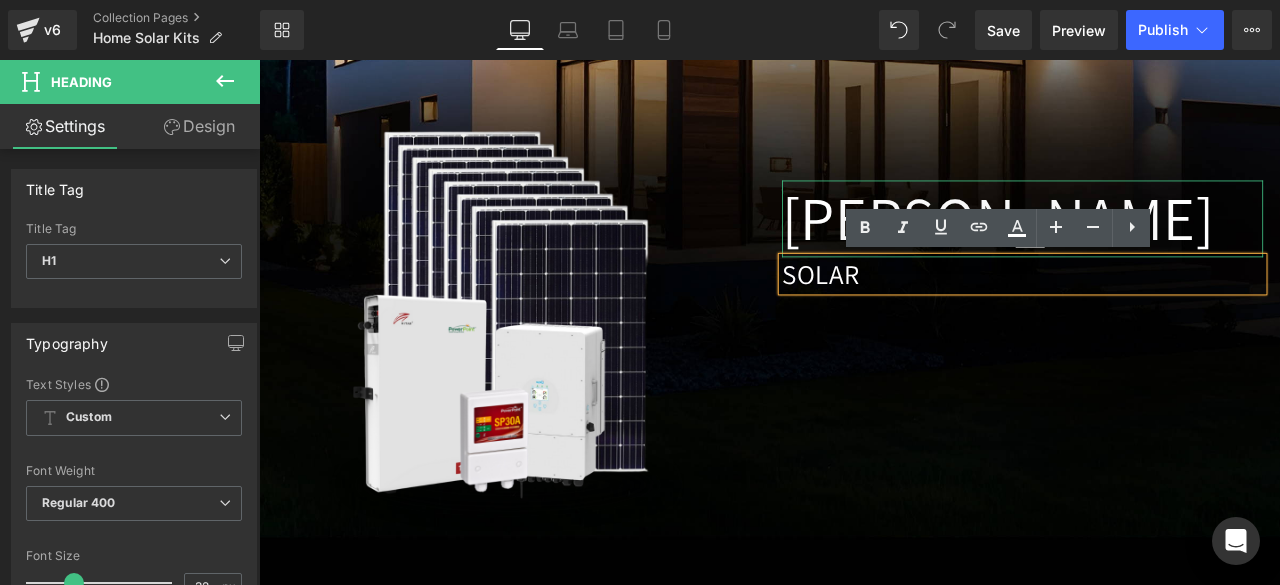 click on "[PERSON_NAME]" at bounding box center (1164, 248) 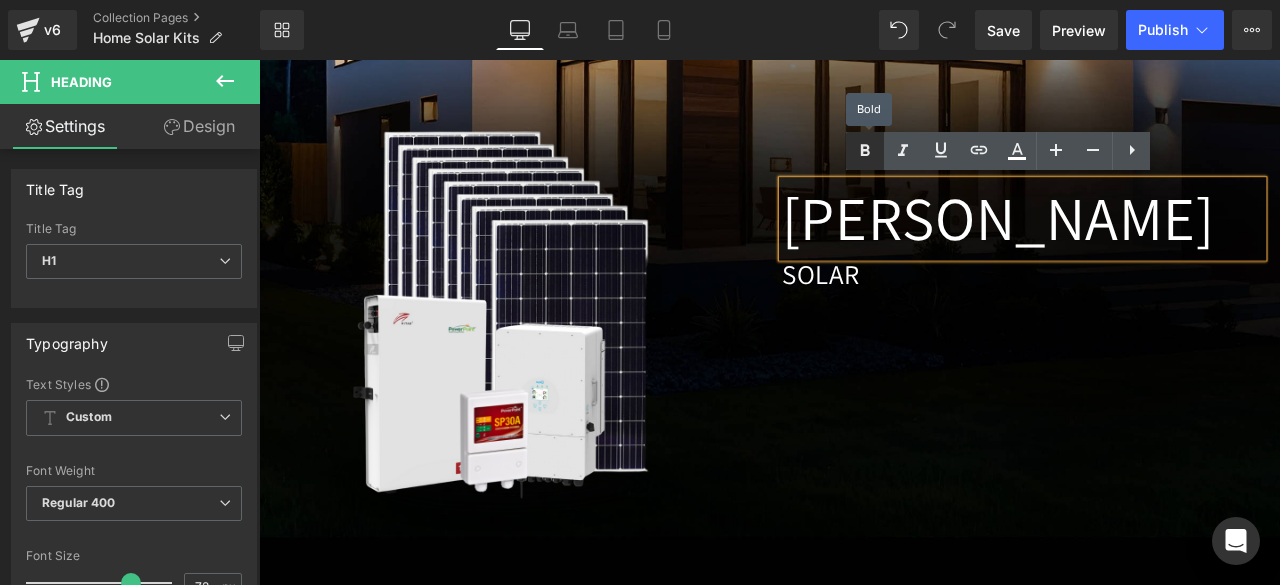click 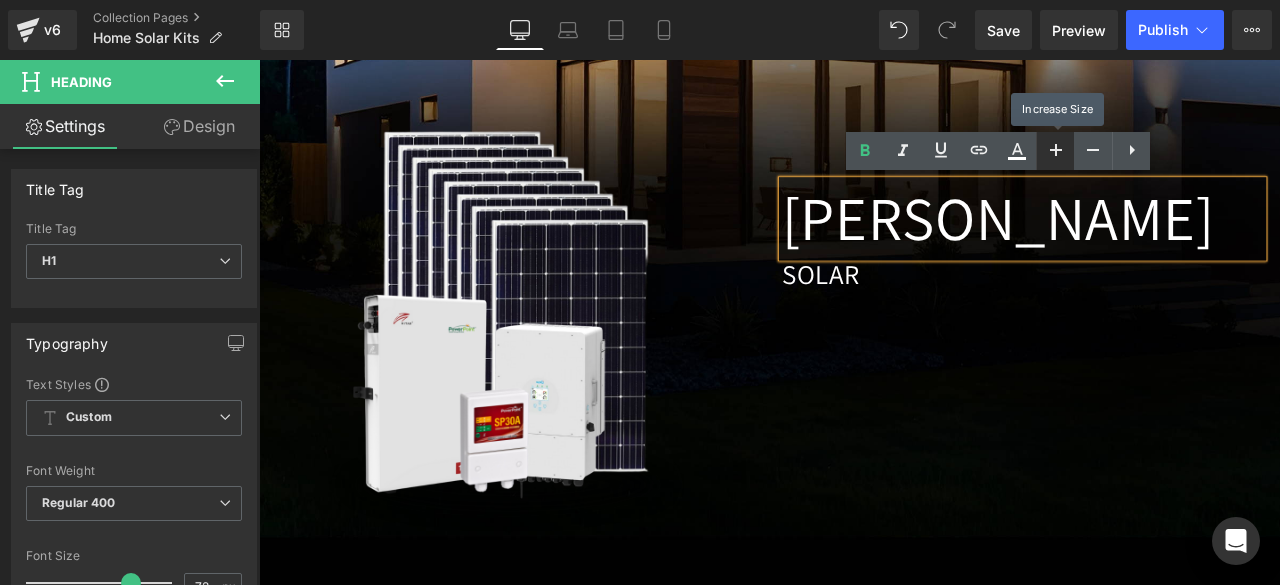 click 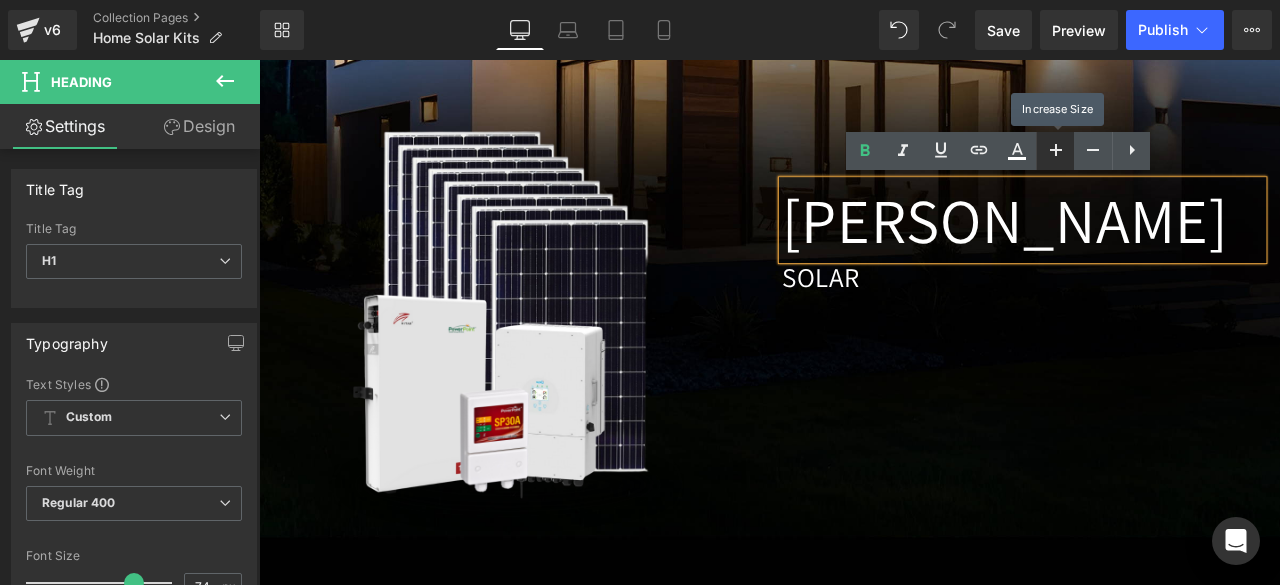 click 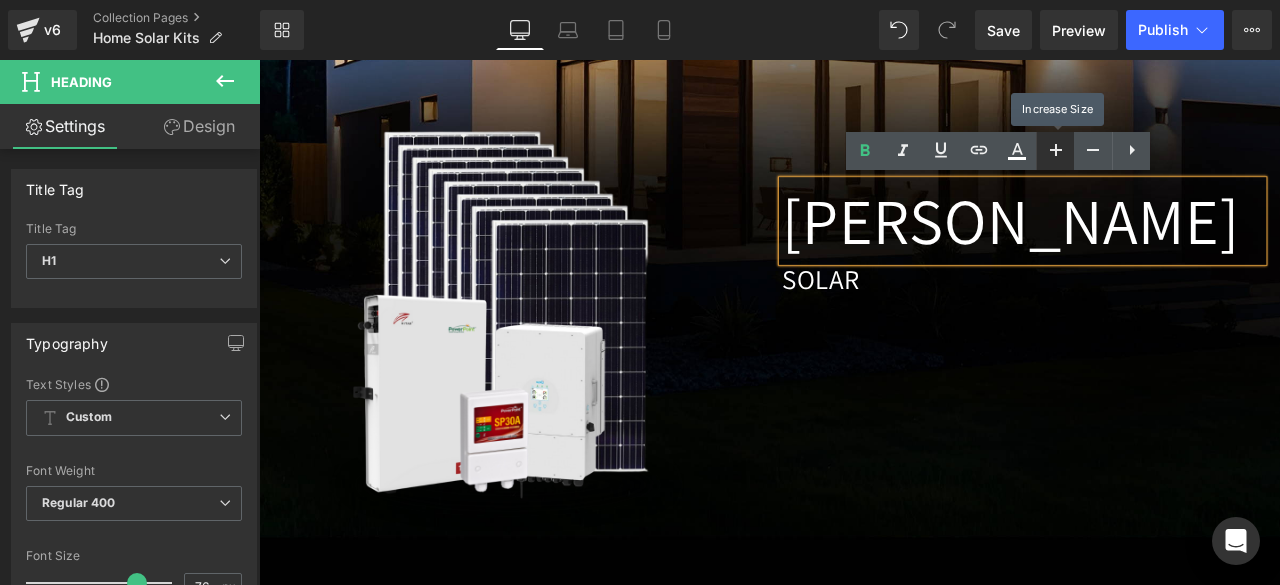 click 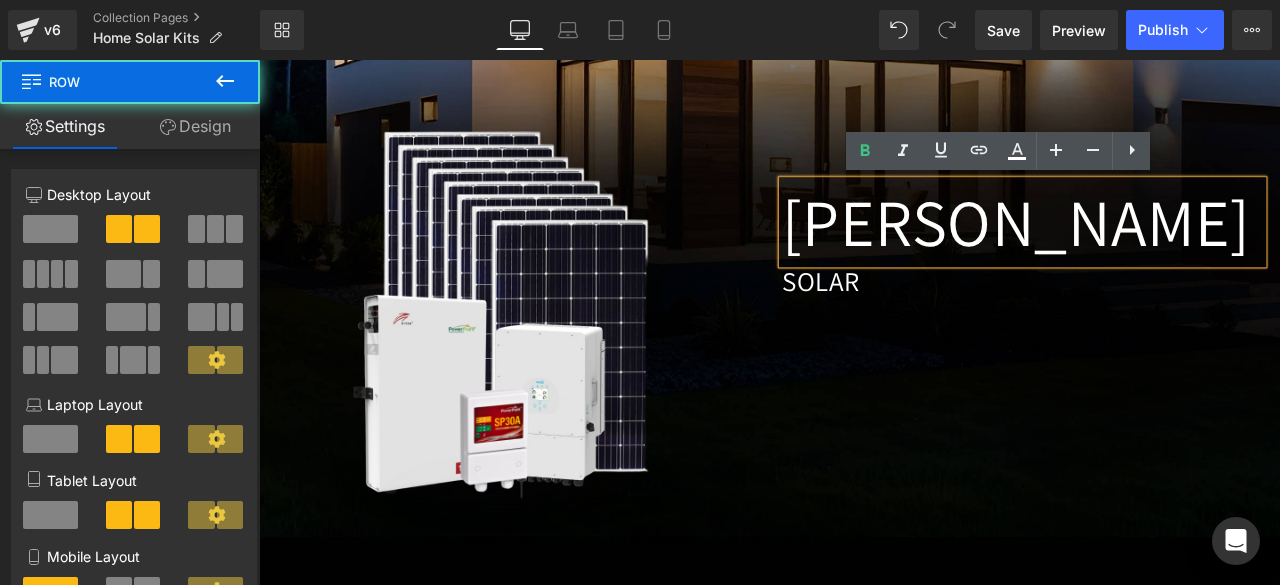click on "Image
[GEOGRAPHIC_DATA]
Heading         SOLAR  Heading
Row" at bounding box center (864, 358) 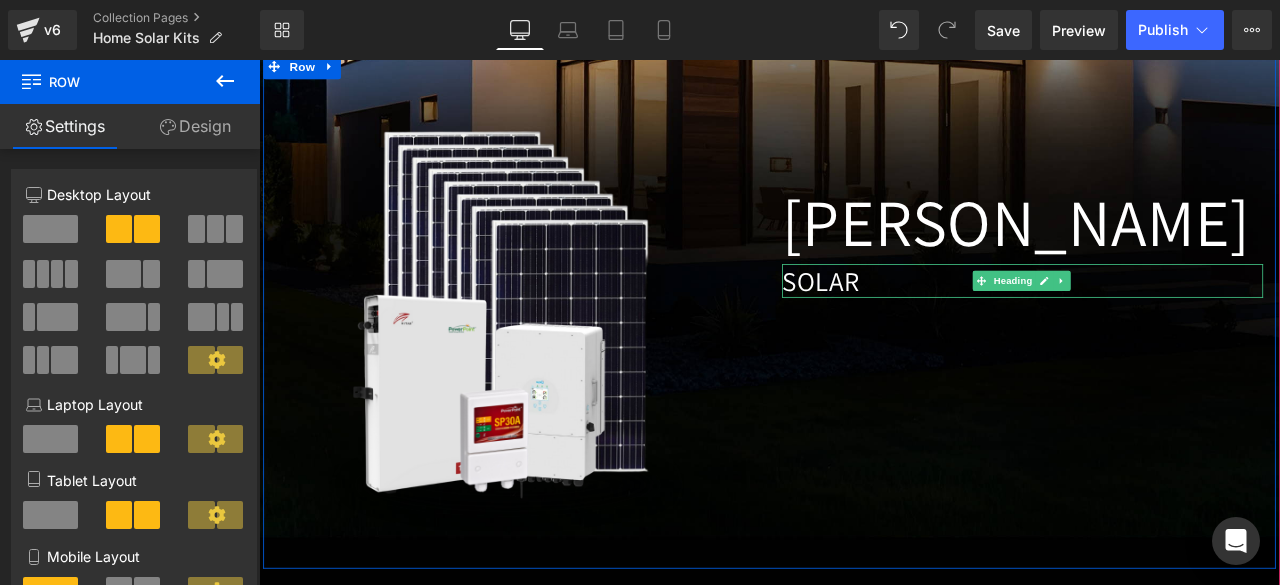click on "SOLAR" at bounding box center (1164, 322) 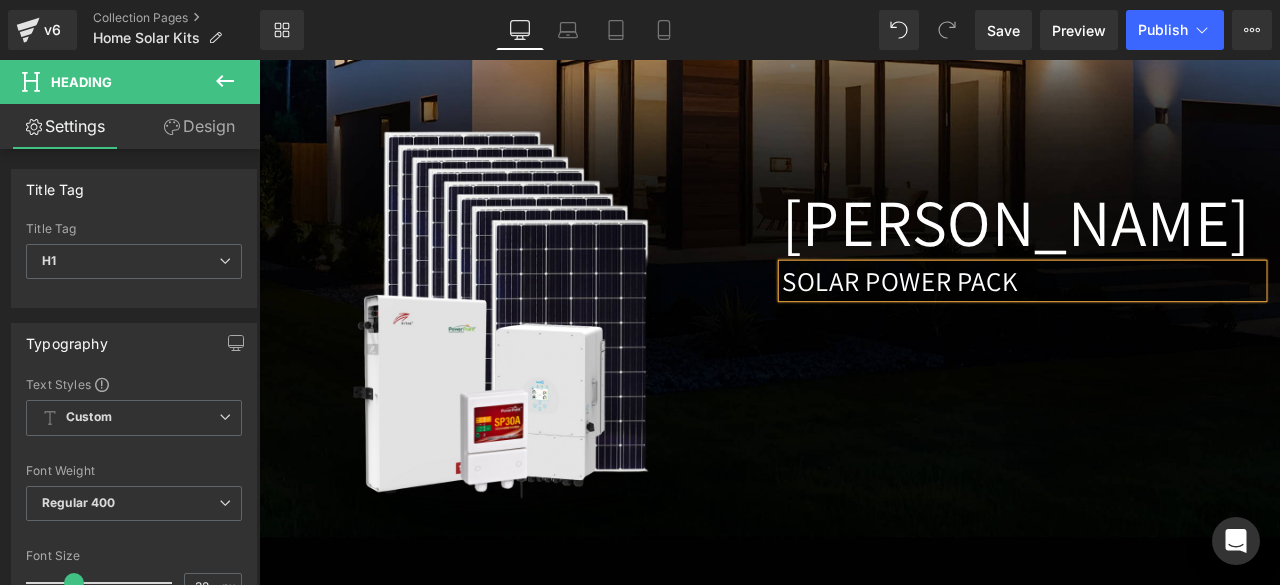 click on "Image
[GEOGRAPHIC_DATA]
Heading         SOLAR POWER PACK Heading
Row" at bounding box center (864, 358) 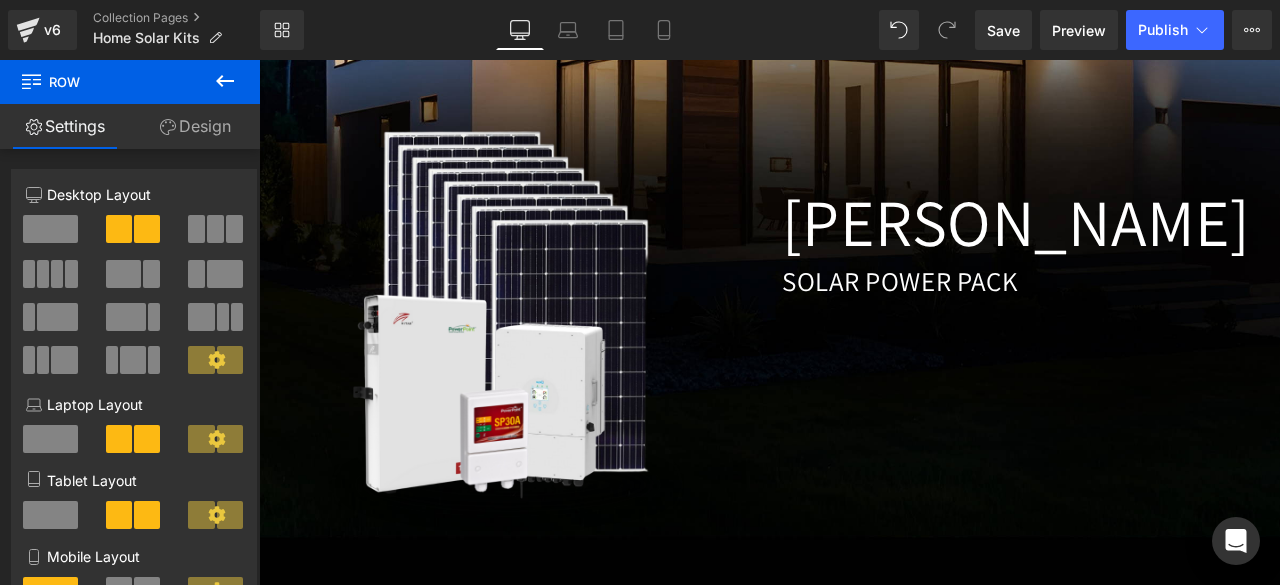 click on "SOLAR POWER PACK" at bounding box center [1164, 322] 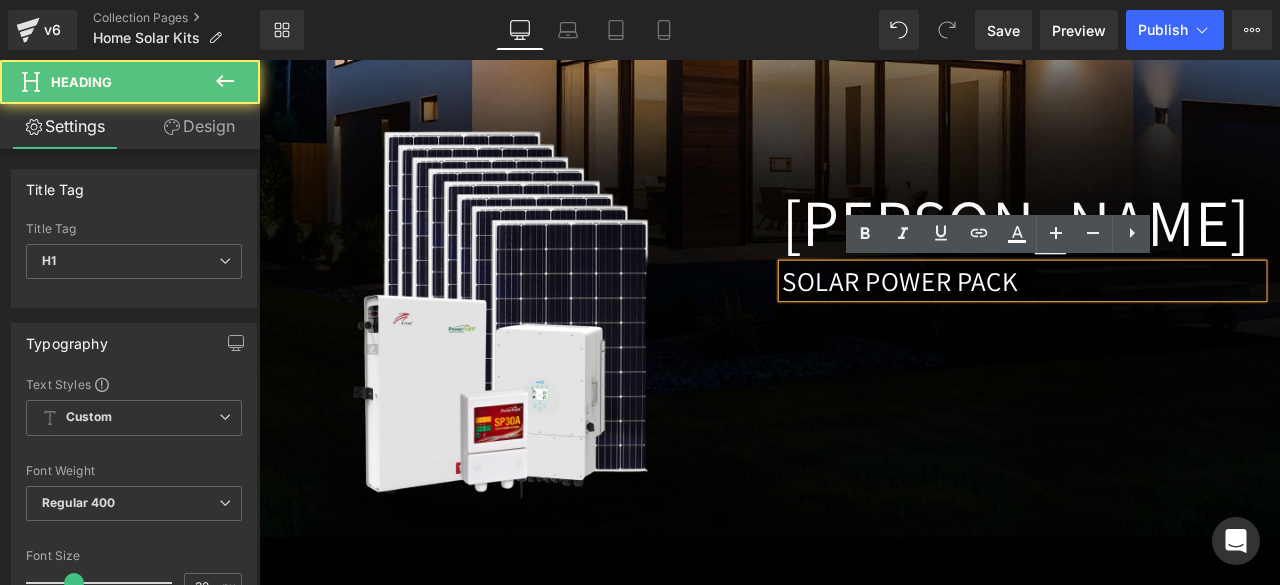 click on "SOLAR POWER PACK" at bounding box center [1164, 322] 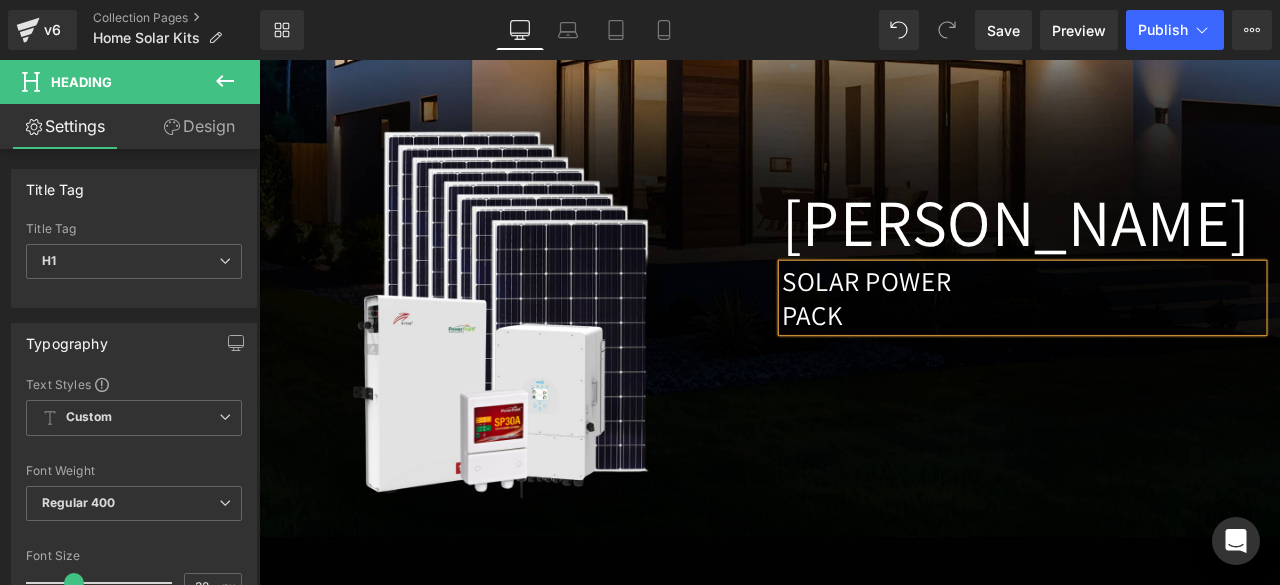 click on "Image
[GEOGRAPHIC_DATA]
Heading         SOLAR POWER  PACK Heading
Row" at bounding box center [864, 358] 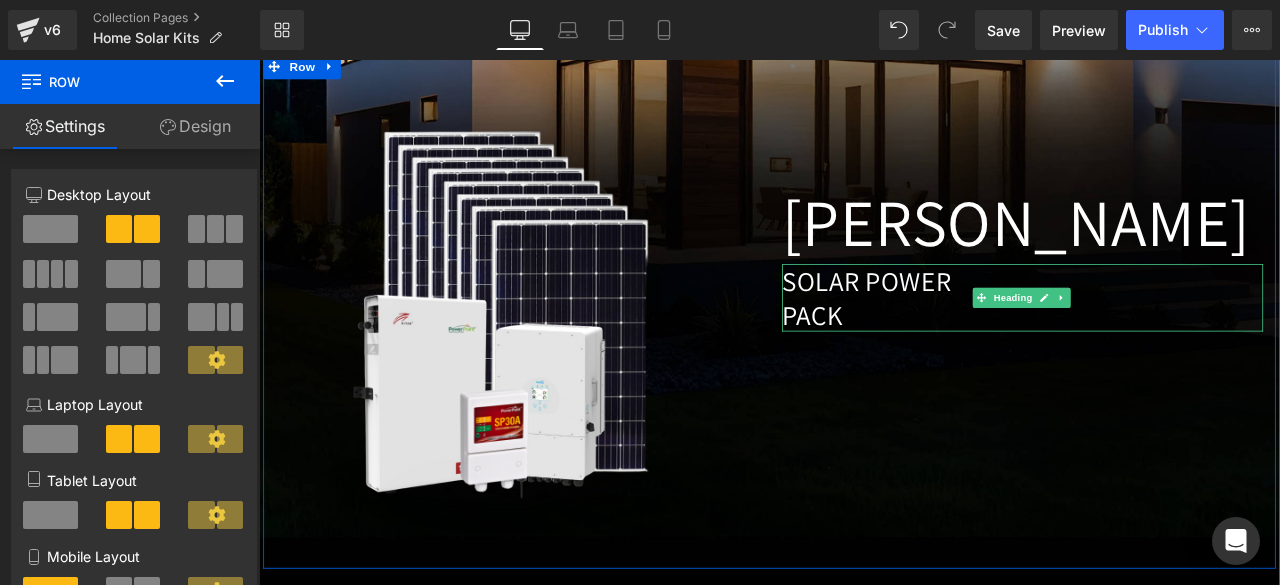 click on "SOLAR POWER" at bounding box center [1164, 322] 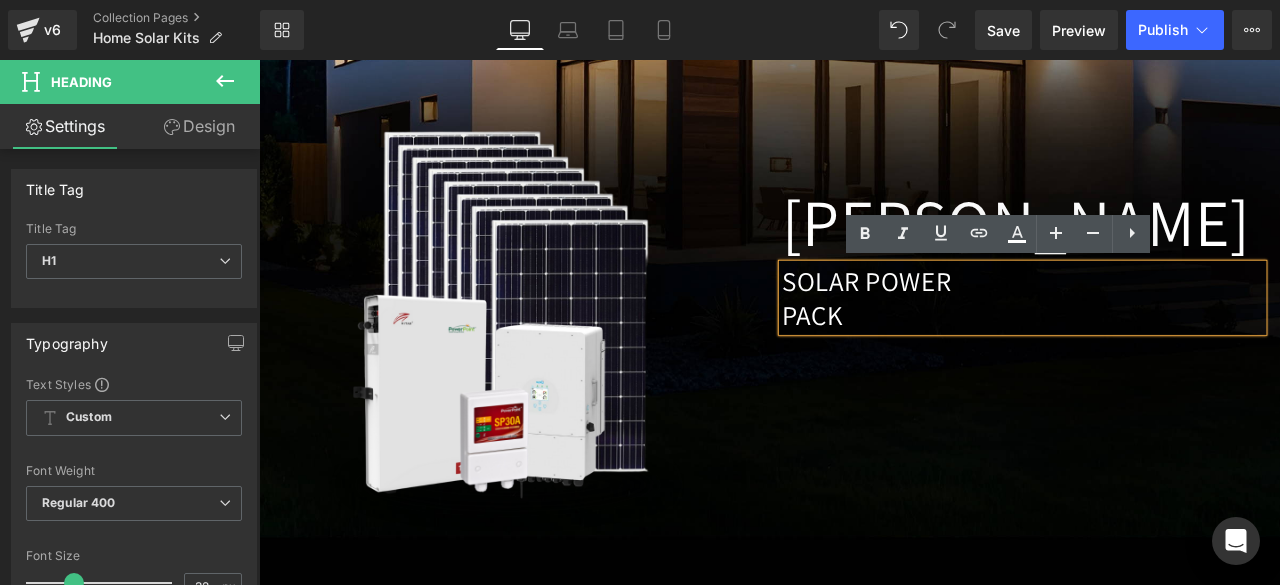 drag, startPoint x: 1077, startPoint y: 325, endPoint x: 978, endPoint y: 326, distance: 99.00505 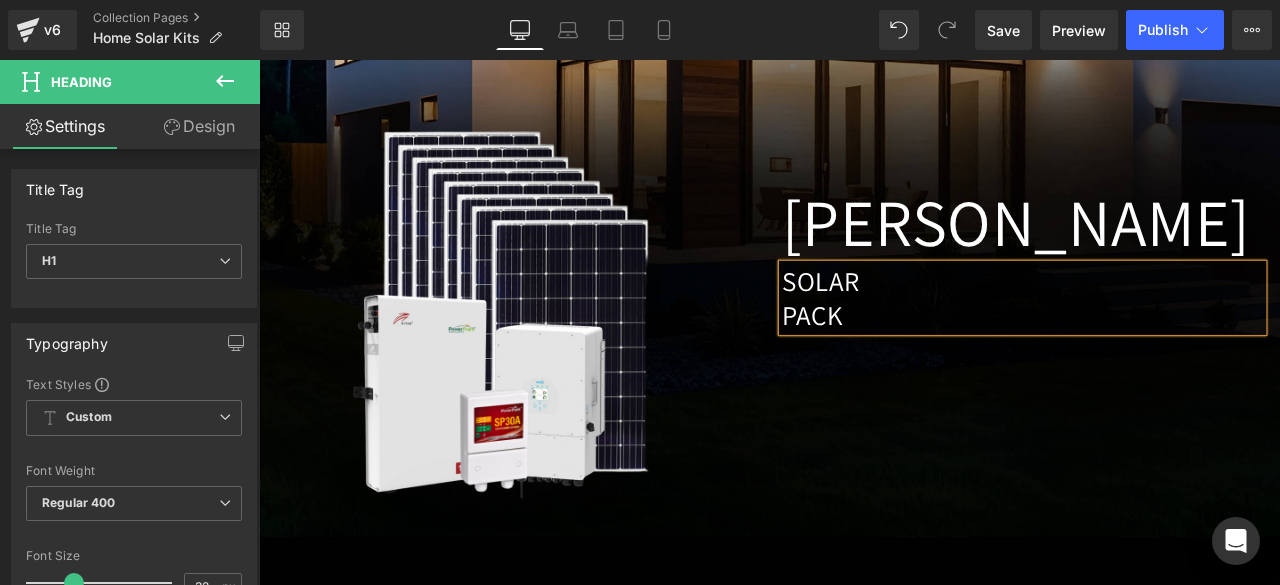 click on "PACK" at bounding box center [1164, 362] 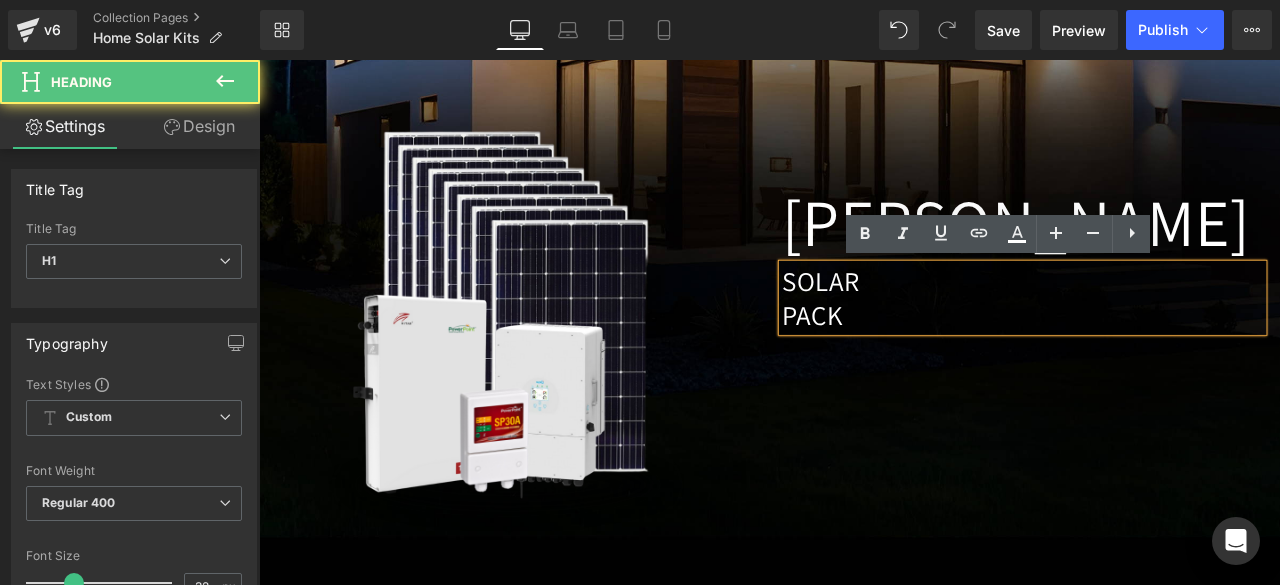 click on "PACK" at bounding box center (1164, 362) 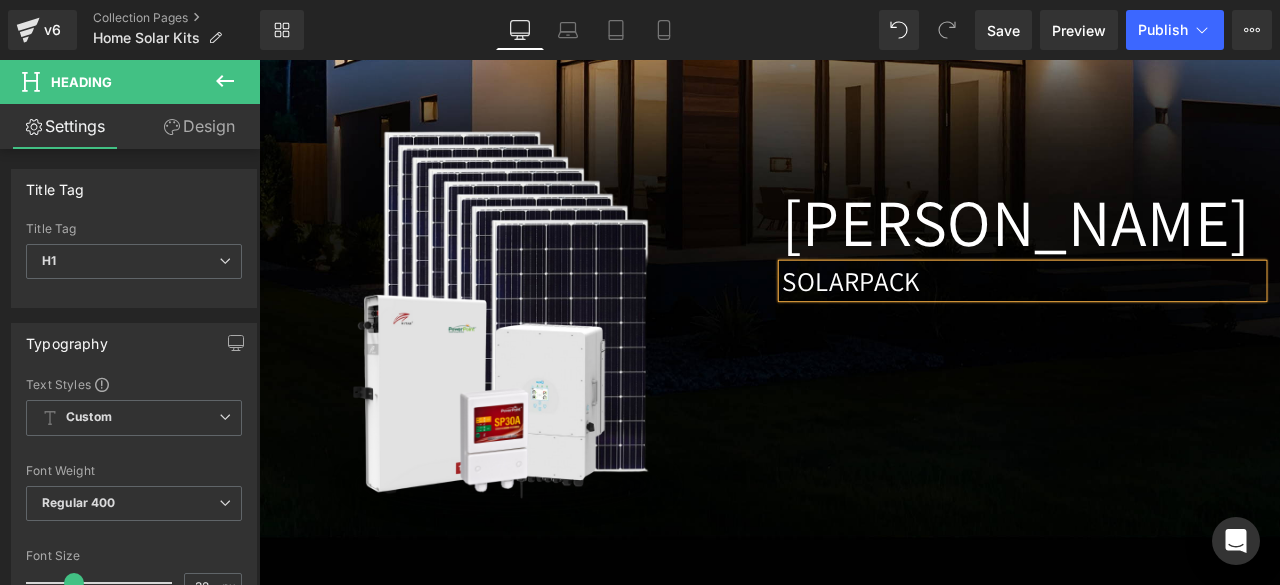 click on "Image
[GEOGRAPHIC_DATA]
Heading         SOLAR  PACK Heading
Row" at bounding box center (864, 358) 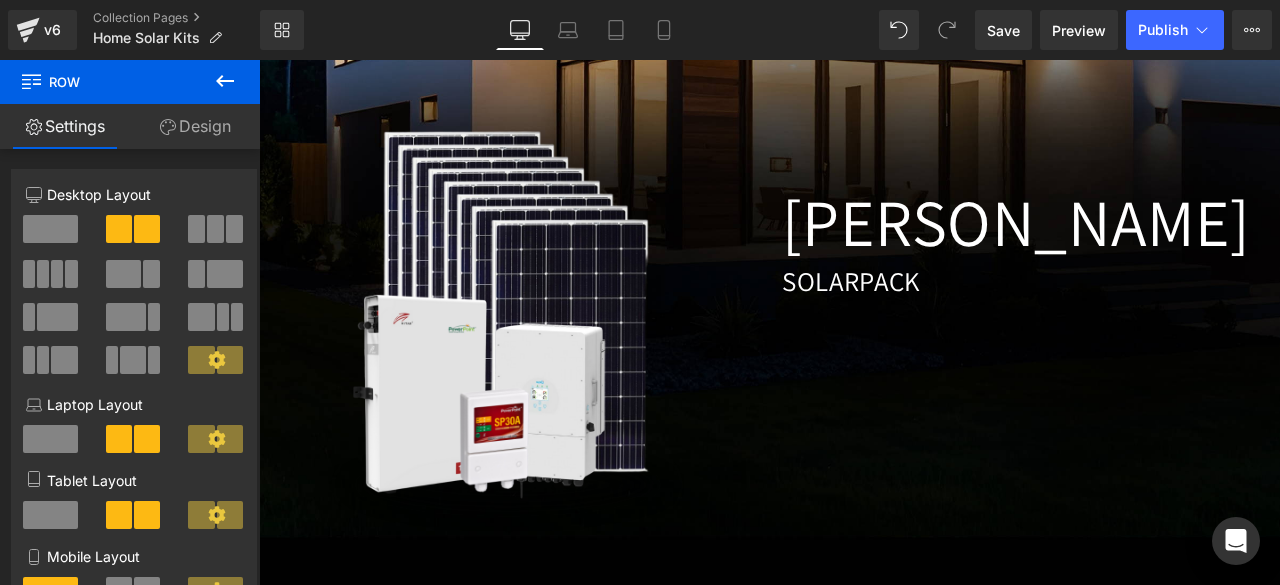 click on "PACK" at bounding box center [1007, 322] 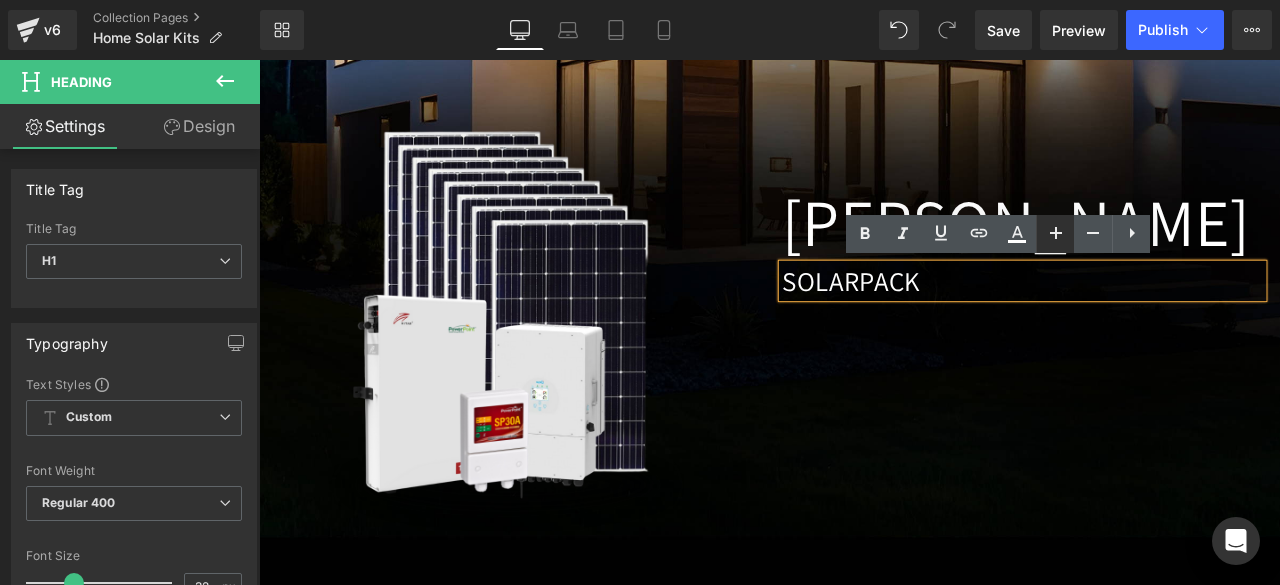 click 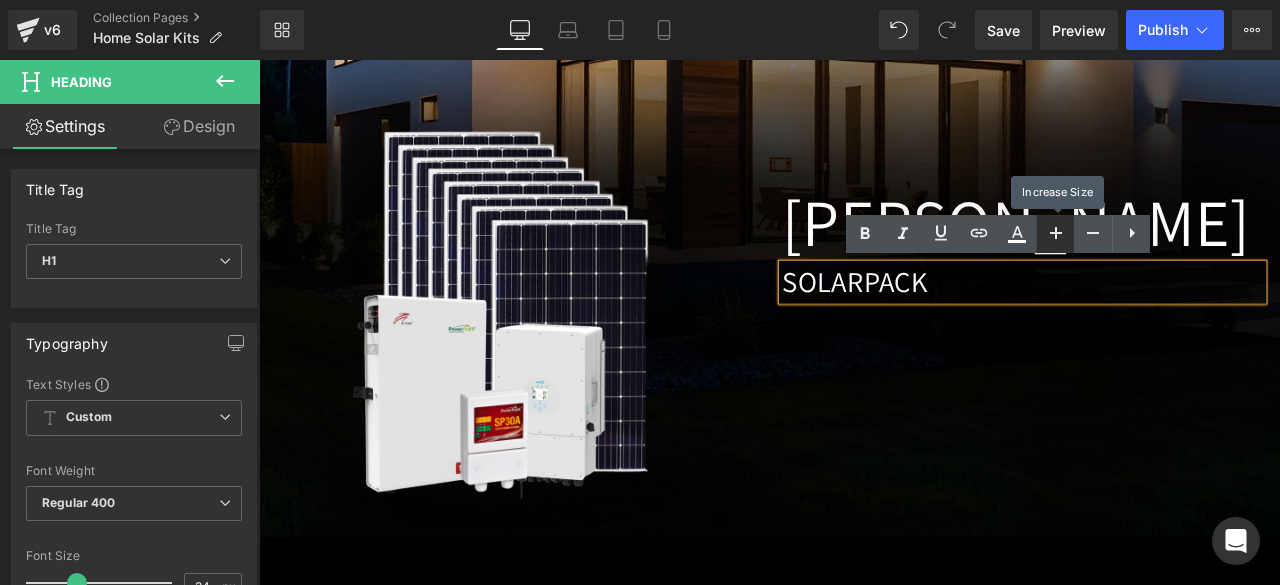 click 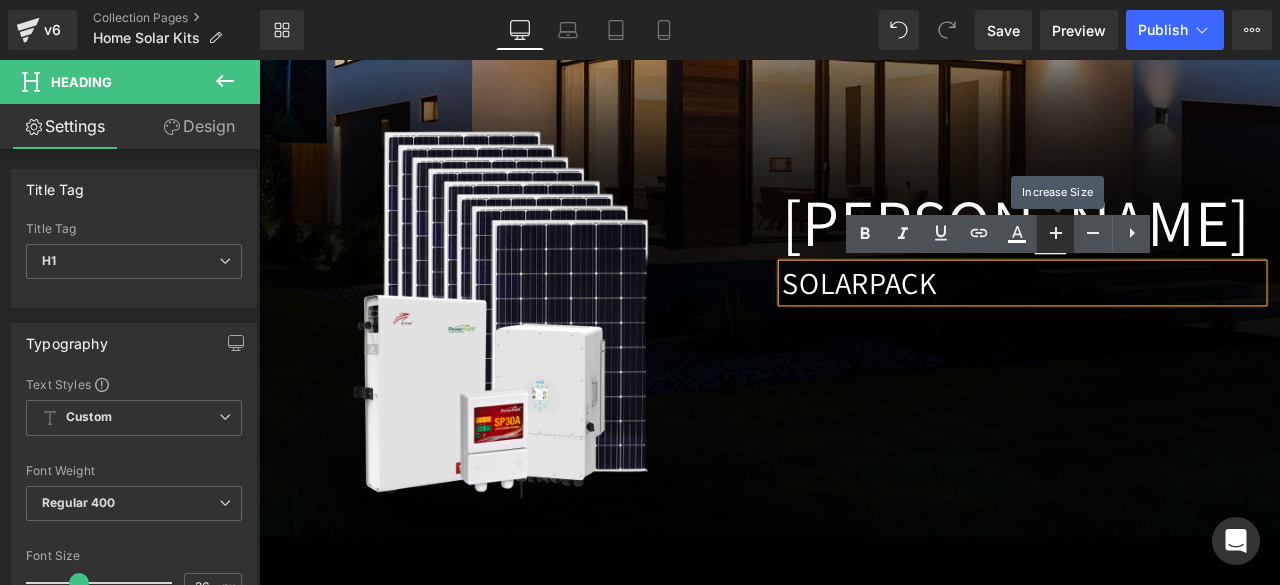 click 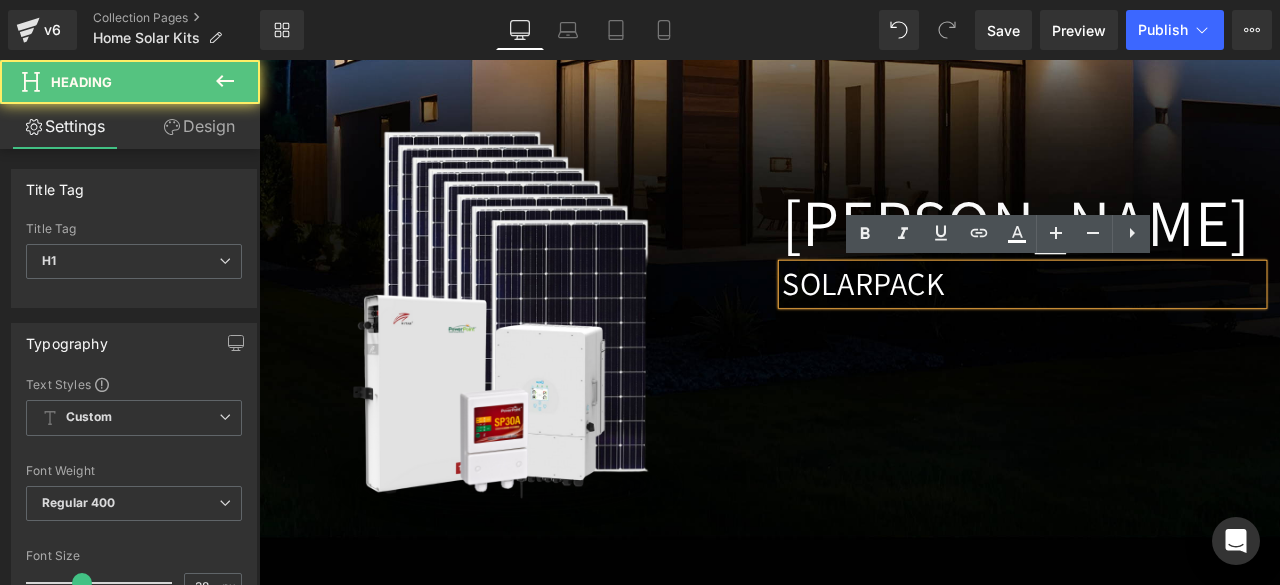 click on "SOLAR  PACK" at bounding box center [1164, 326] 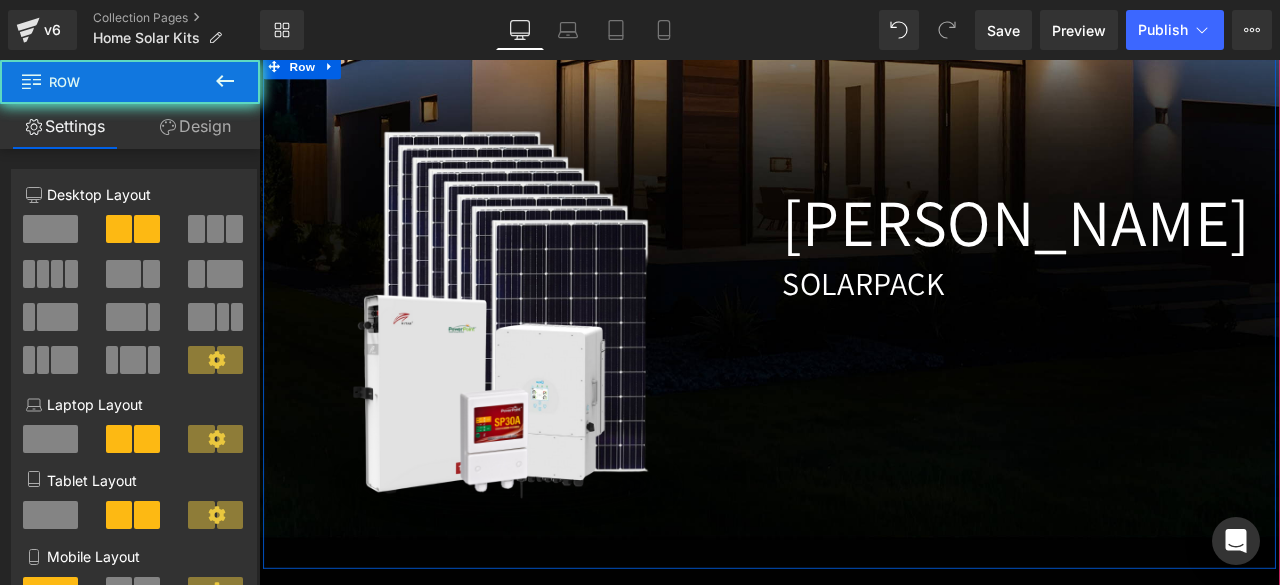 click on "Image
[GEOGRAPHIC_DATA]
Heading         SOLAR  PACK Heading
Row" at bounding box center (864, 358) 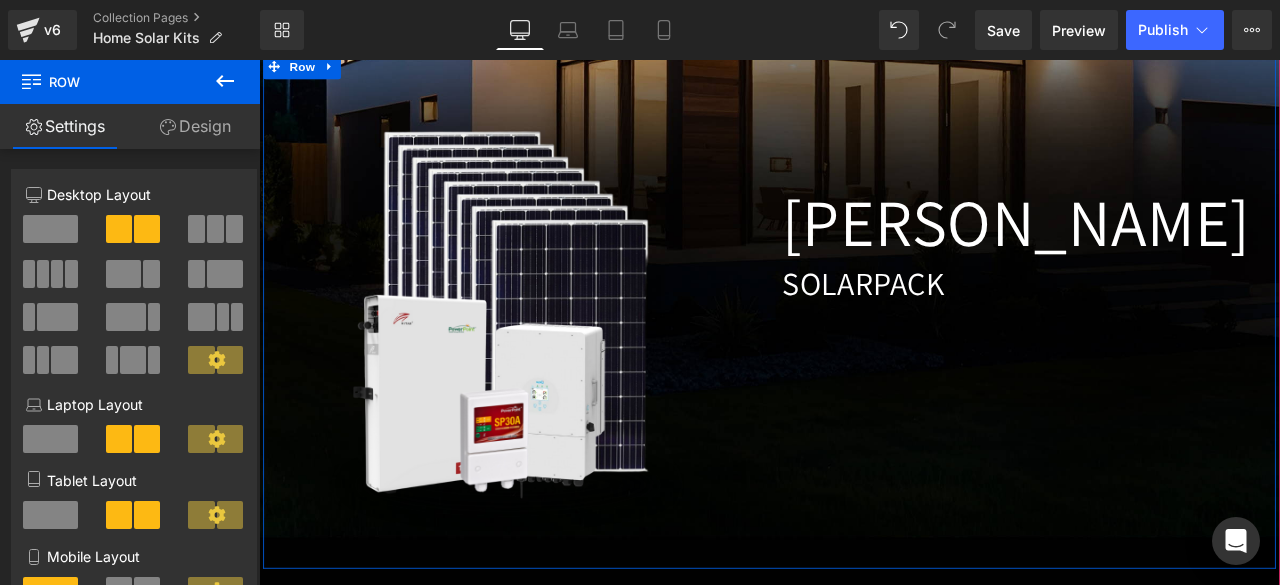 click on "Image
[GEOGRAPHIC_DATA]
Heading         SOLAR  PACK Heading
Row" at bounding box center (864, 358) 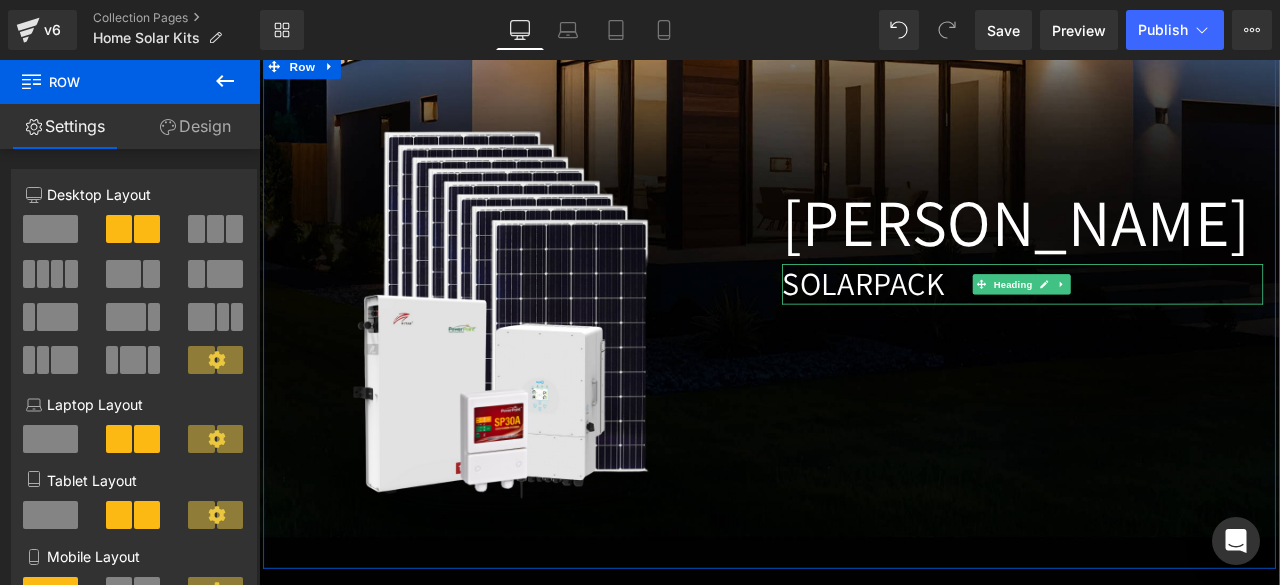 click on "PACK" at bounding box center [1030, 325] 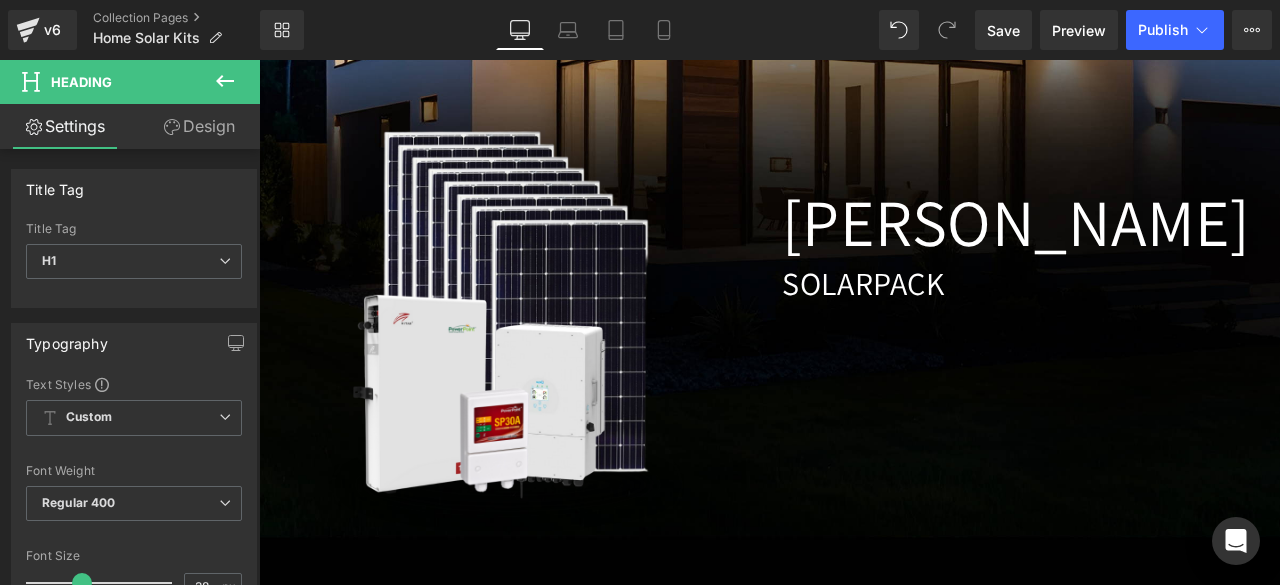 click on "Design" at bounding box center (199, 126) 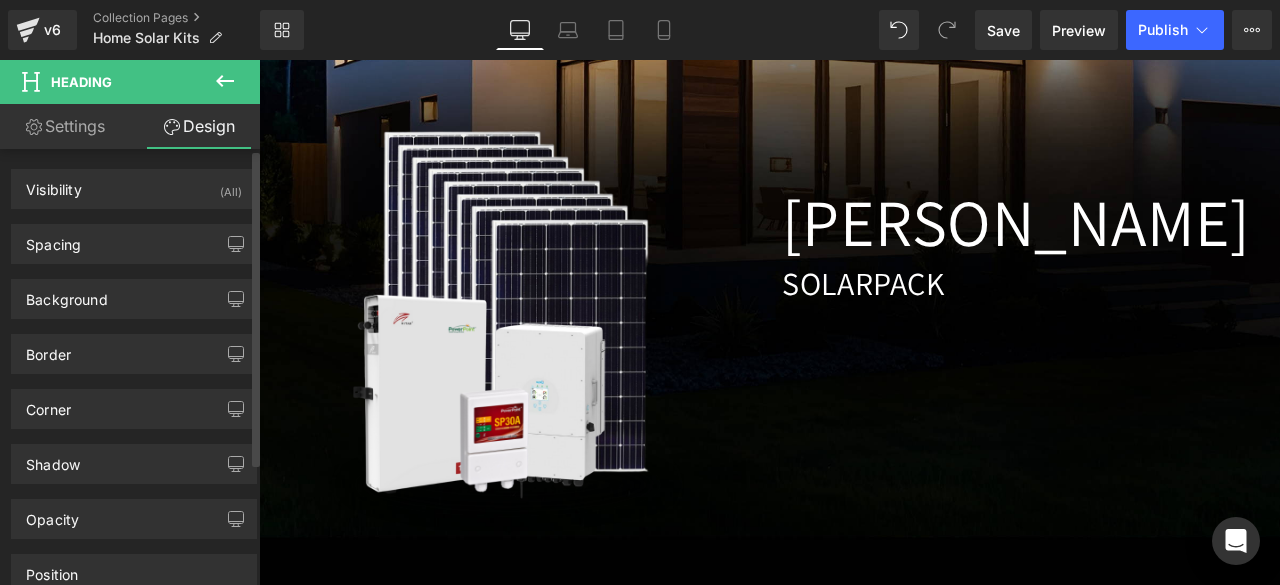 type on "0" 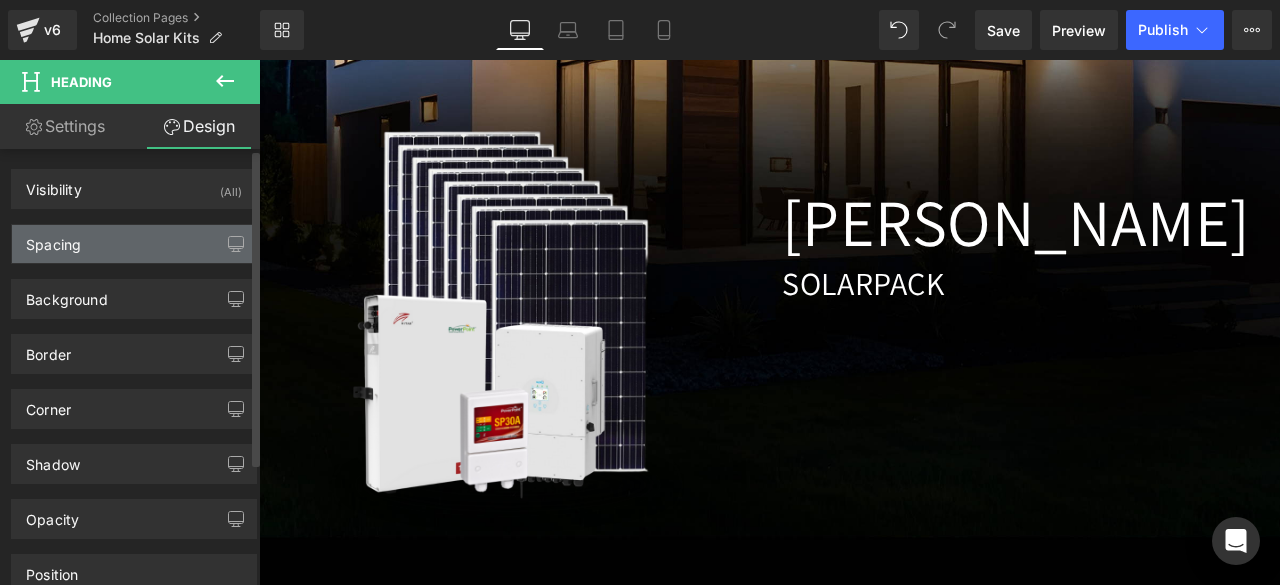 click on "Spacing" at bounding box center [134, 244] 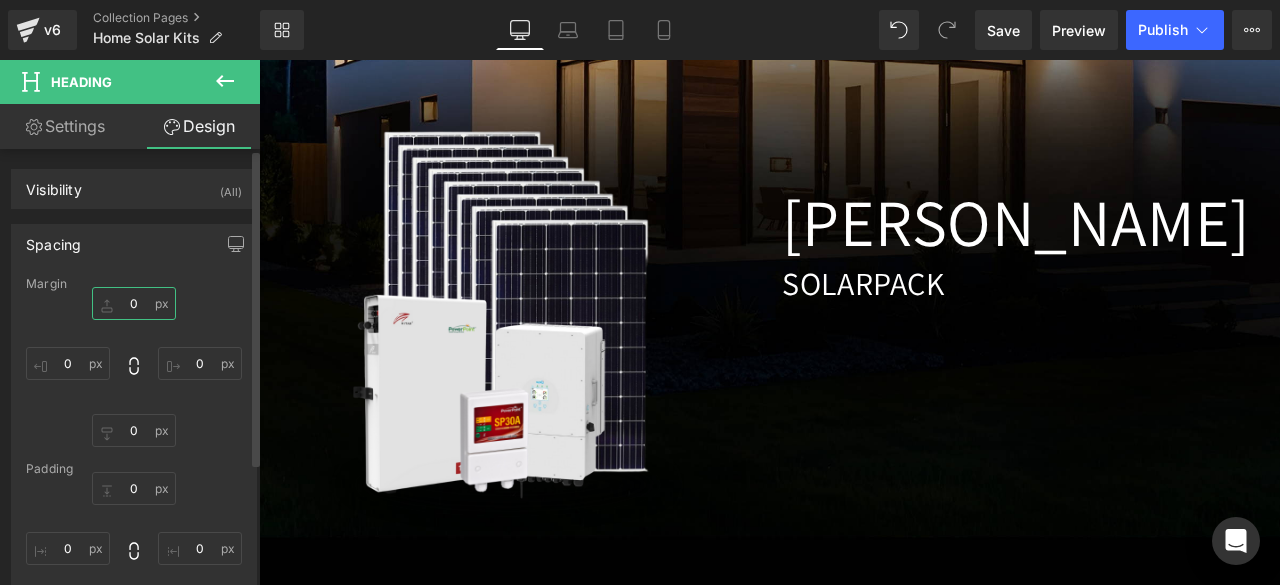 click on "0" at bounding box center [134, 303] 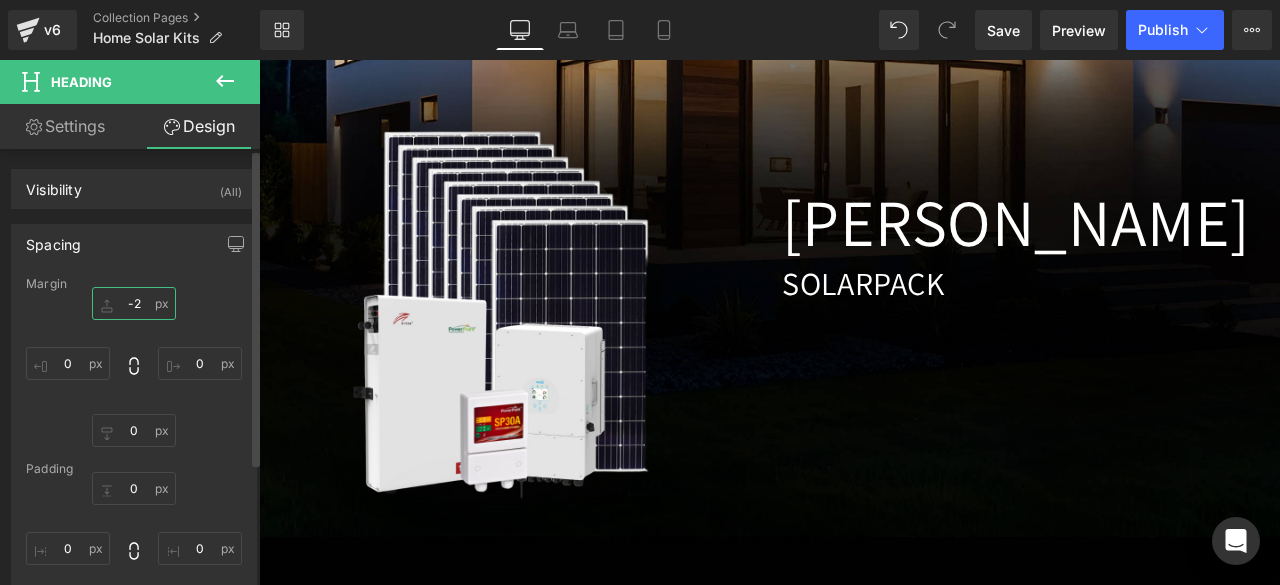 type on "-20" 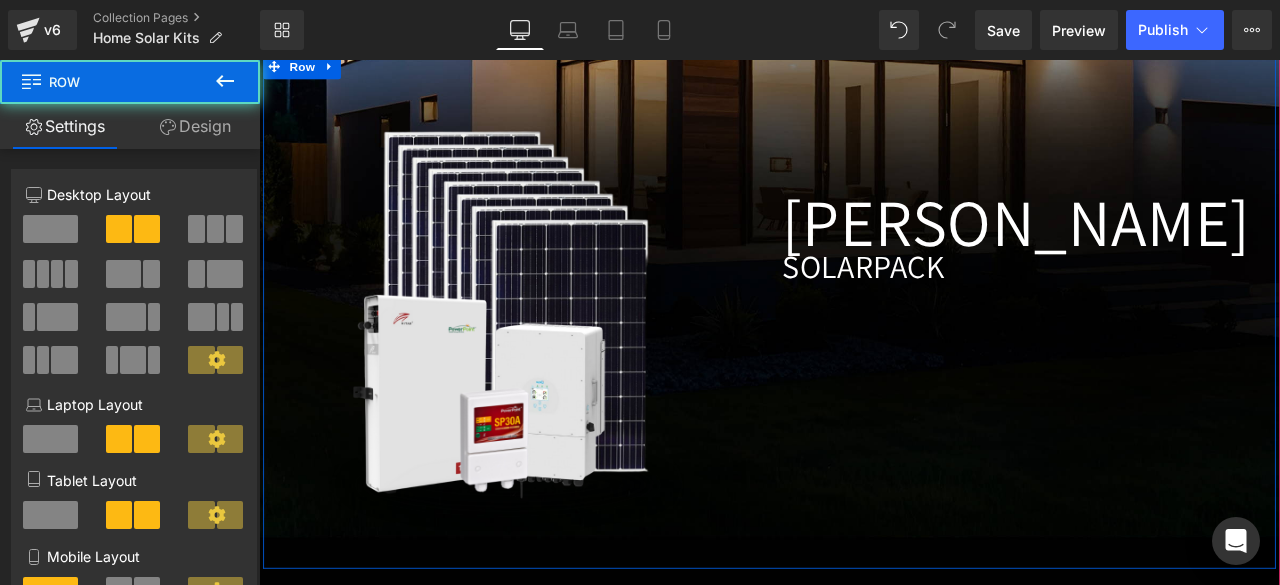 click on "Image
[GEOGRAPHIC_DATA]
Heading         SOLAR  PACK Heading
Row" at bounding box center [864, 358] 